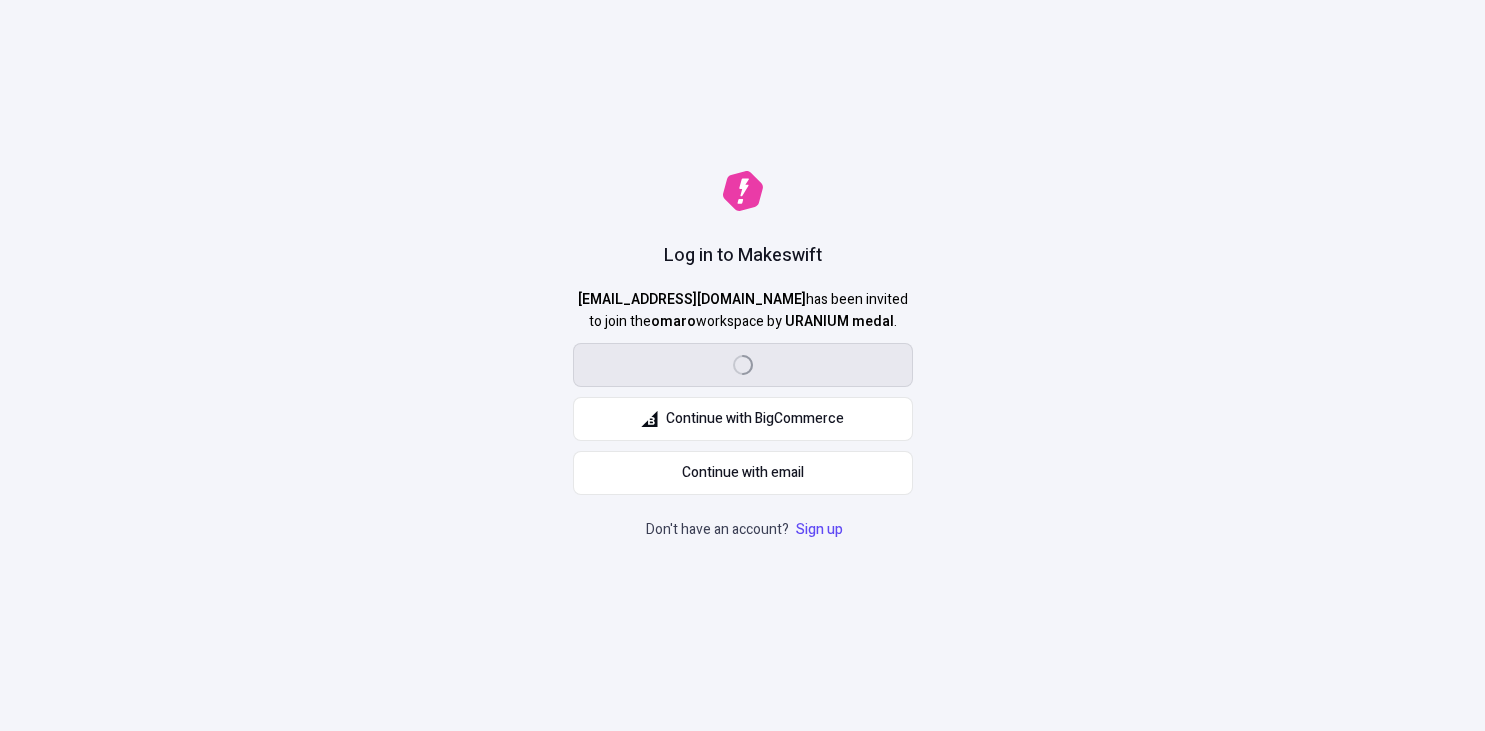 scroll, scrollTop: 0, scrollLeft: 0, axis: both 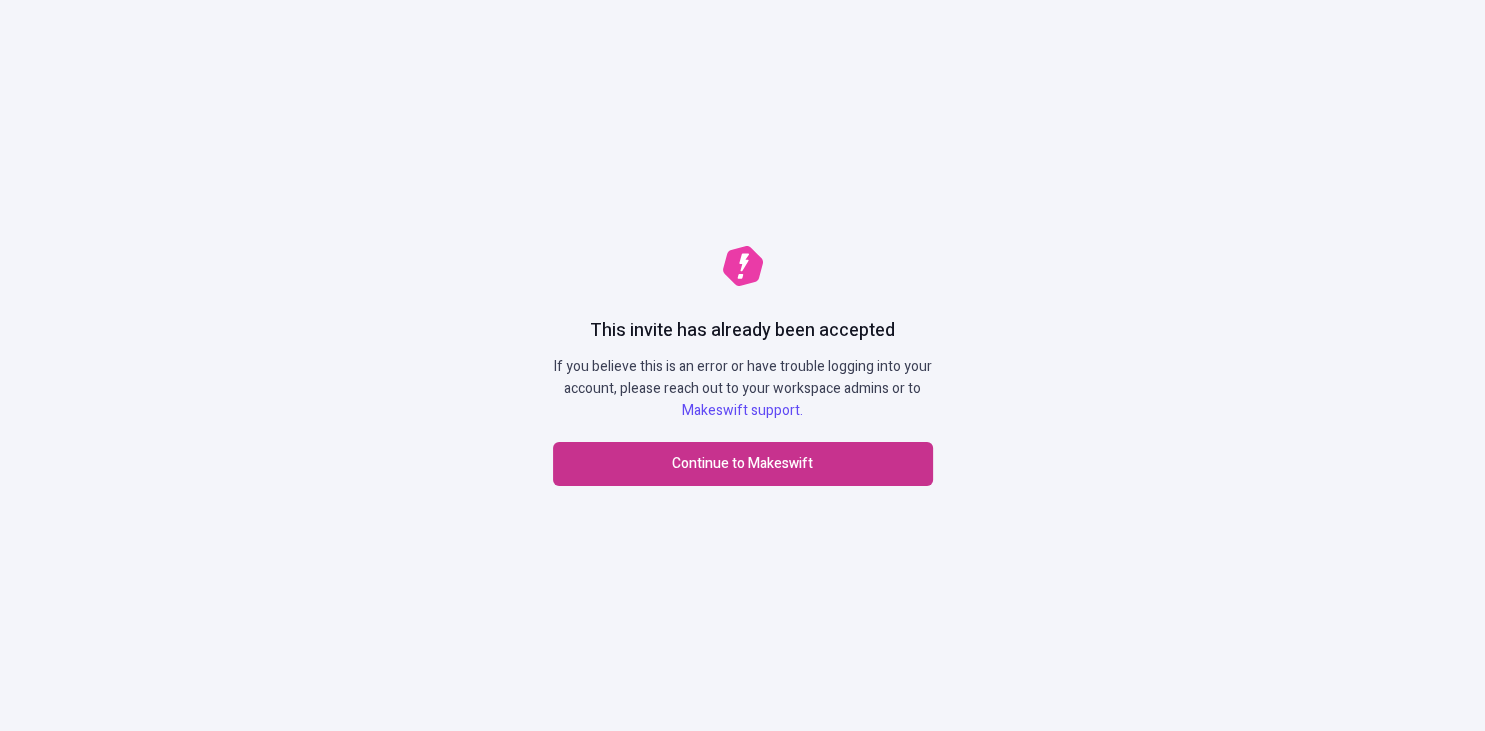 click on "Continue to Makeswift" at bounding box center (743, 464) 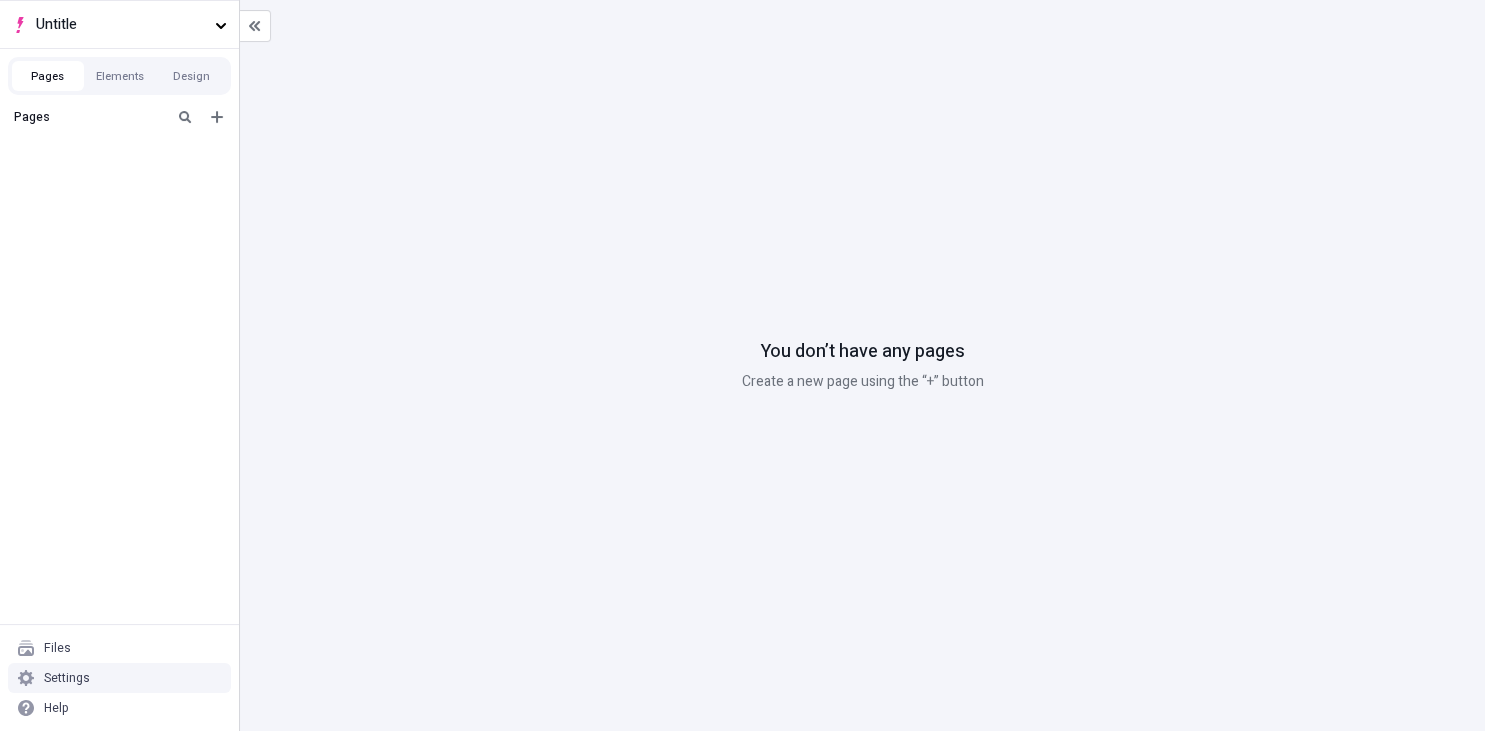 click on "Settings" at bounding box center [119, 678] 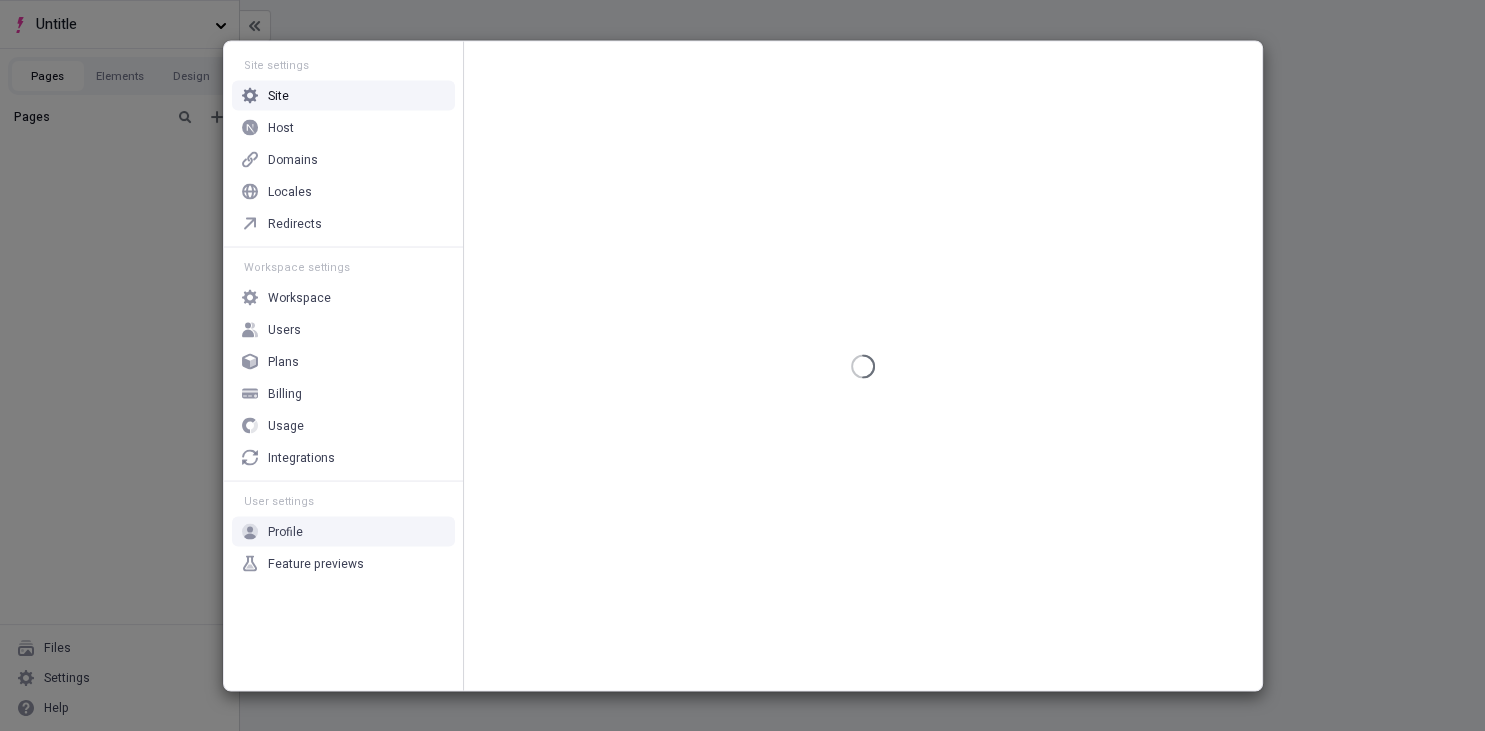 click on "Profile" at bounding box center [343, 531] 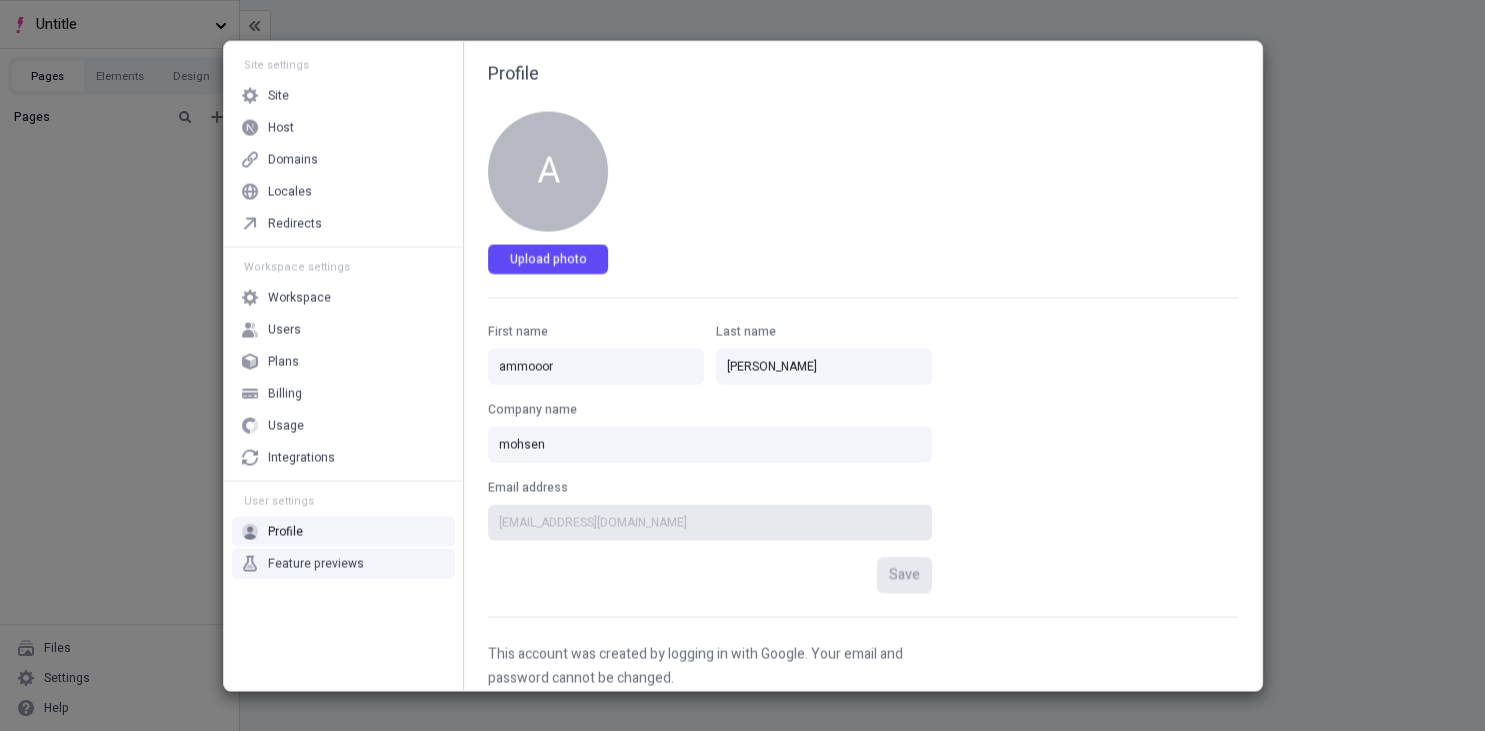 click on "Feature previews" at bounding box center [343, 563] 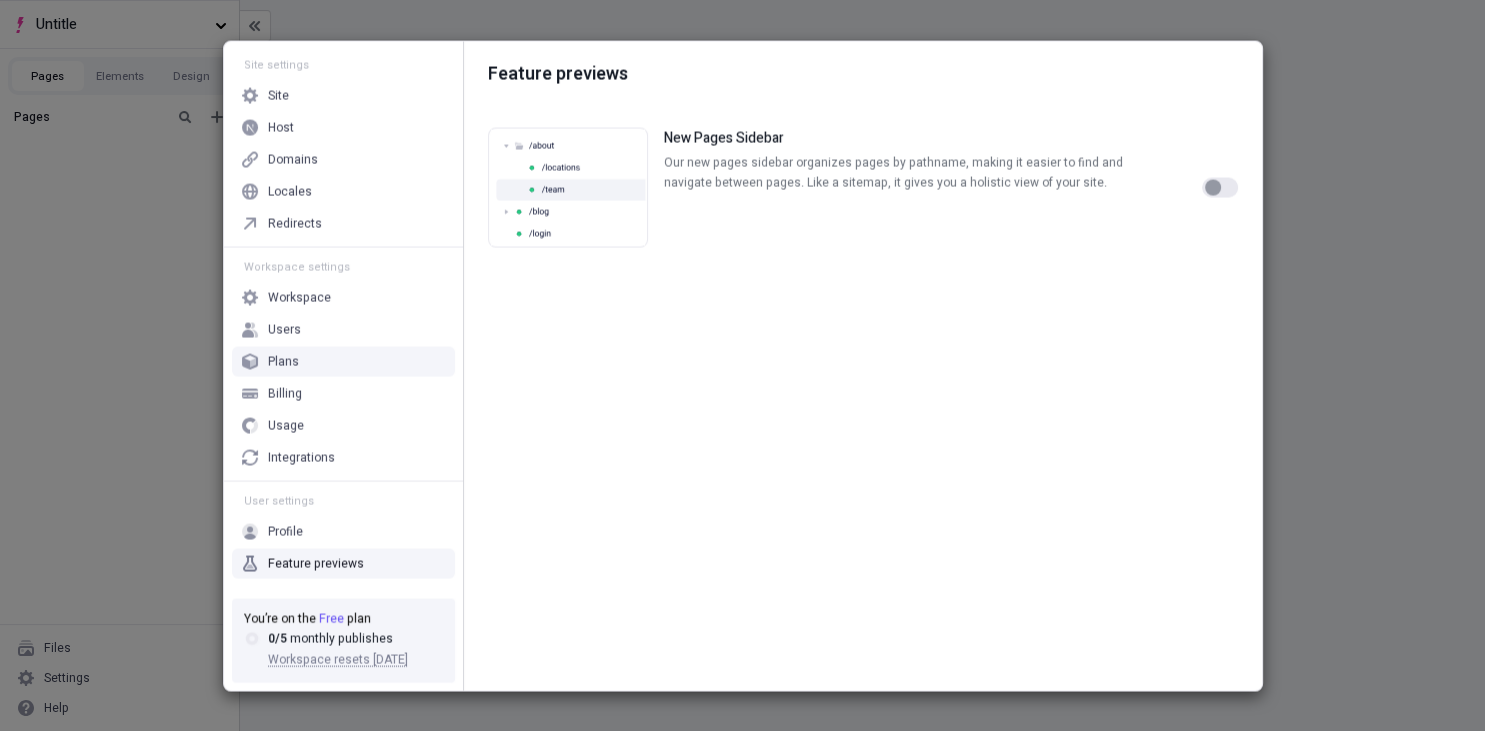 click on "Plans" at bounding box center (343, 361) 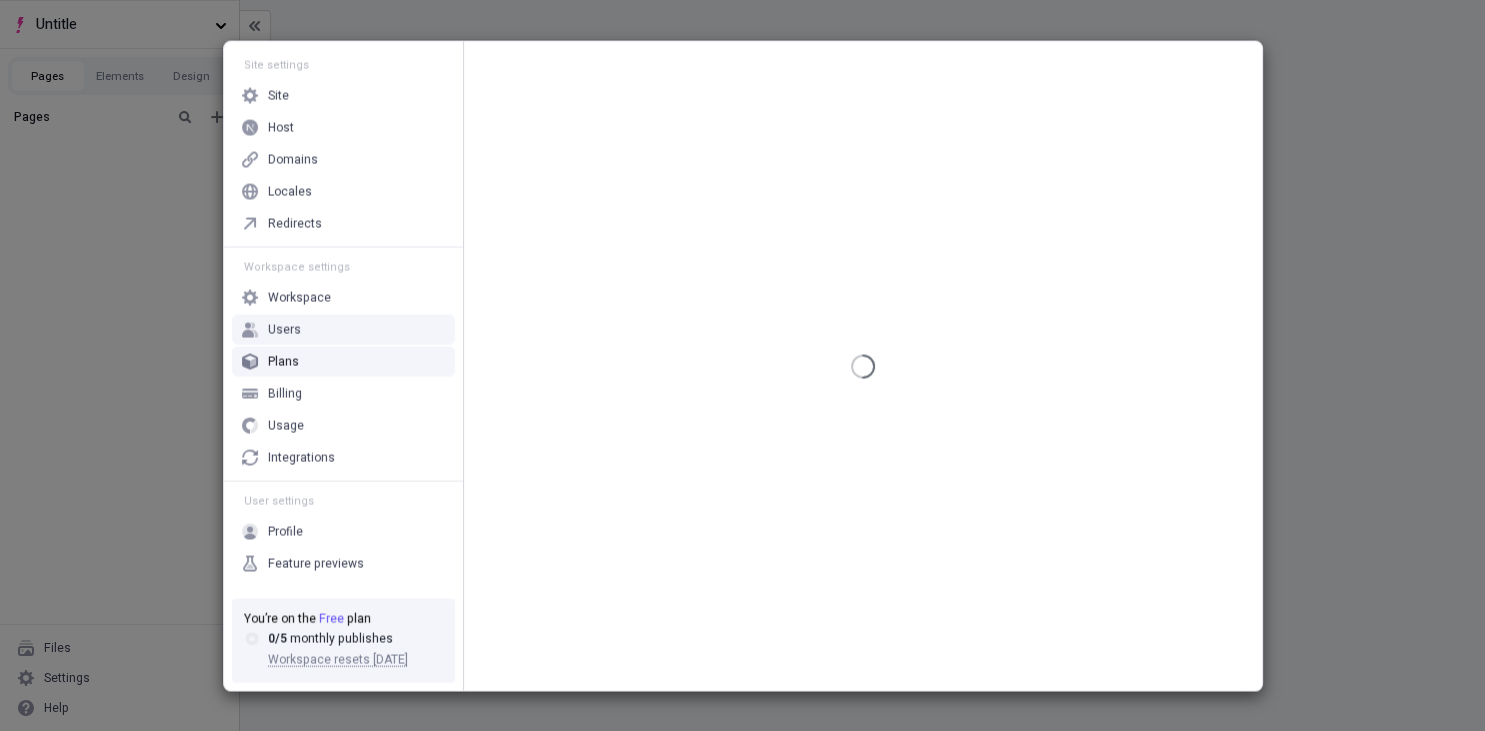 click on "Users" at bounding box center (343, 329) 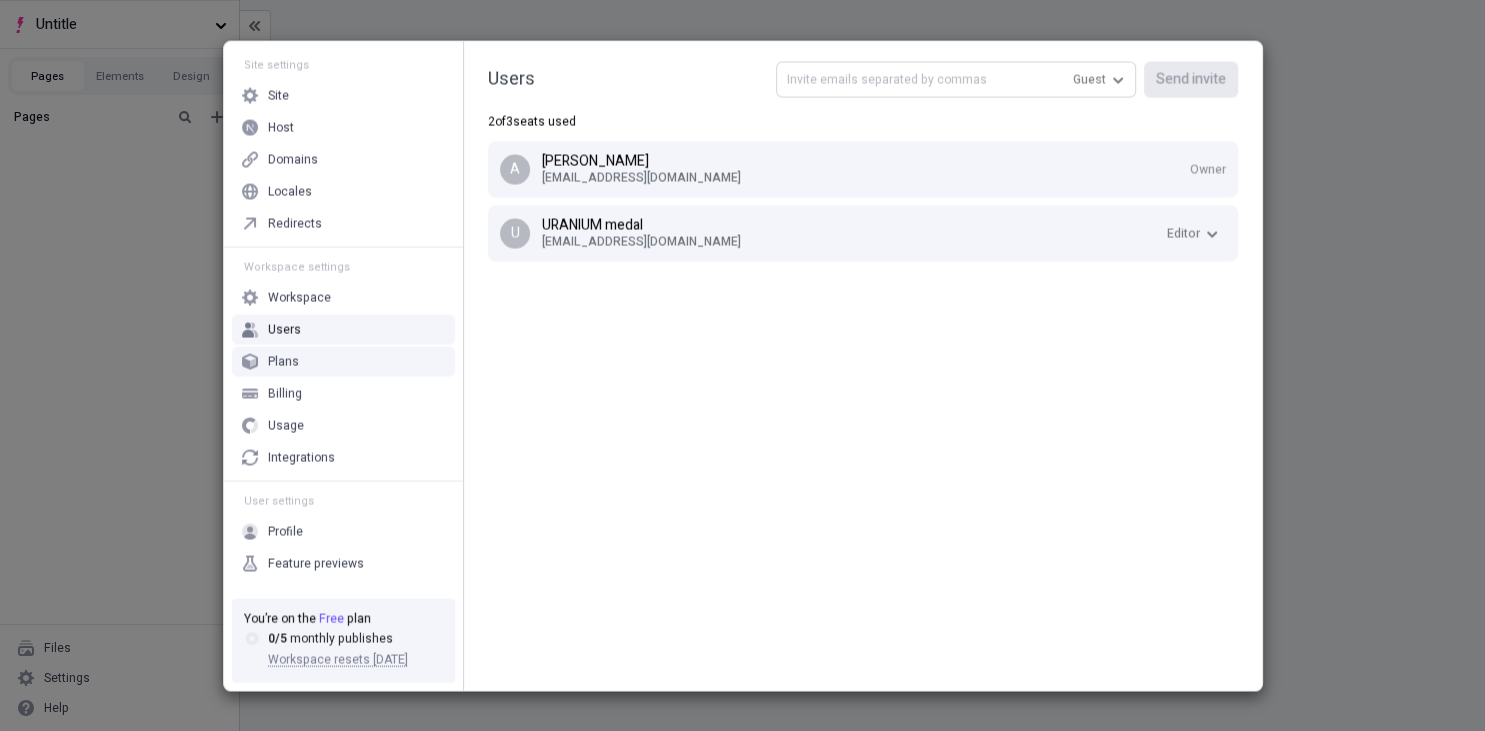 click at bounding box center (956, 79) 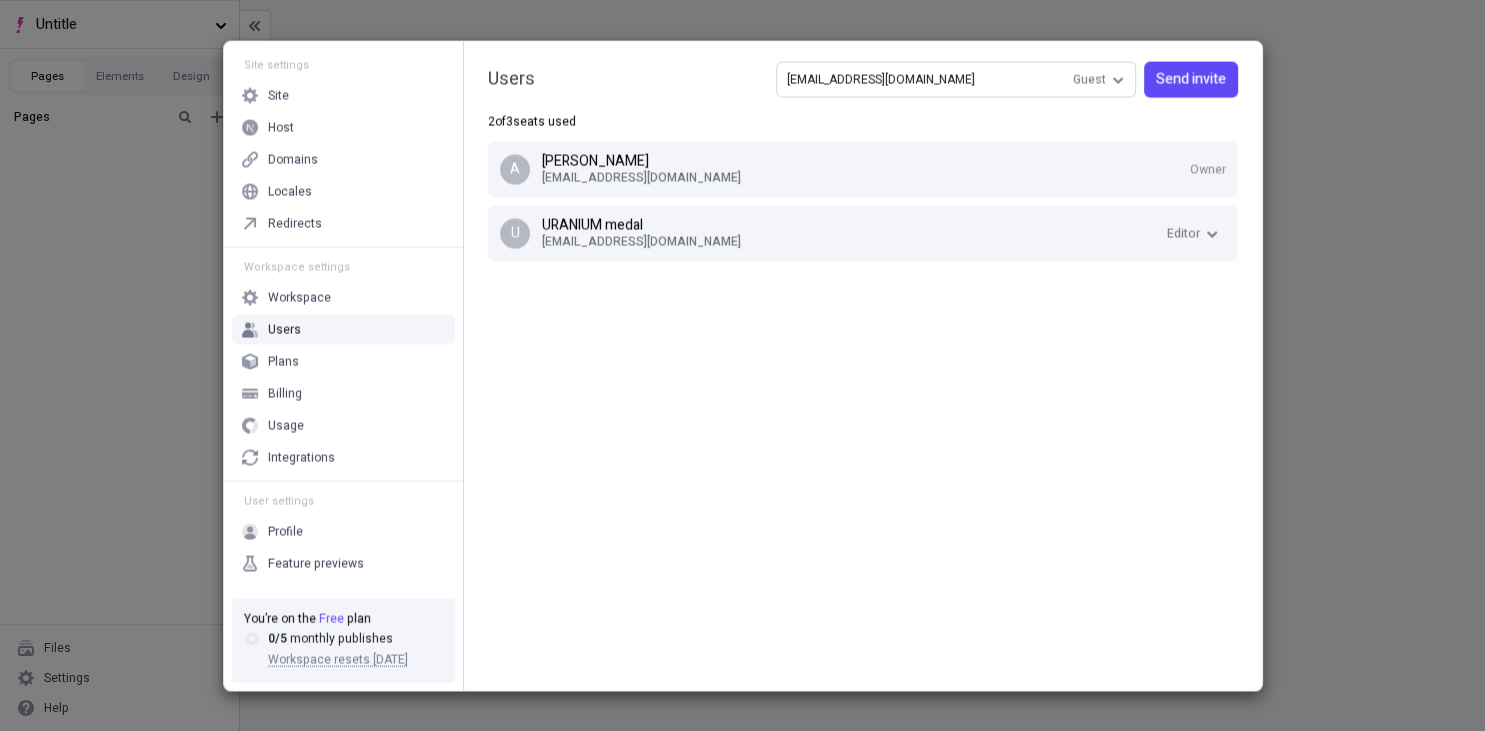 type on "test@gmail.com" 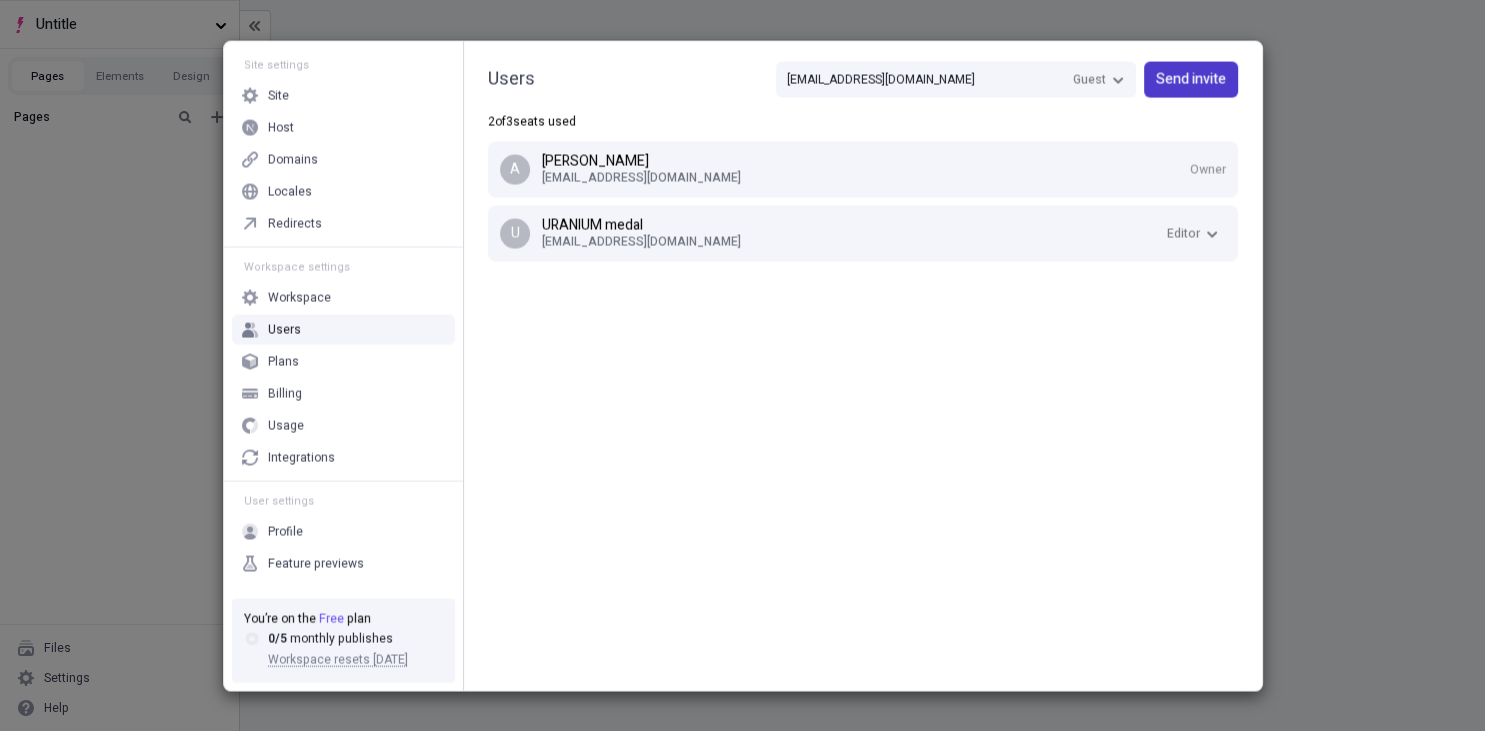 click on "Send invite" at bounding box center (1191, 79) 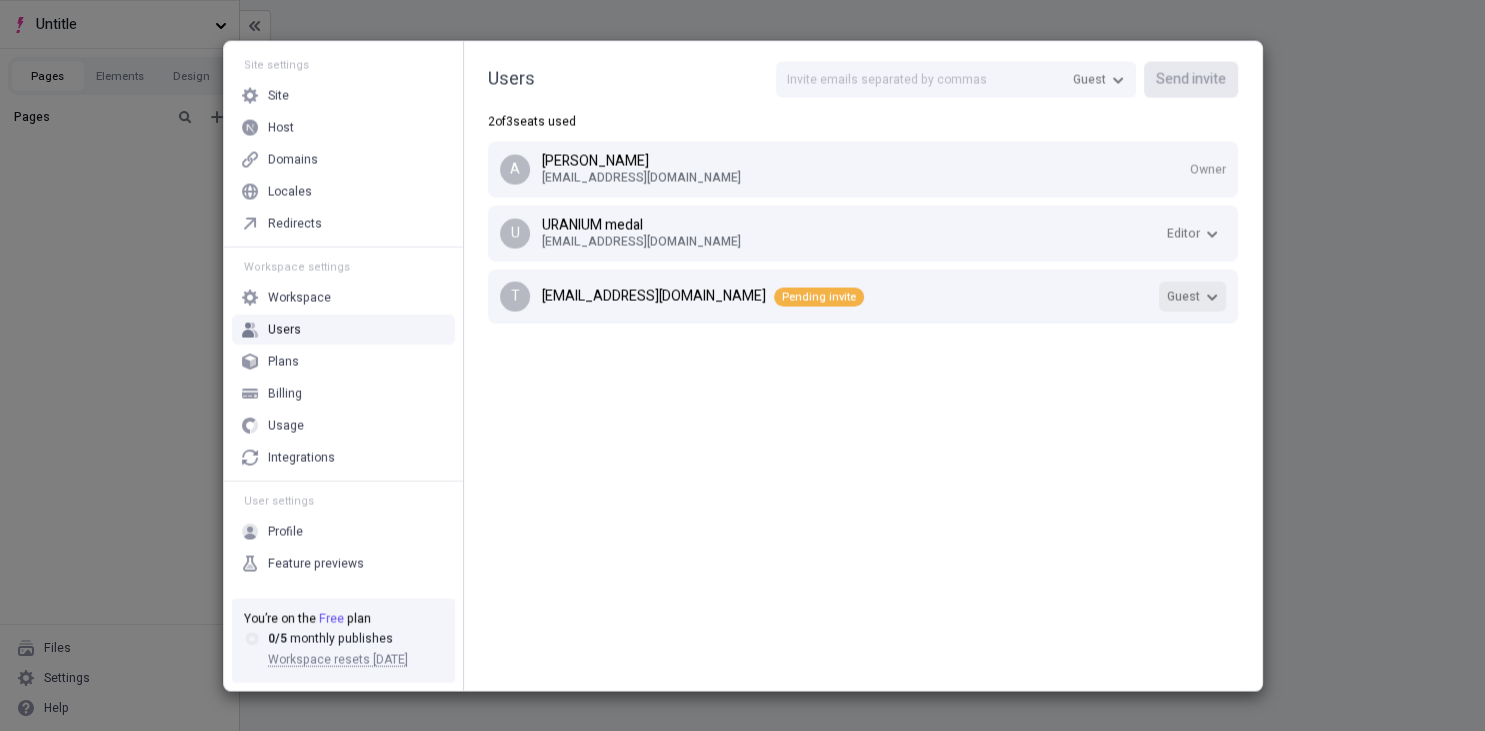 click on "Guest" at bounding box center [1192, 296] 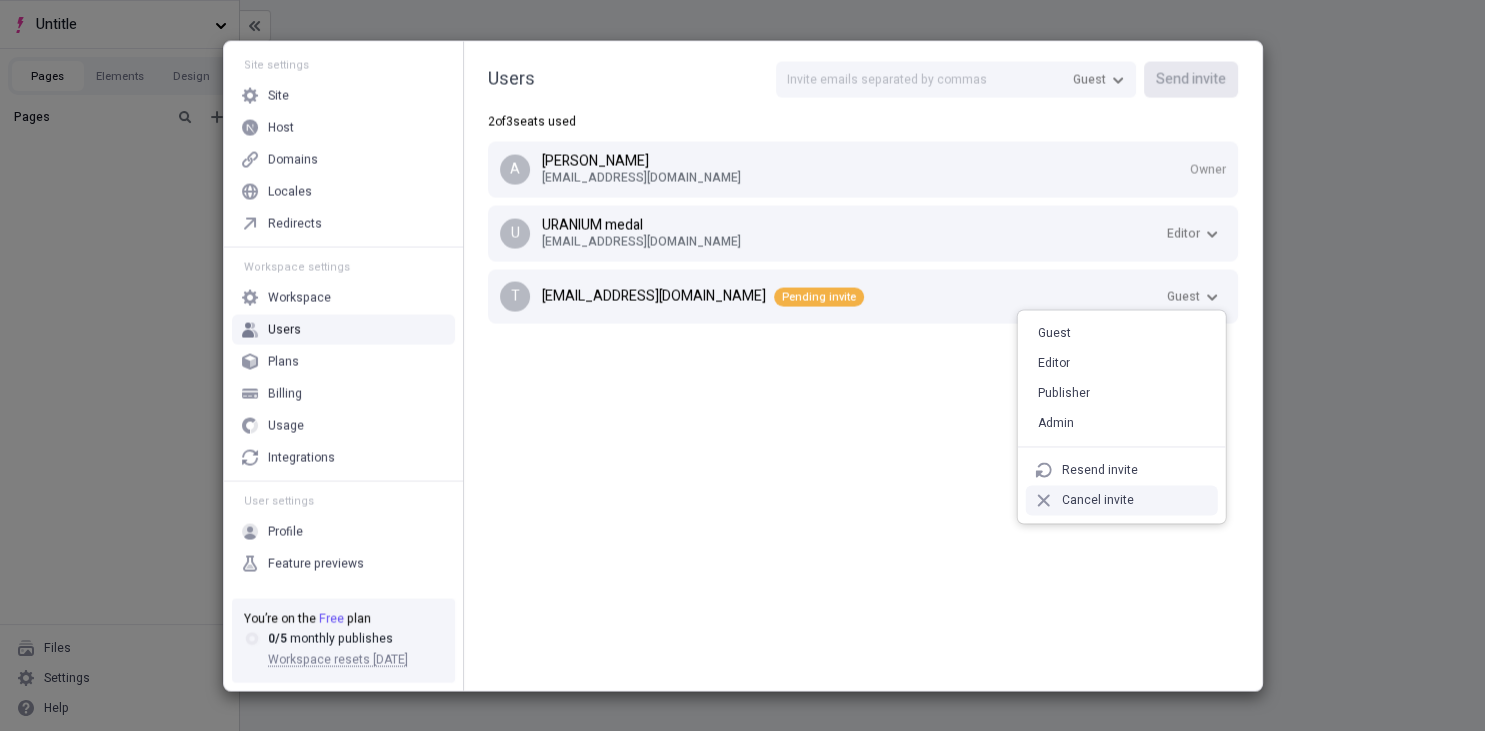 click on "Cancel invite" at bounding box center (1122, 500) 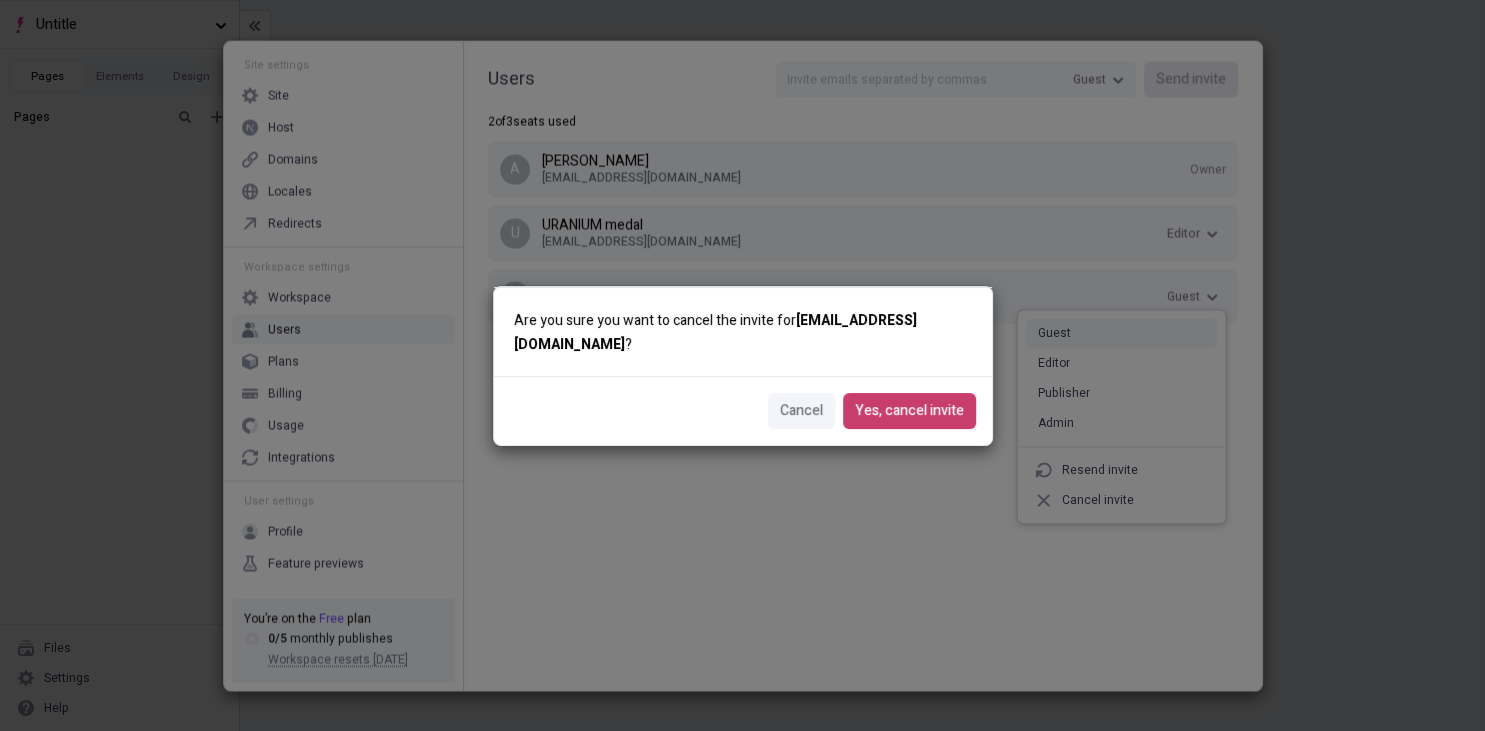 click on "Yes, cancel invite" at bounding box center [909, 411] 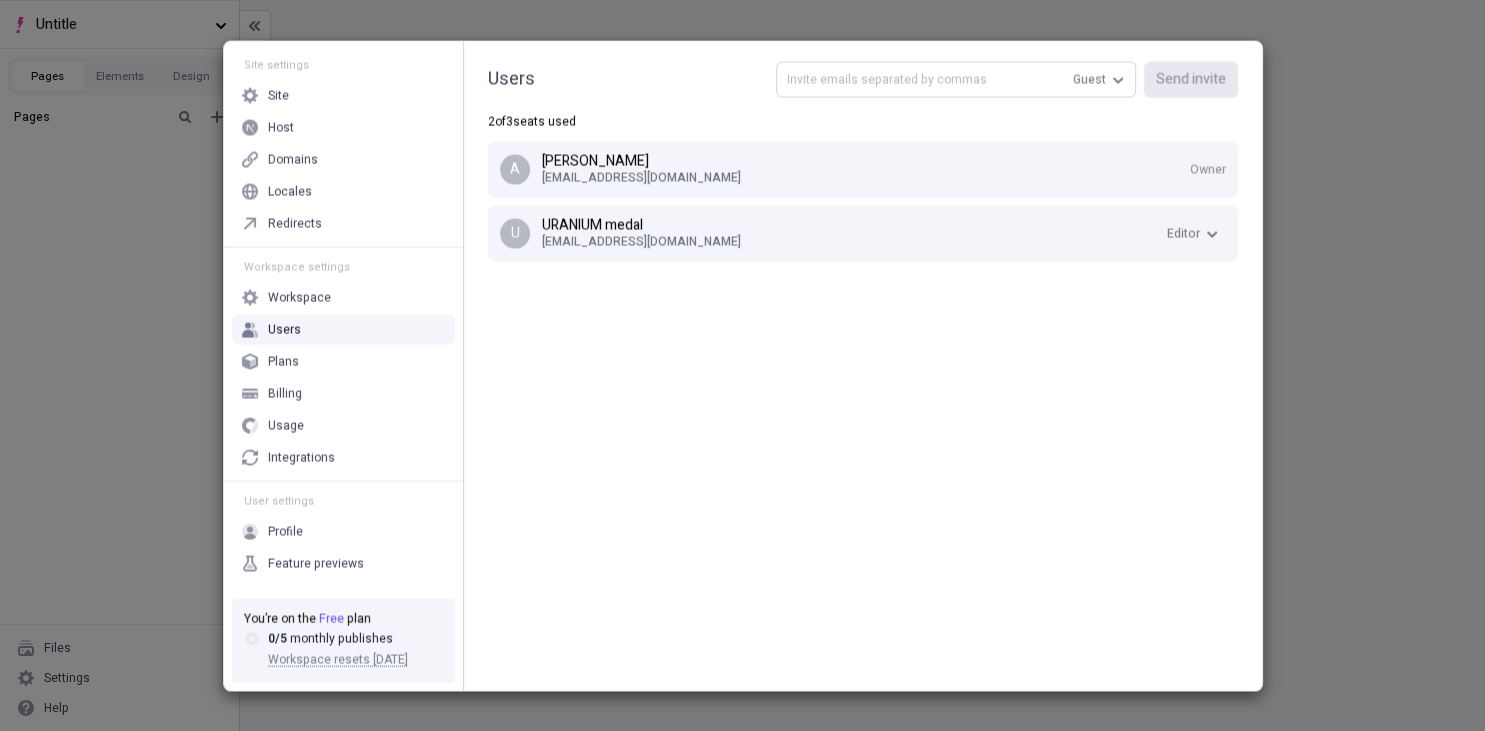 click at bounding box center (956, 79) 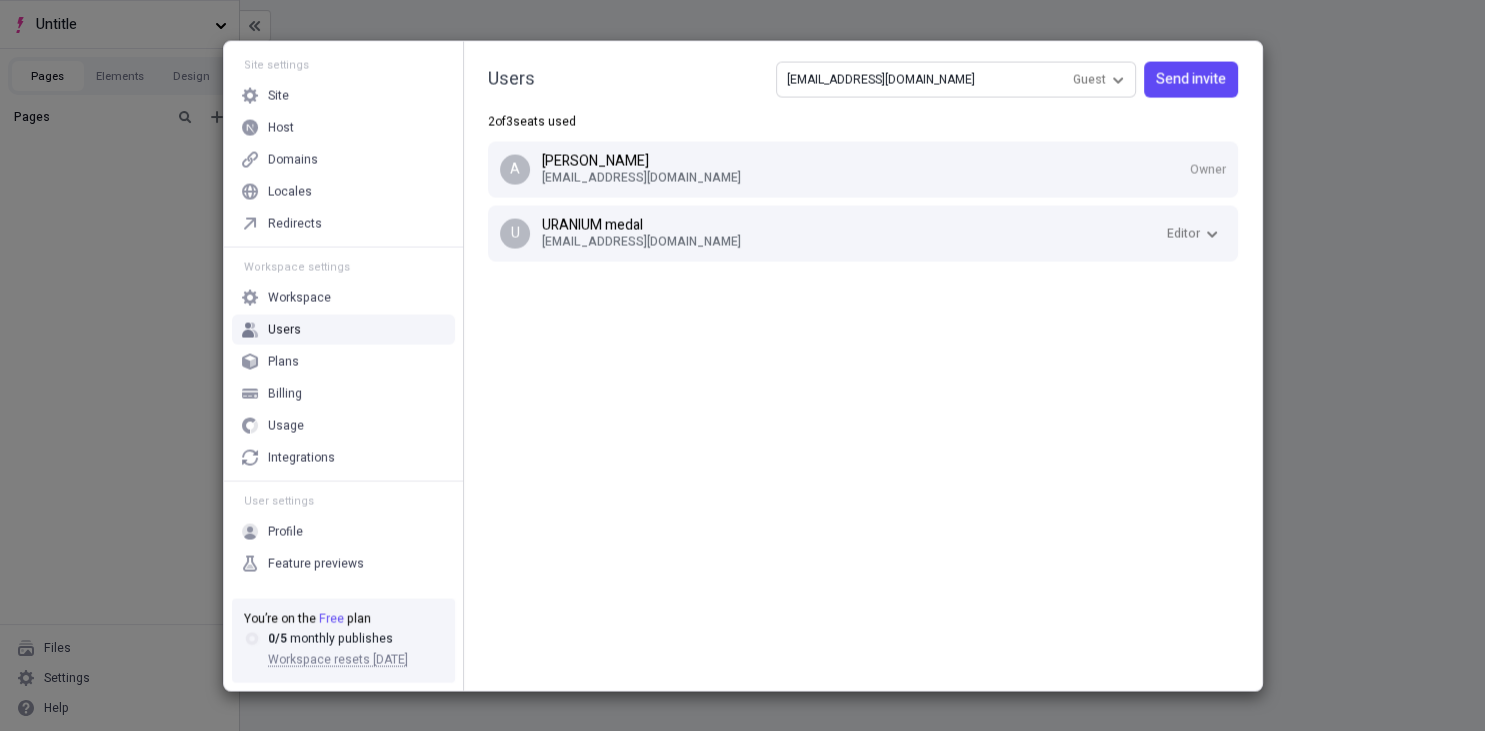 type on "test@gmail.com" 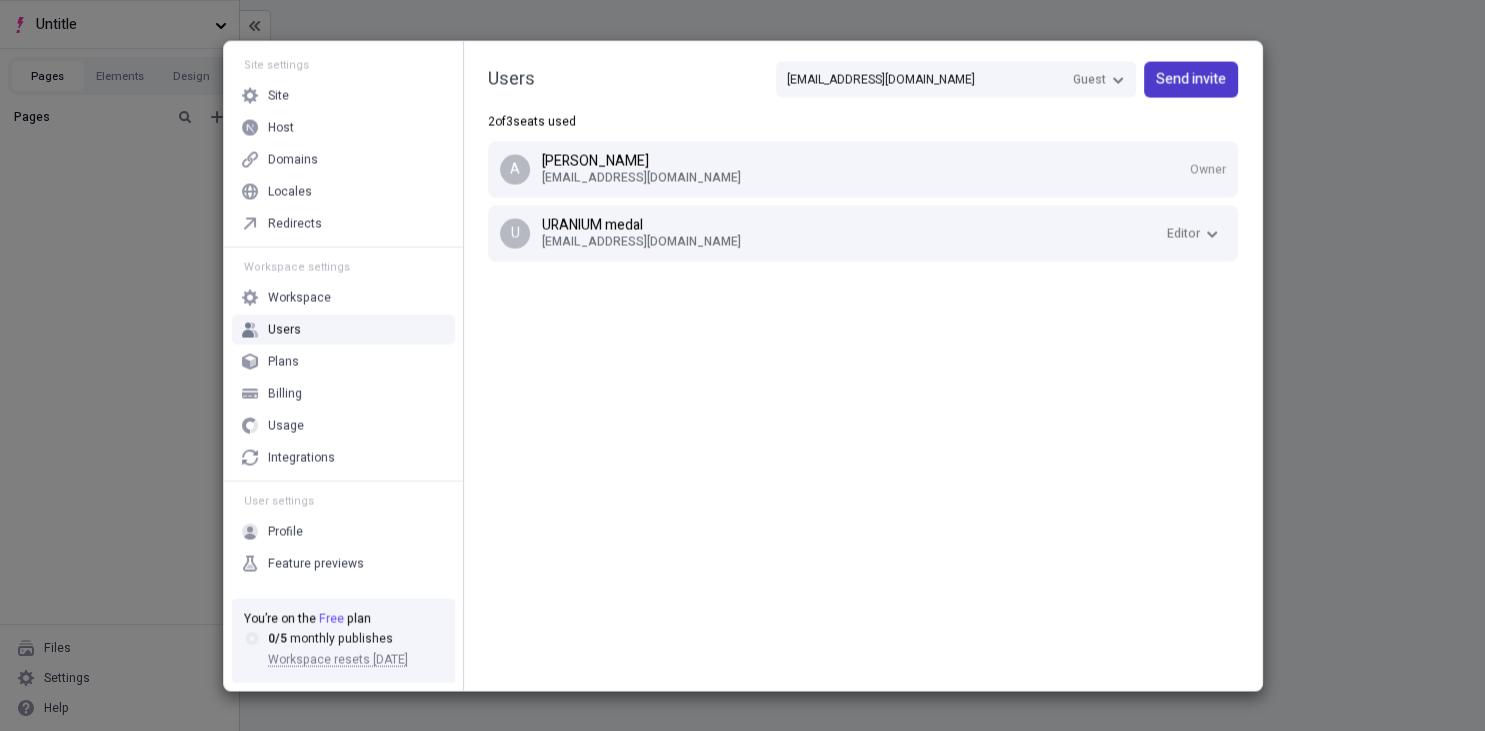 click on "Send invite" at bounding box center [1191, 79] 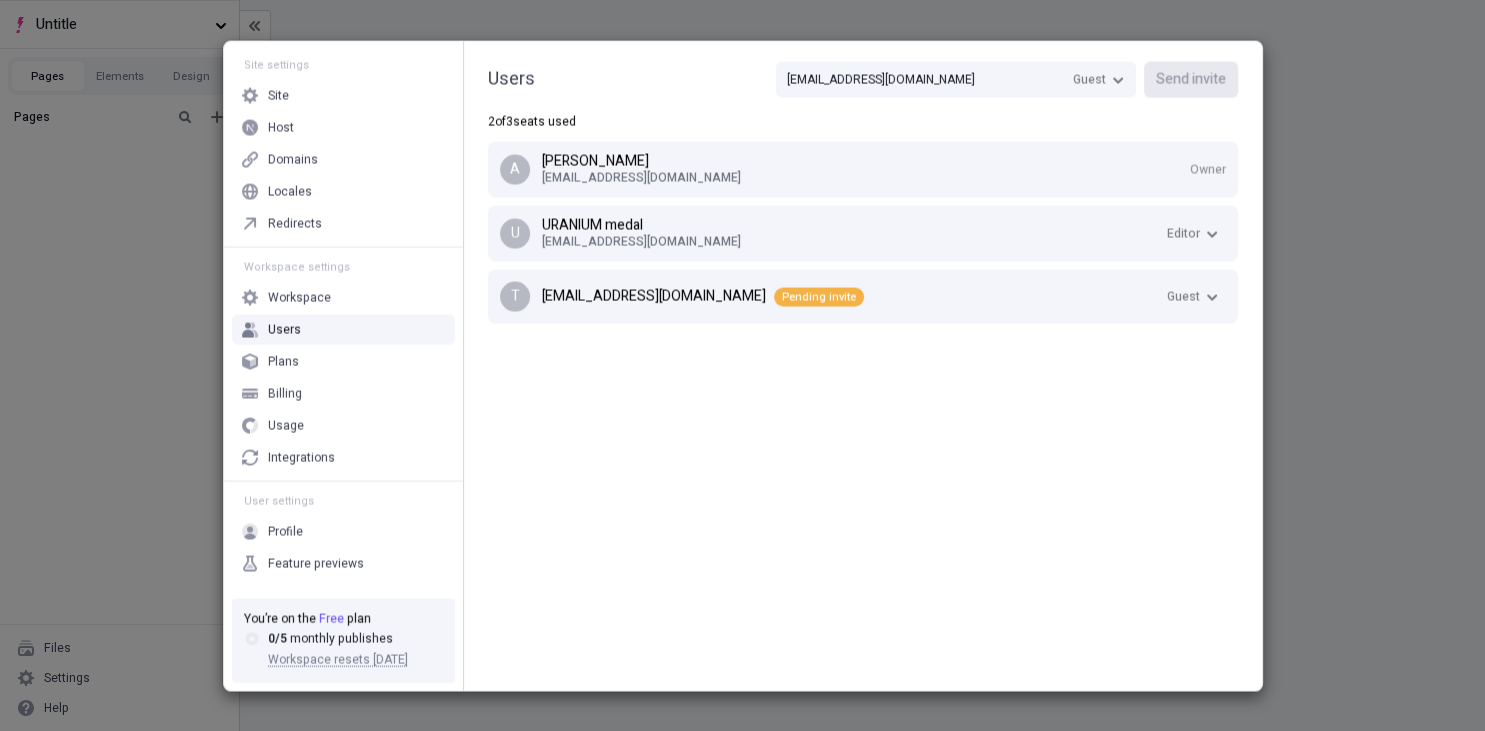 type 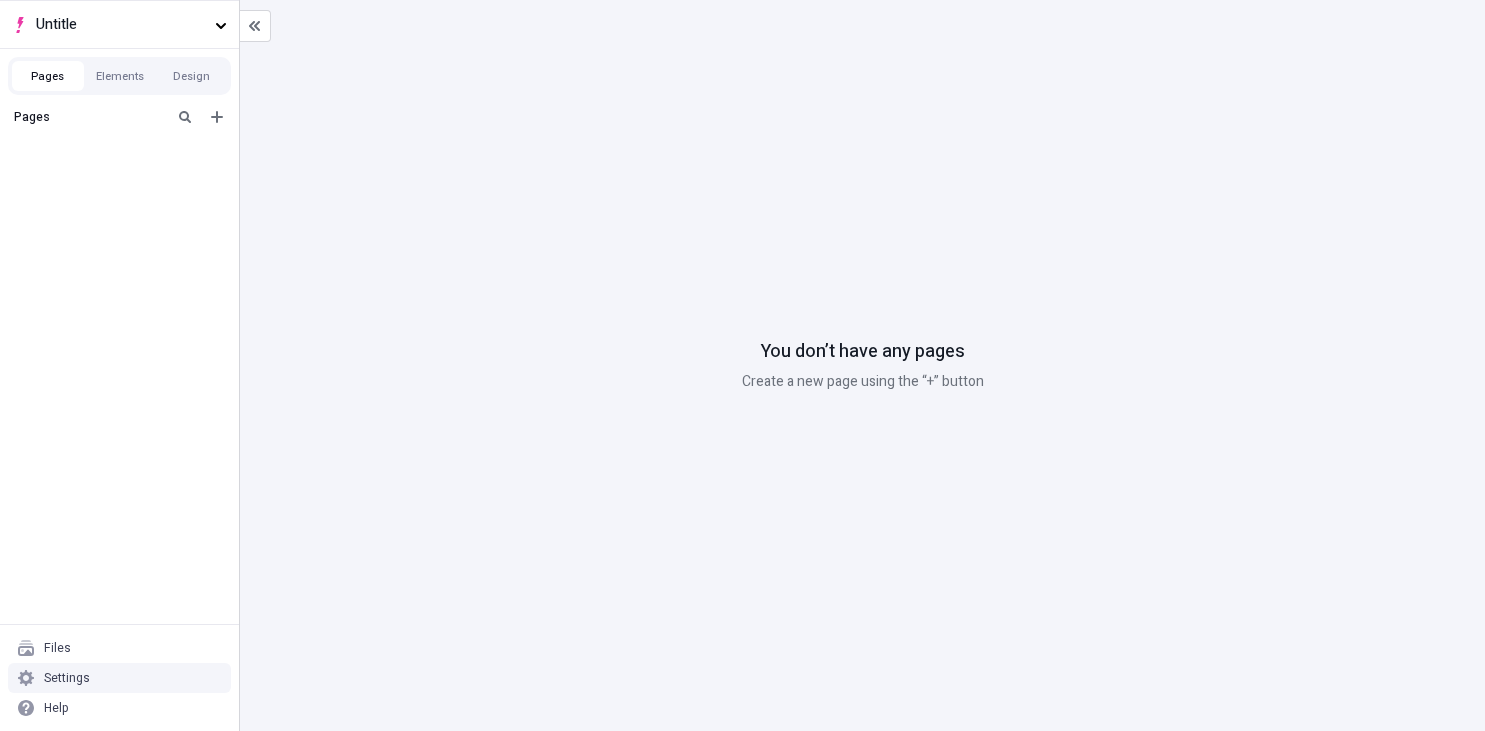 click on "Settings" at bounding box center [119, 678] 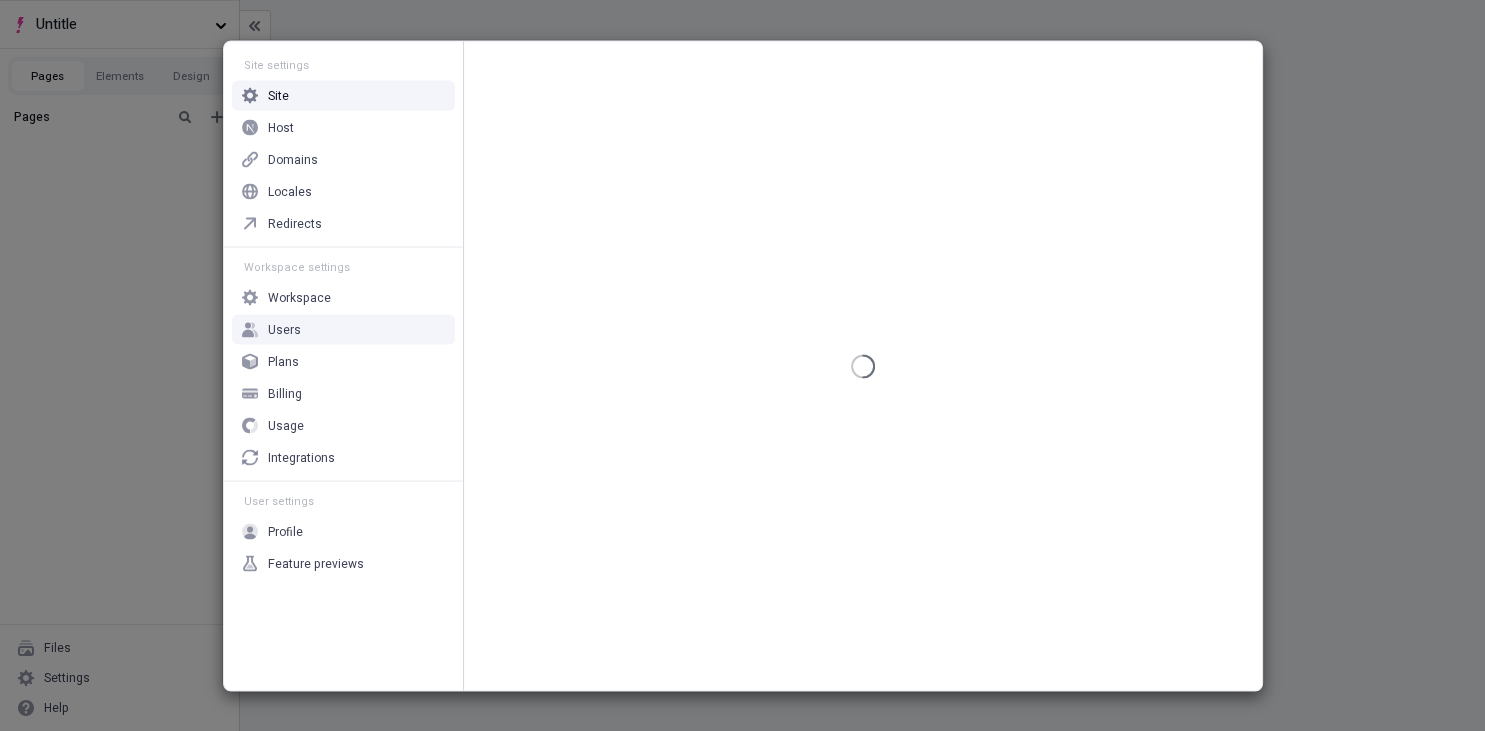 click on "Users" at bounding box center [343, 329] 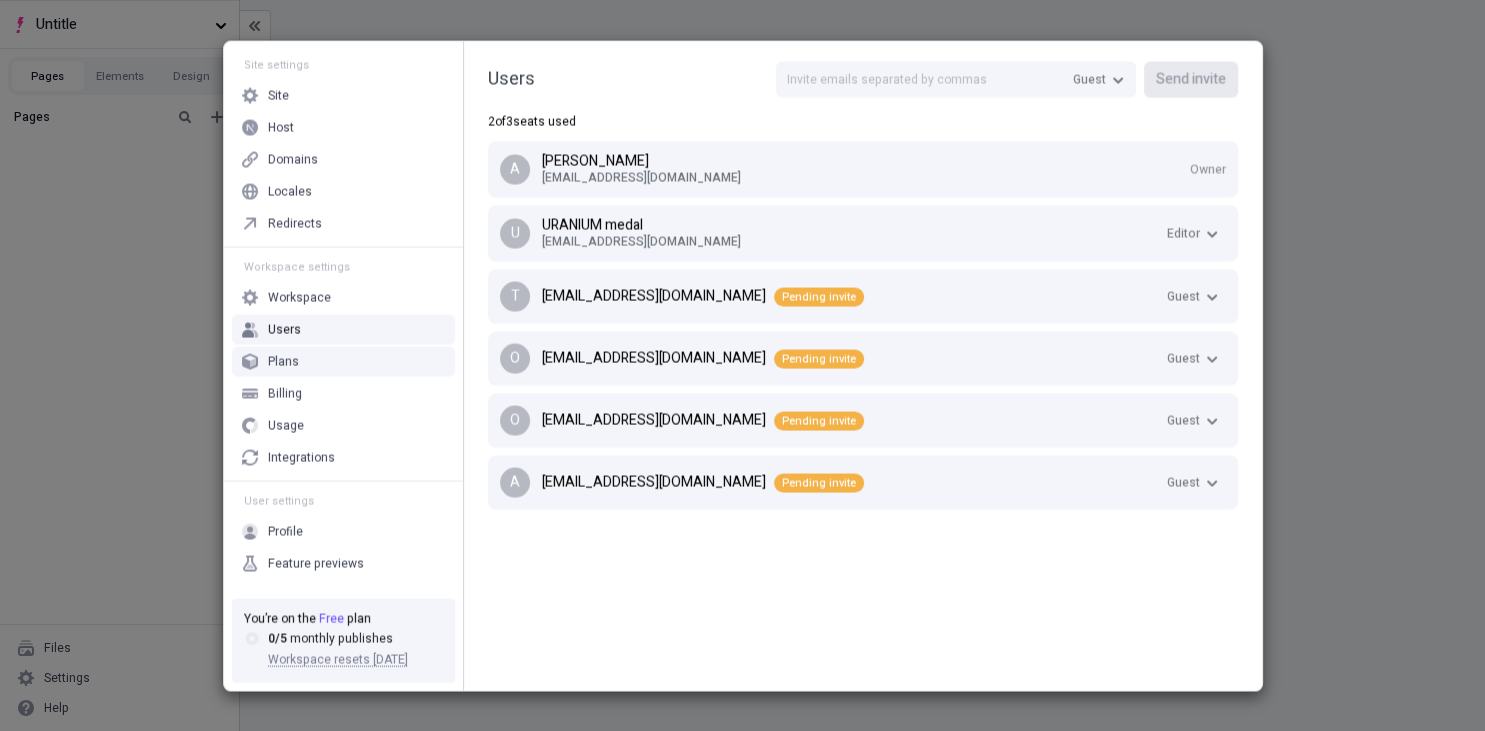 click on "Plans" at bounding box center [343, 361] 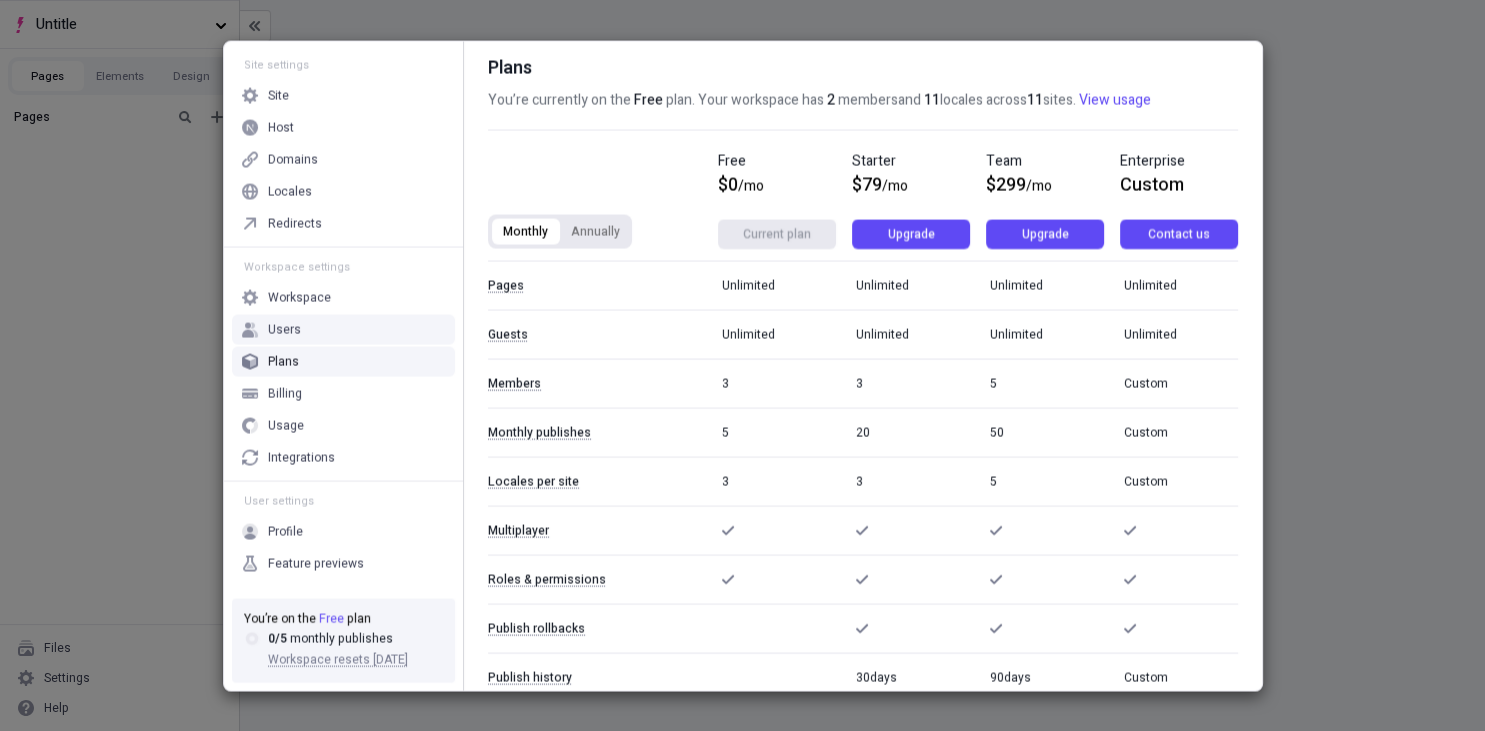 scroll, scrollTop: 0, scrollLeft: 0, axis: both 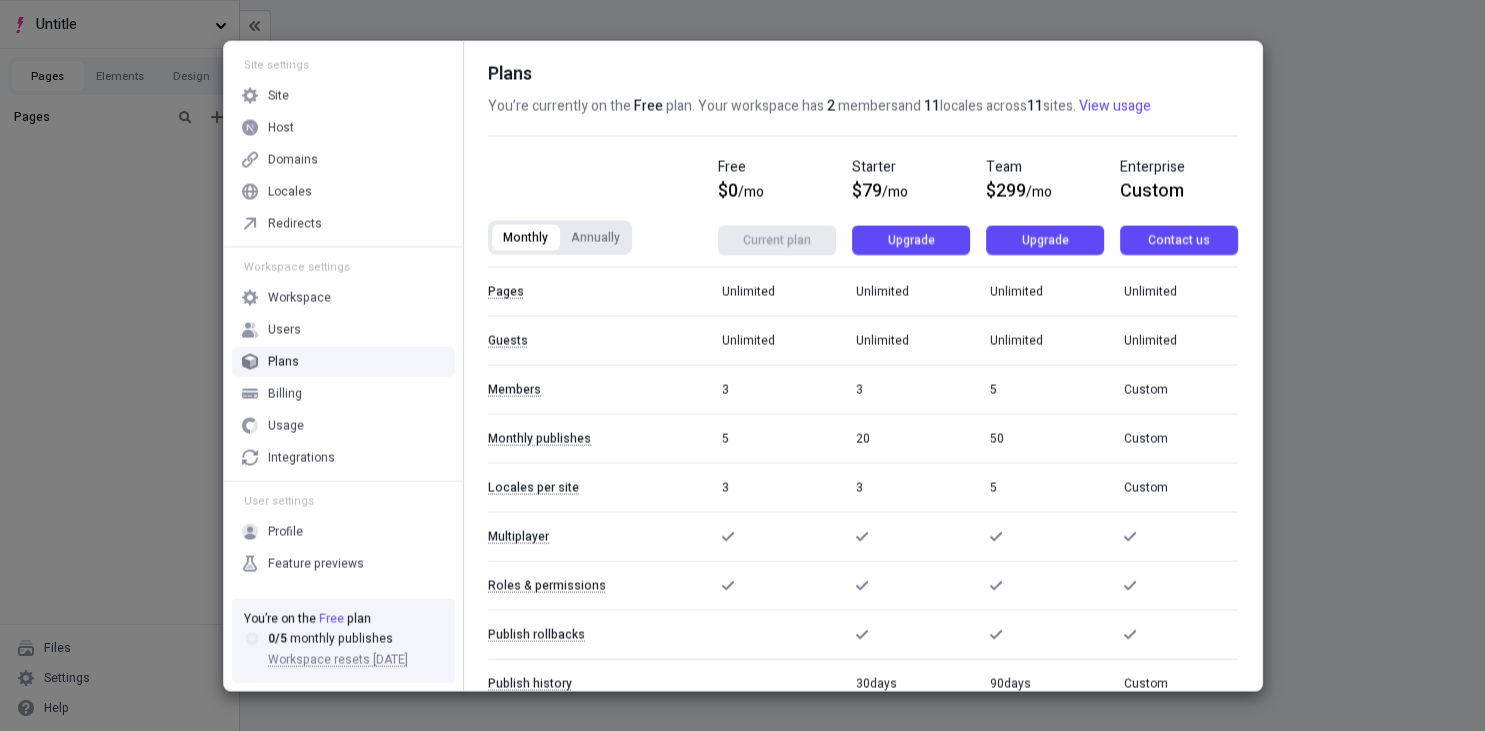 click on "Plans" at bounding box center (343, 361) 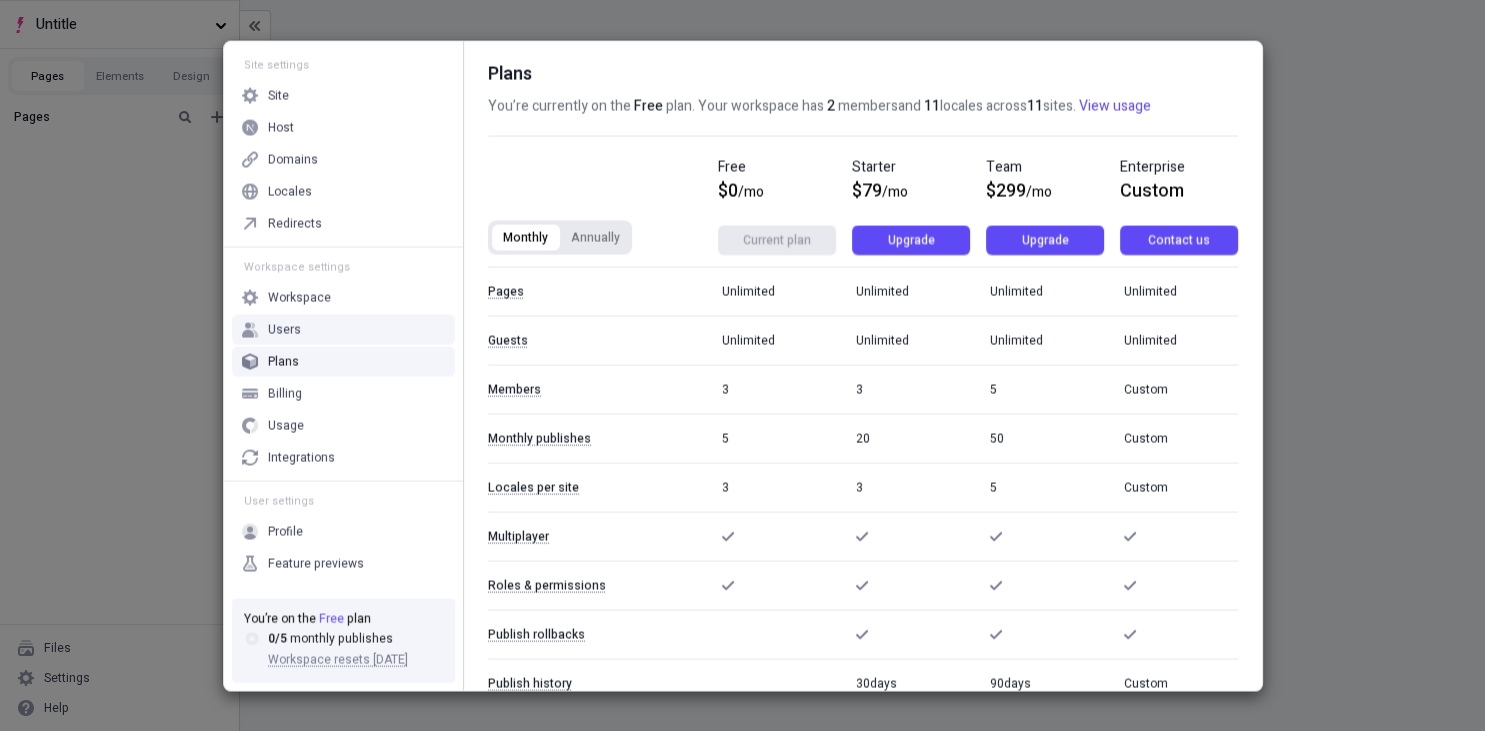 click on "Users" at bounding box center [343, 329] 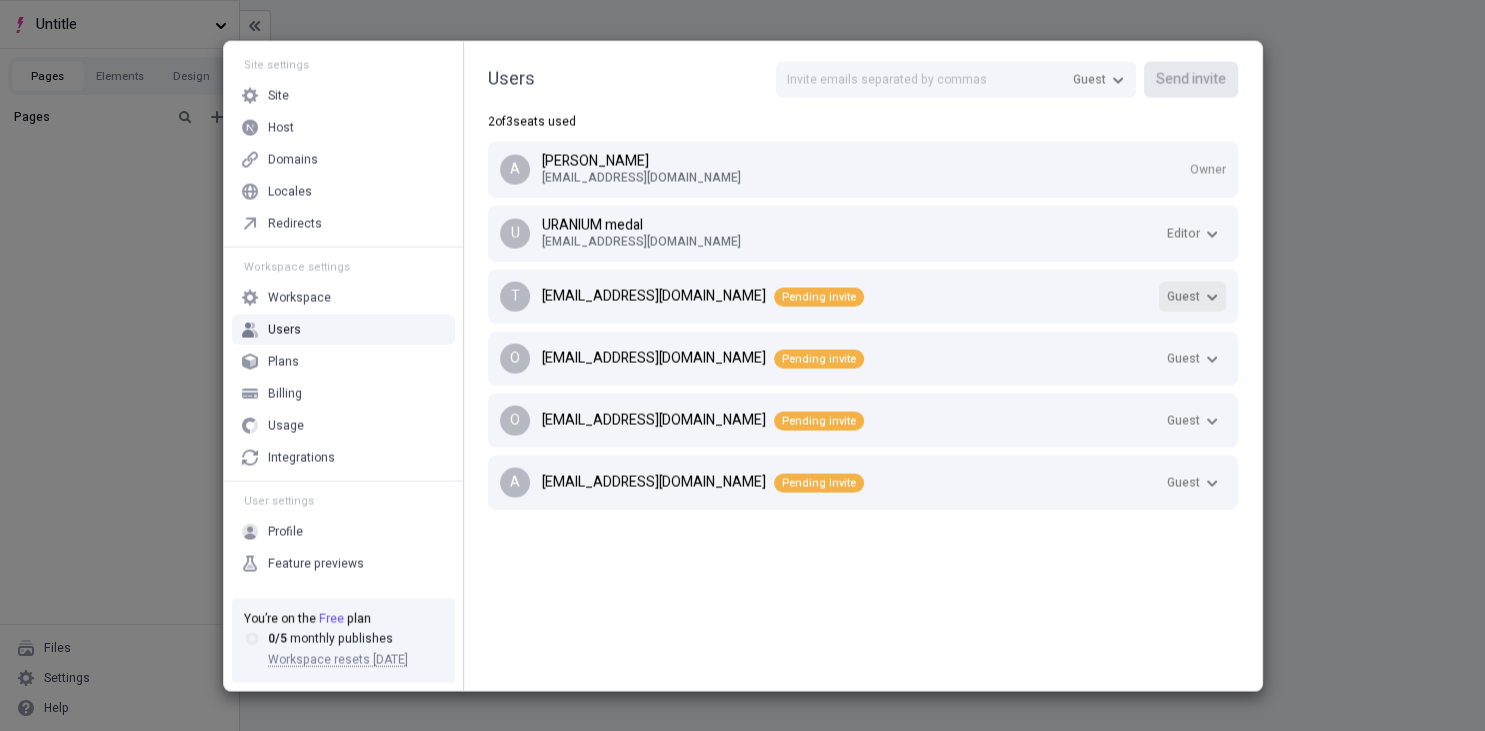 click on "Guest" at bounding box center [1192, 296] 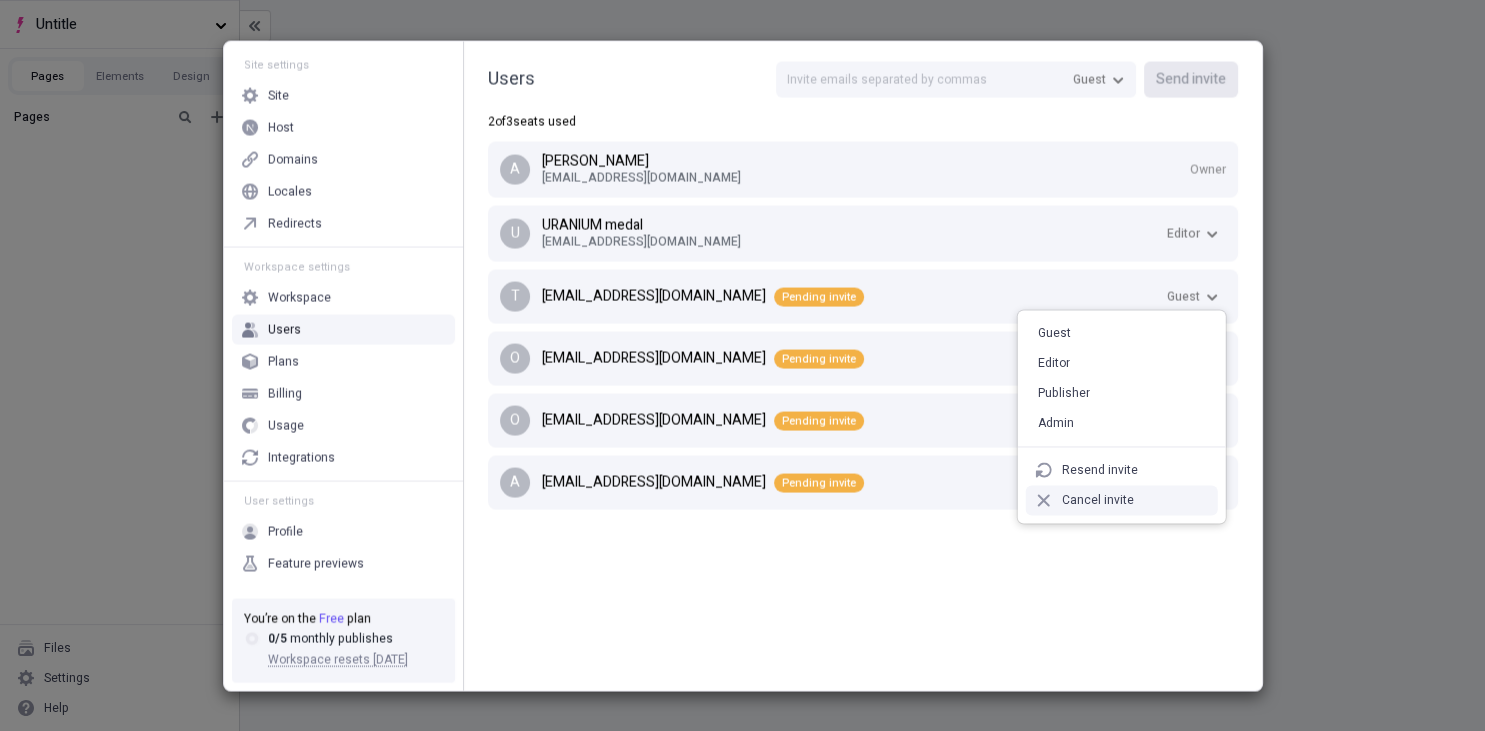 click on "Cancel invite" at bounding box center (1122, 500) 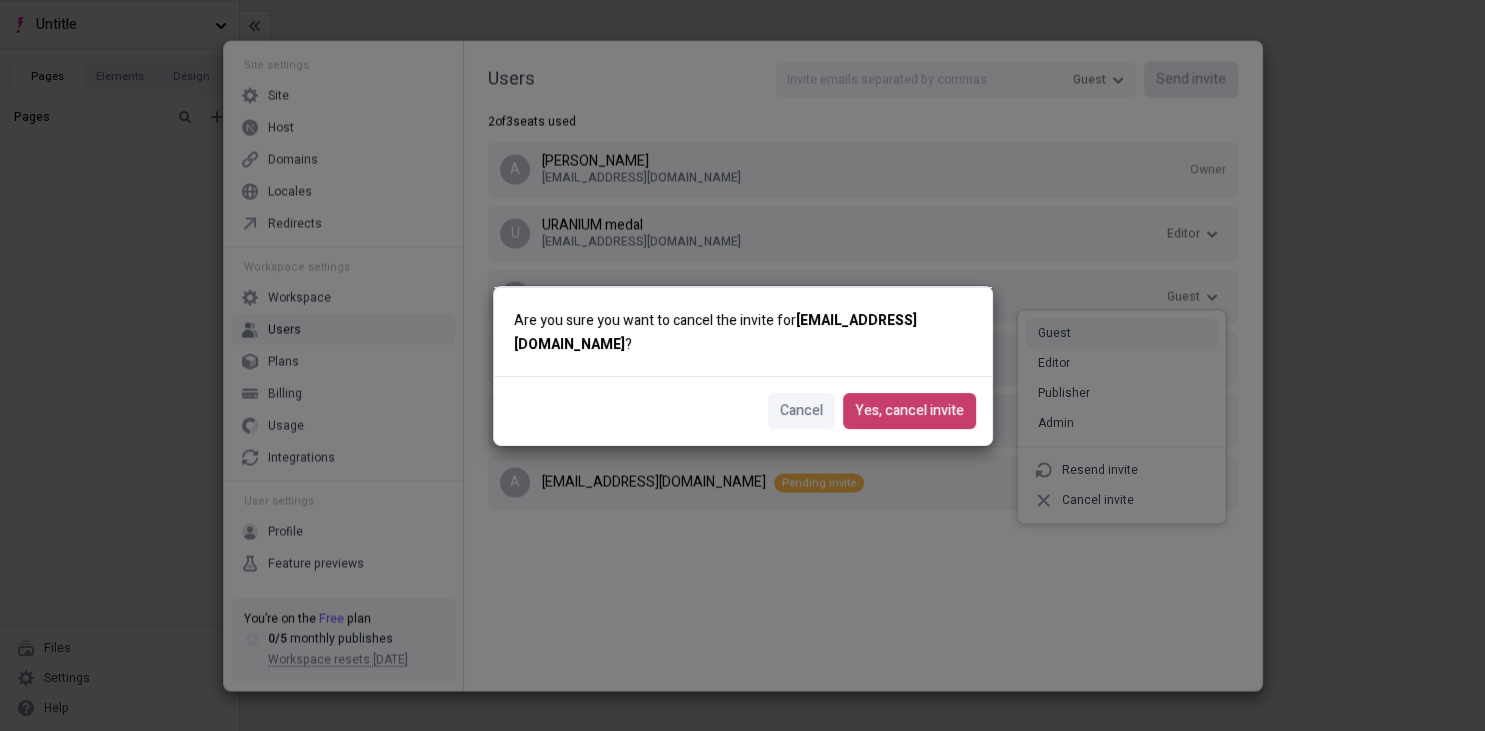 click on "Yes, cancel invite" at bounding box center (909, 411) 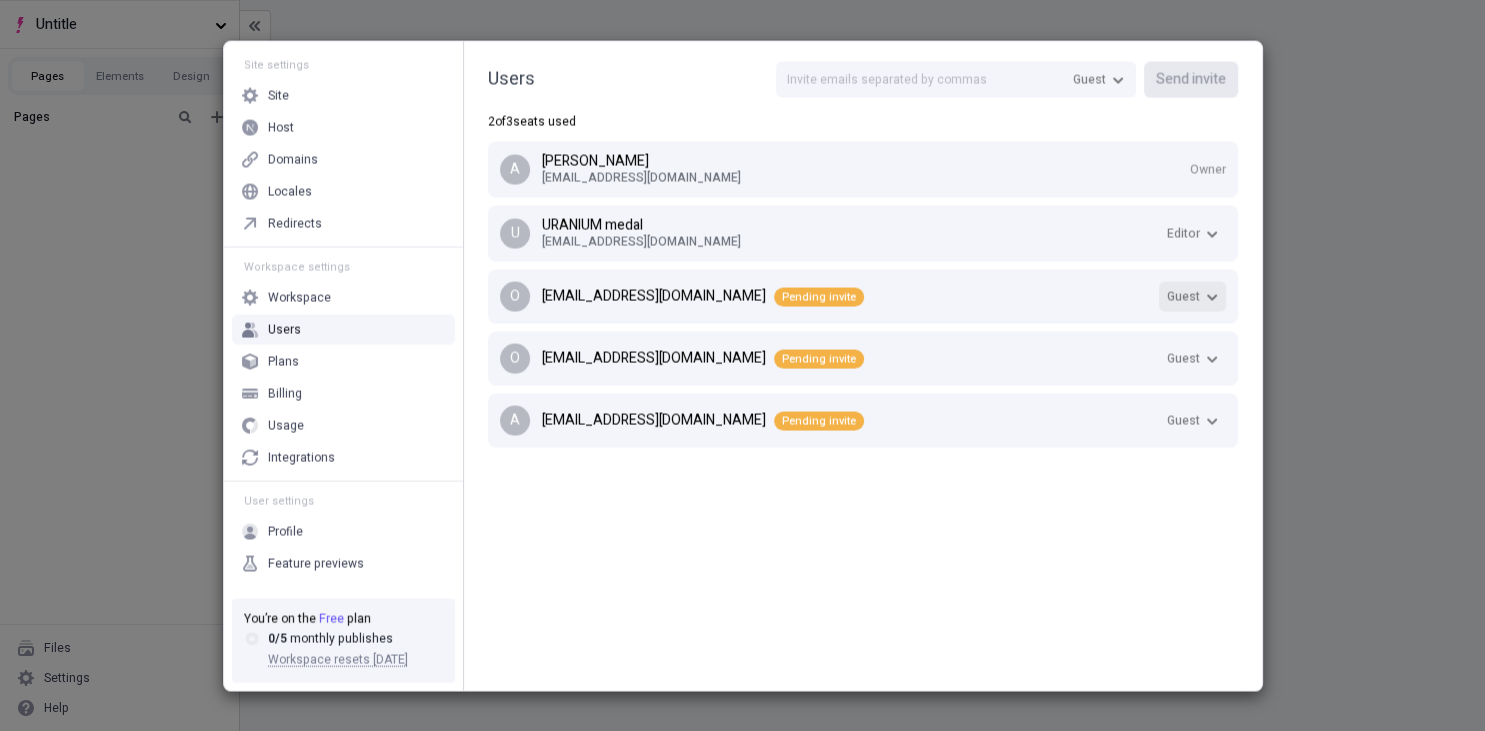 click on "Guest" at bounding box center [1183, 296] 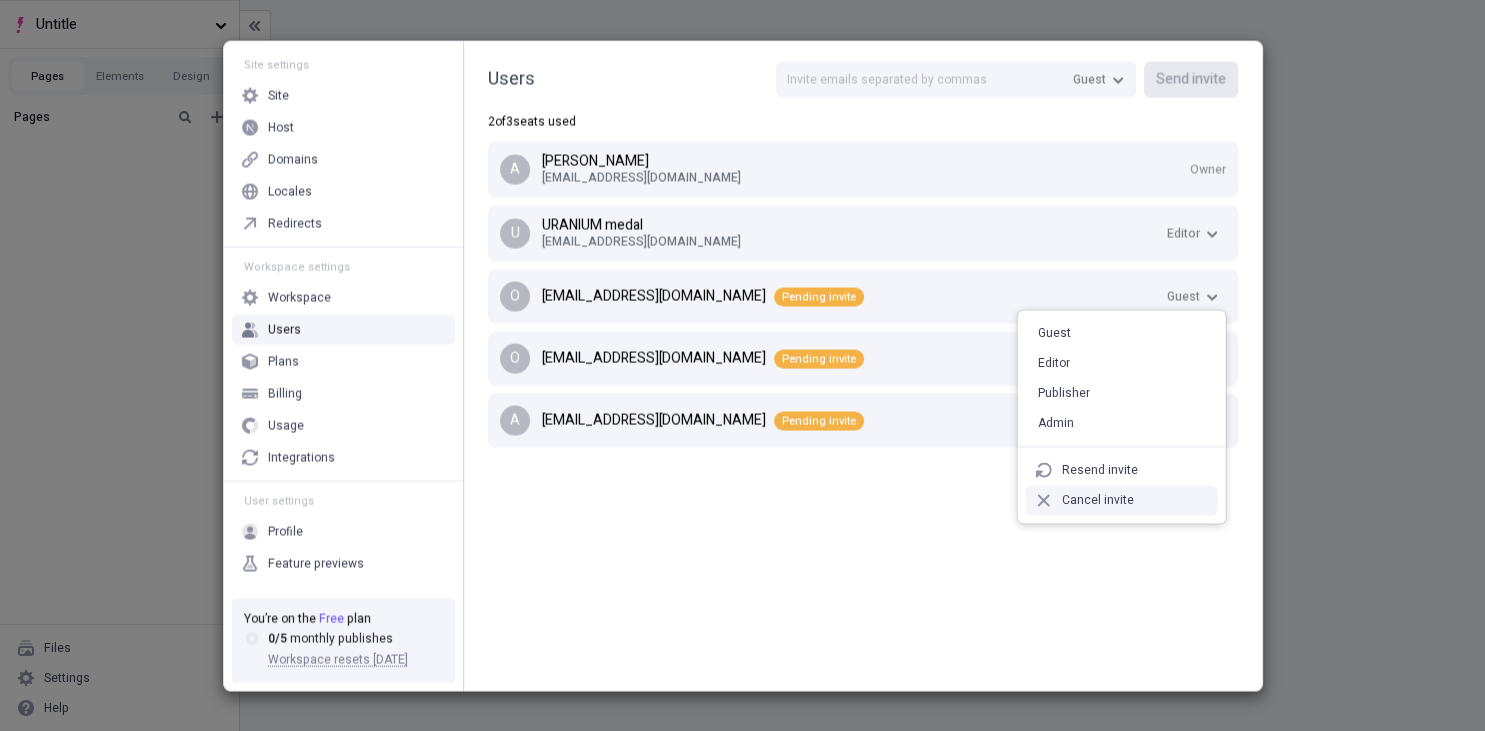 click on "Cancel invite" at bounding box center [1122, 500] 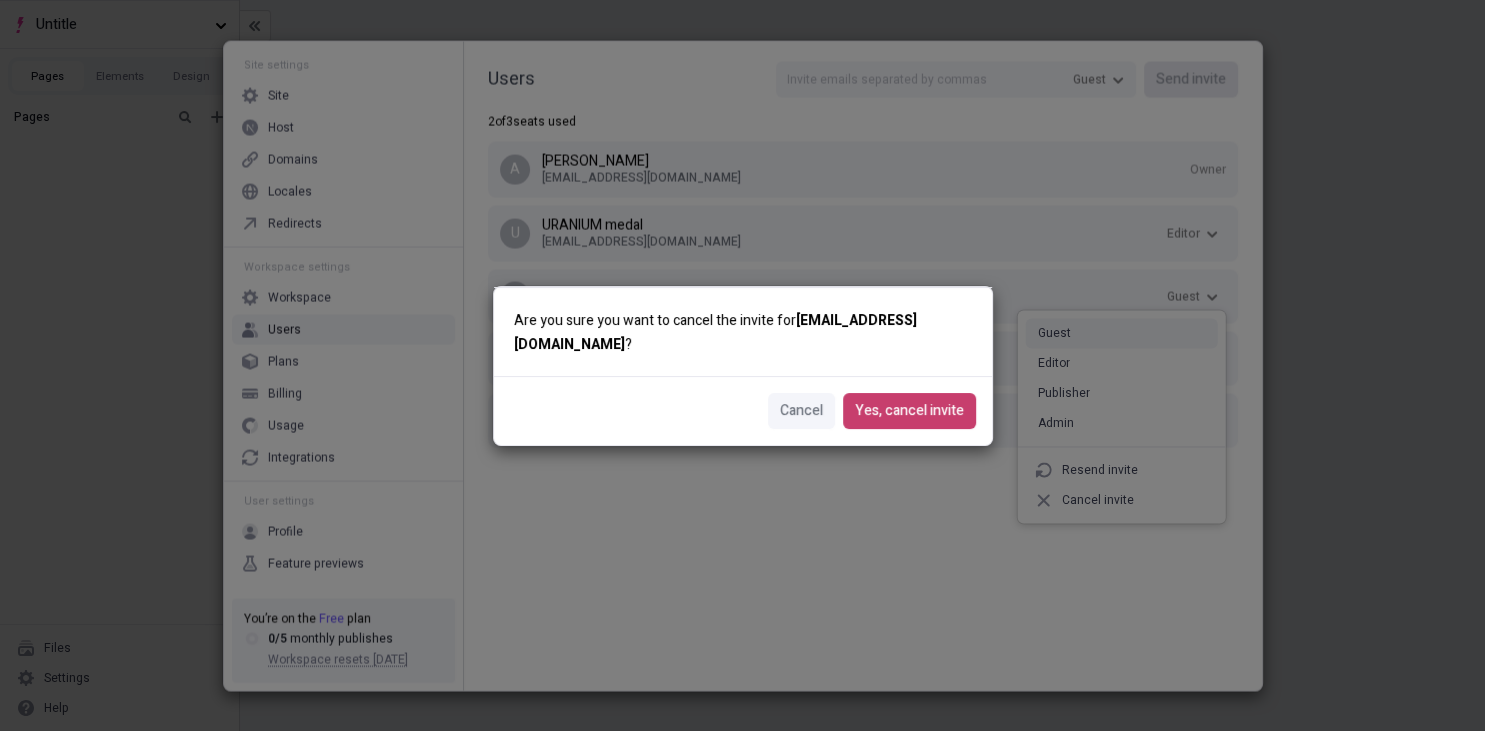 click on "Yes, cancel invite" at bounding box center (909, 411) 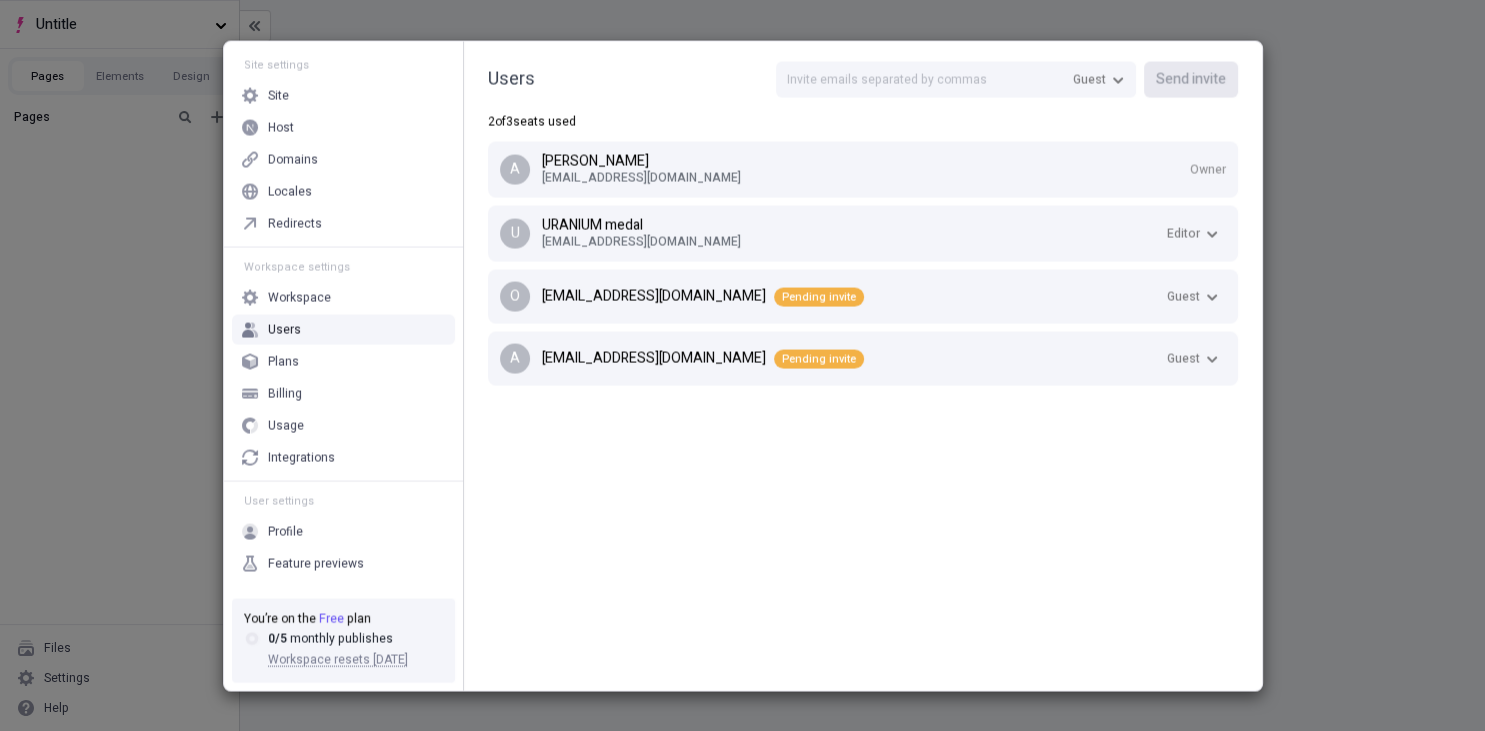 click 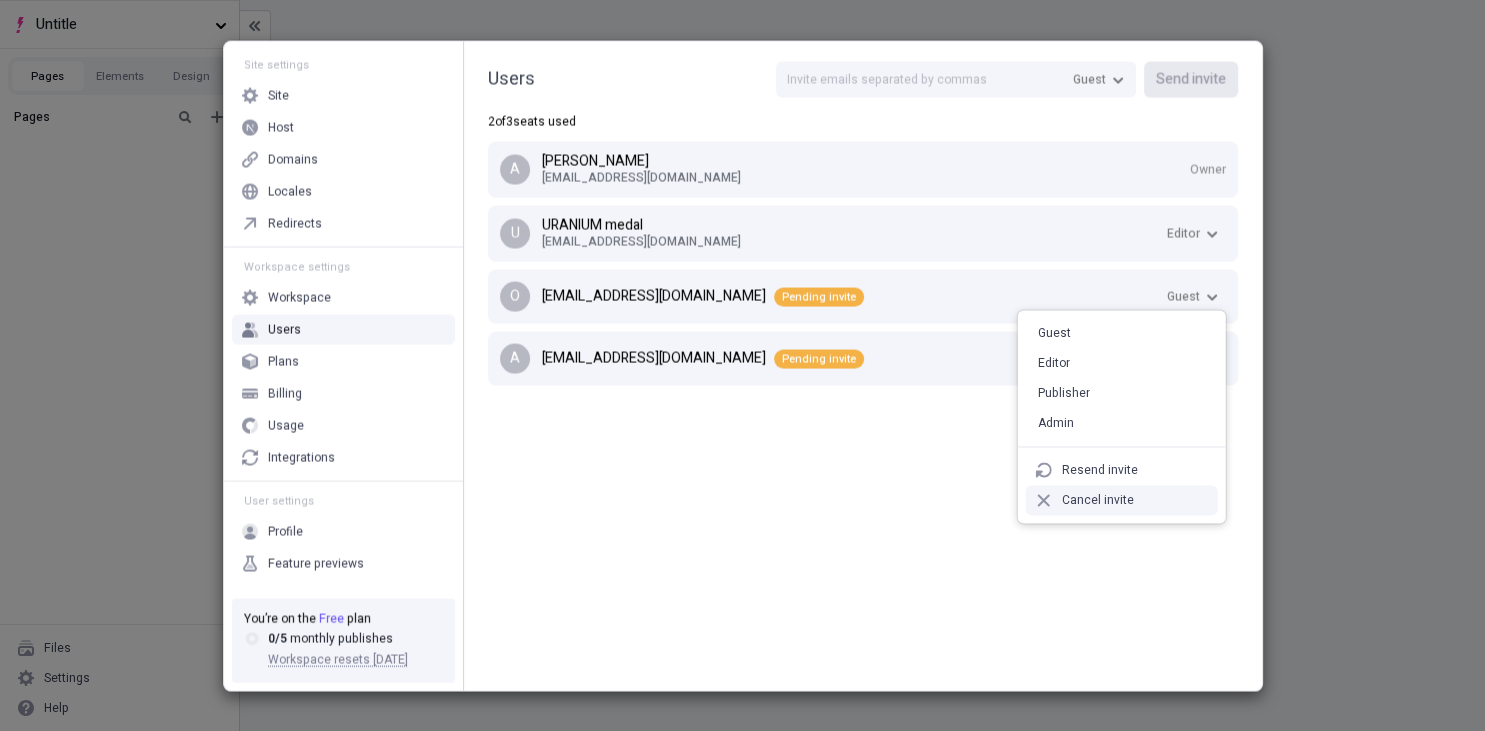 click on "Cancel invite" at bounding box center [1122, 500] 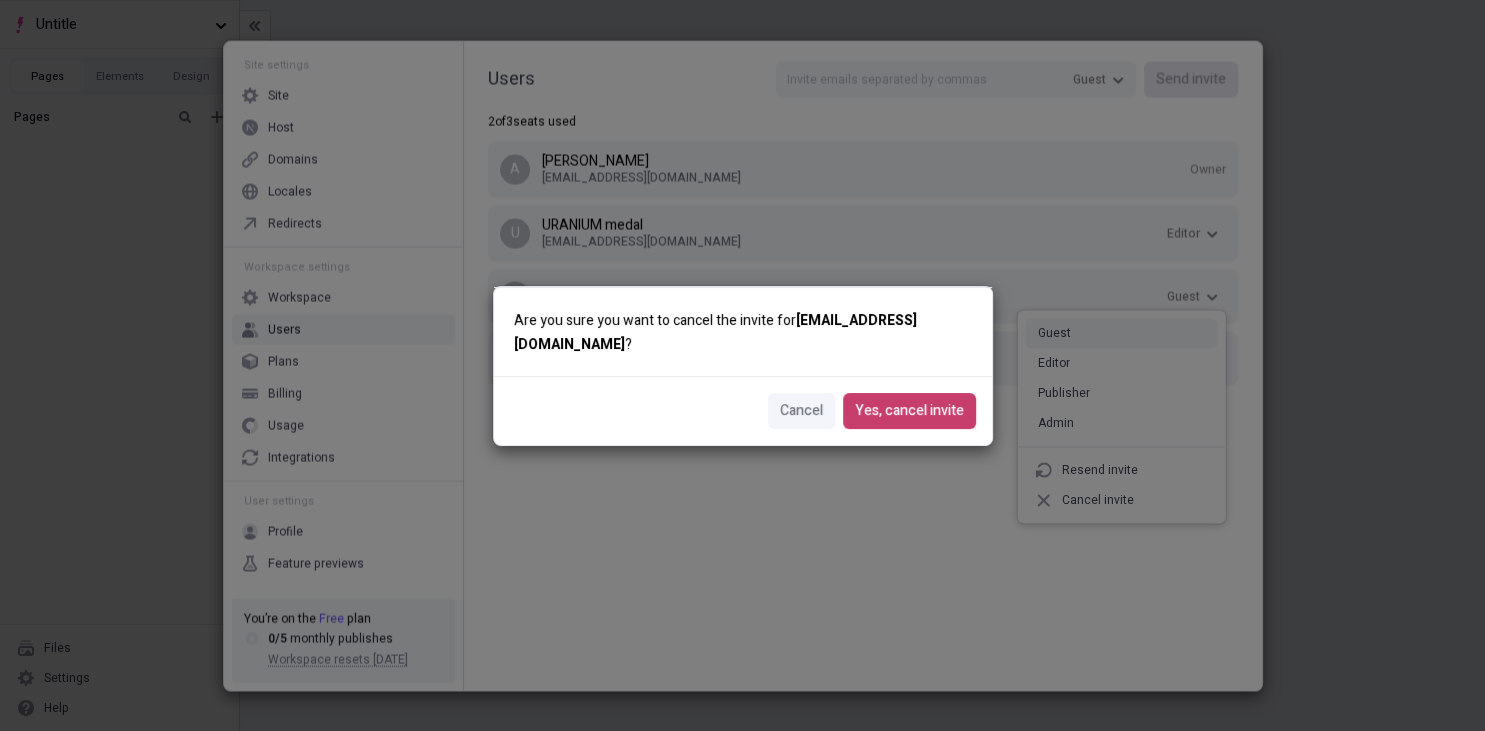 click on "Yes, cancel invite" at bounding box center (909, 411) 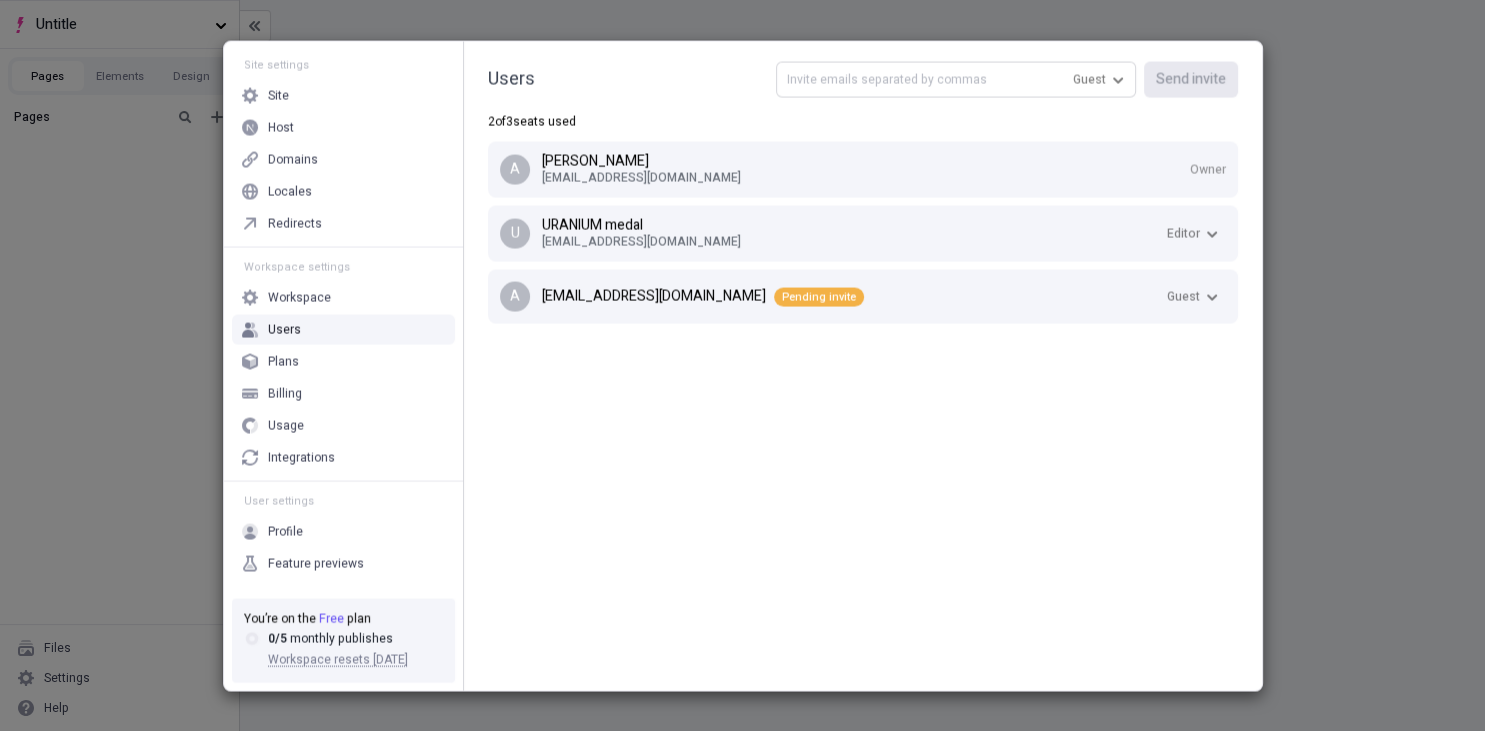 click at bounding box center (956, 79) 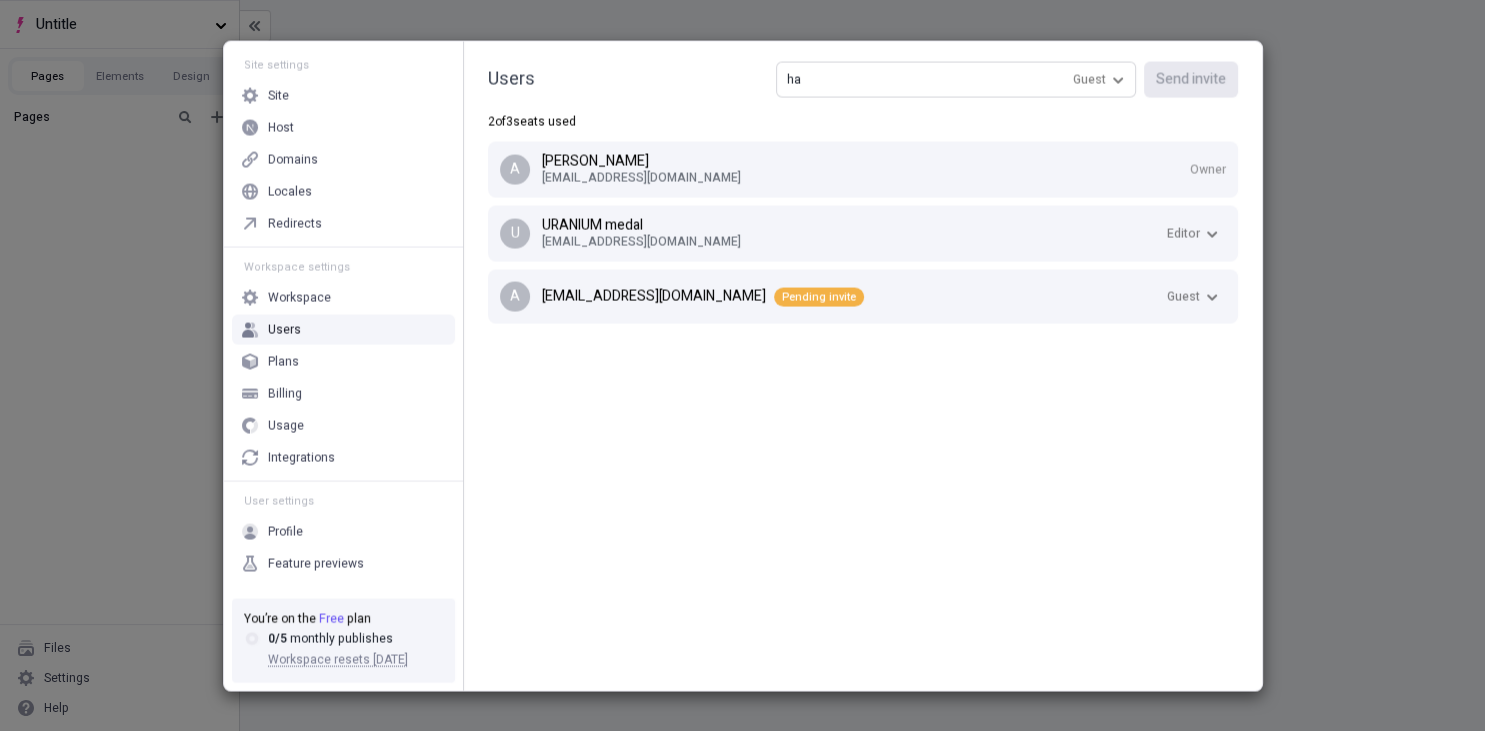 type on "h" 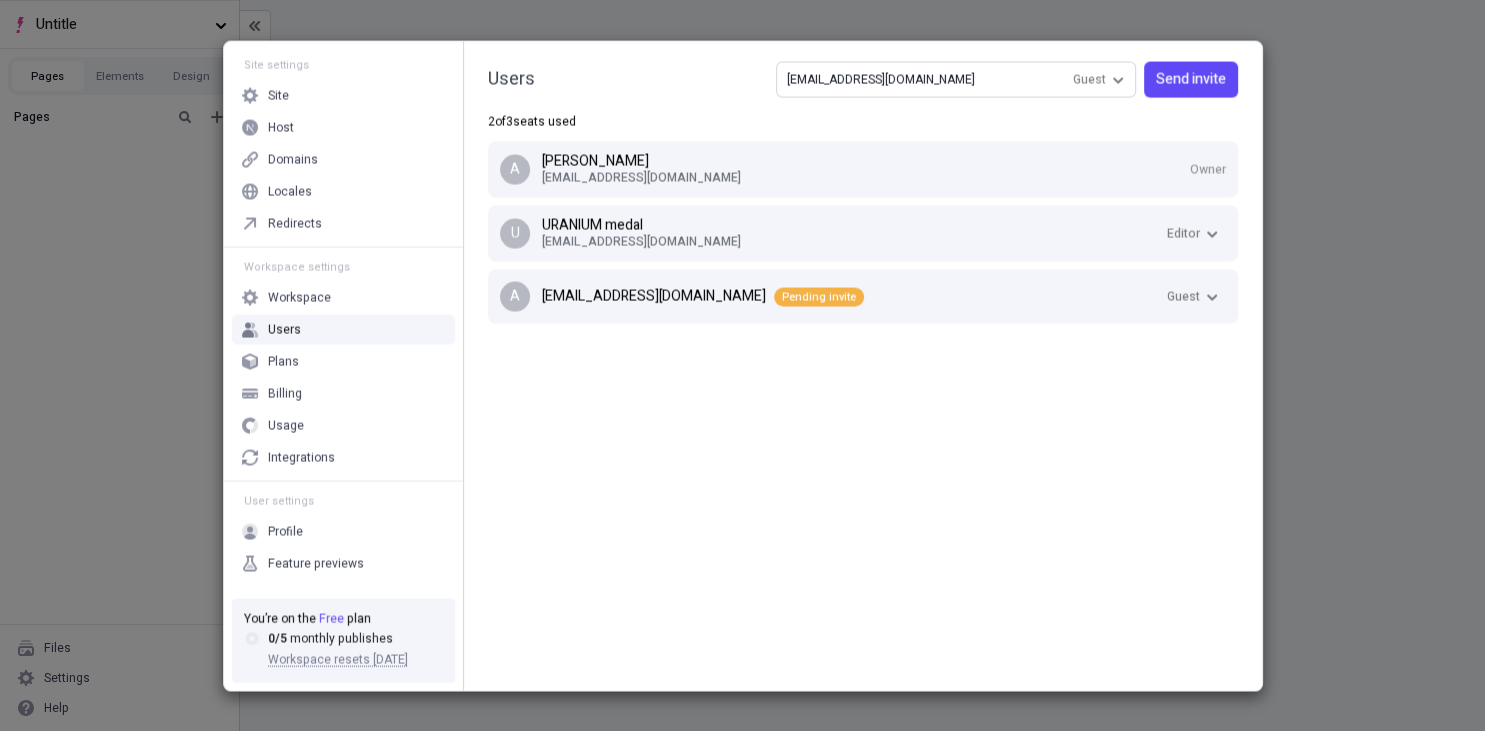type on "xavi@gmail.com" 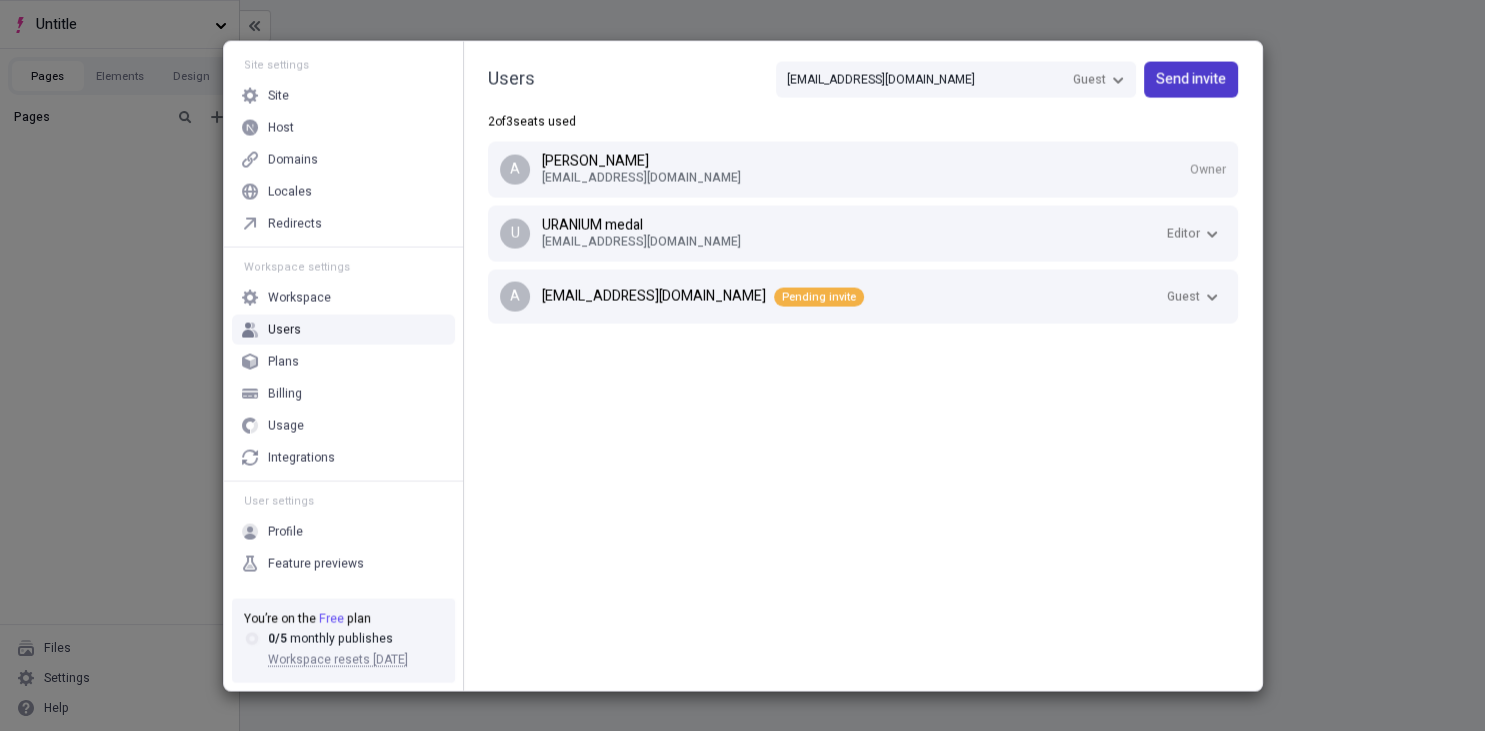 click on "Send invite" at bounding box center (1191, 79) 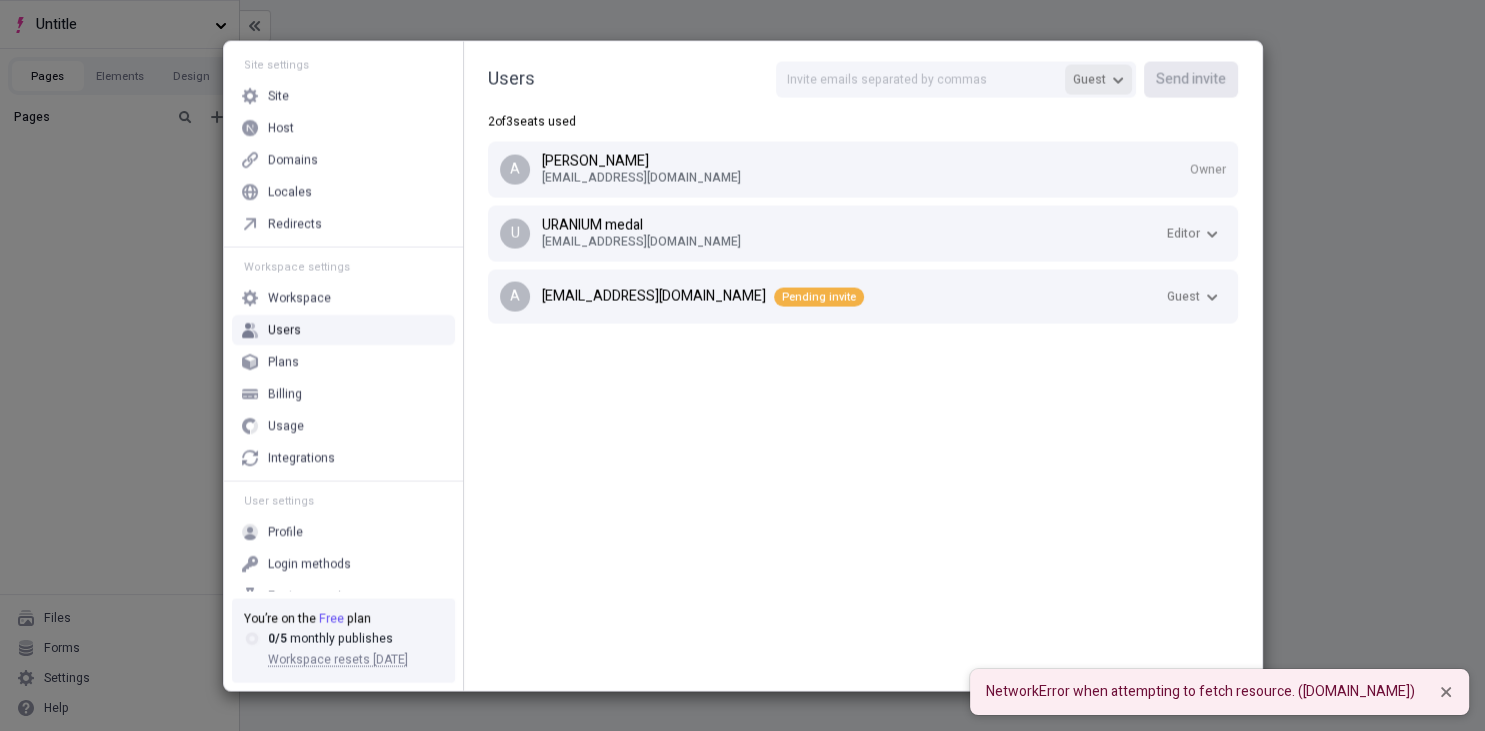 click on "Guest" at bounding box center [1098, 79] 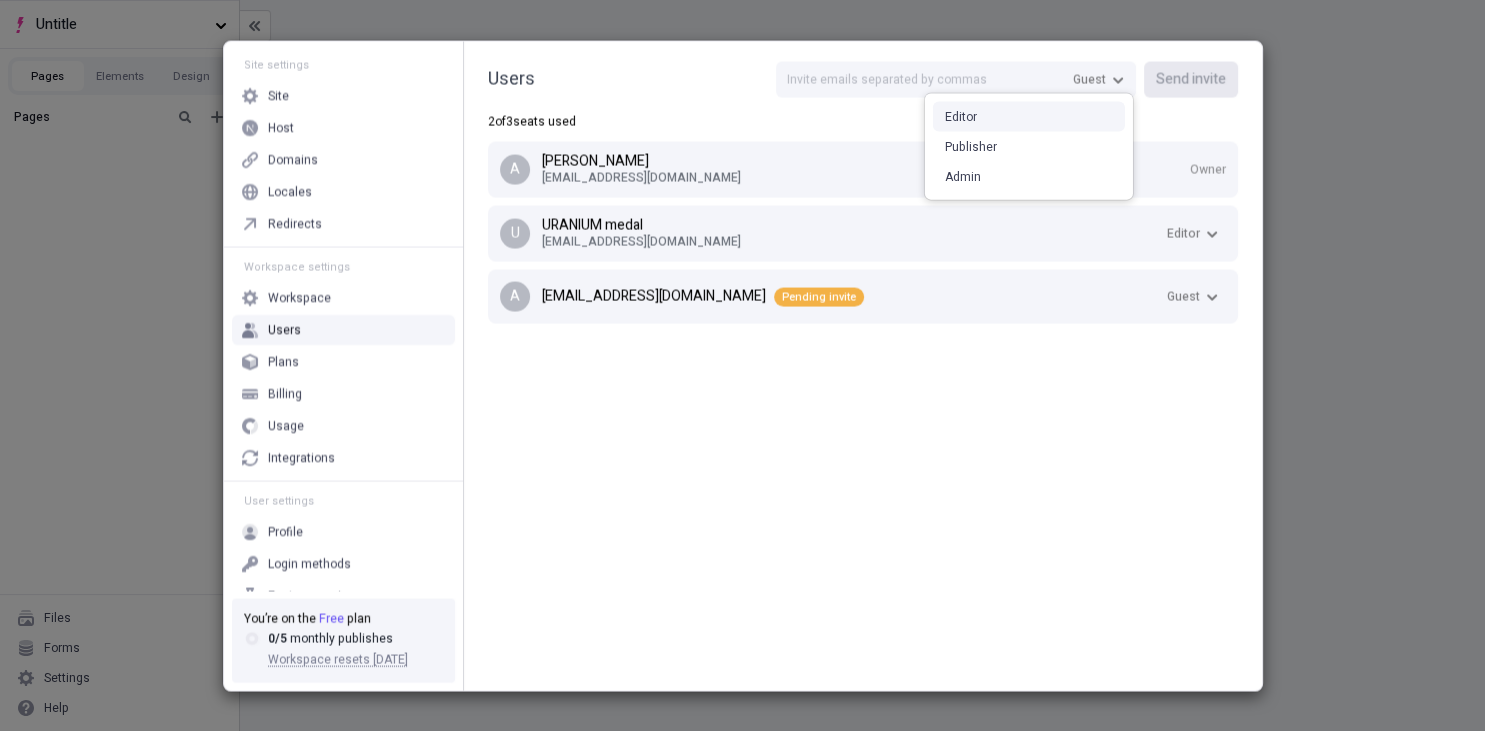 click on "Editor" at bounding box center (1029, 117) 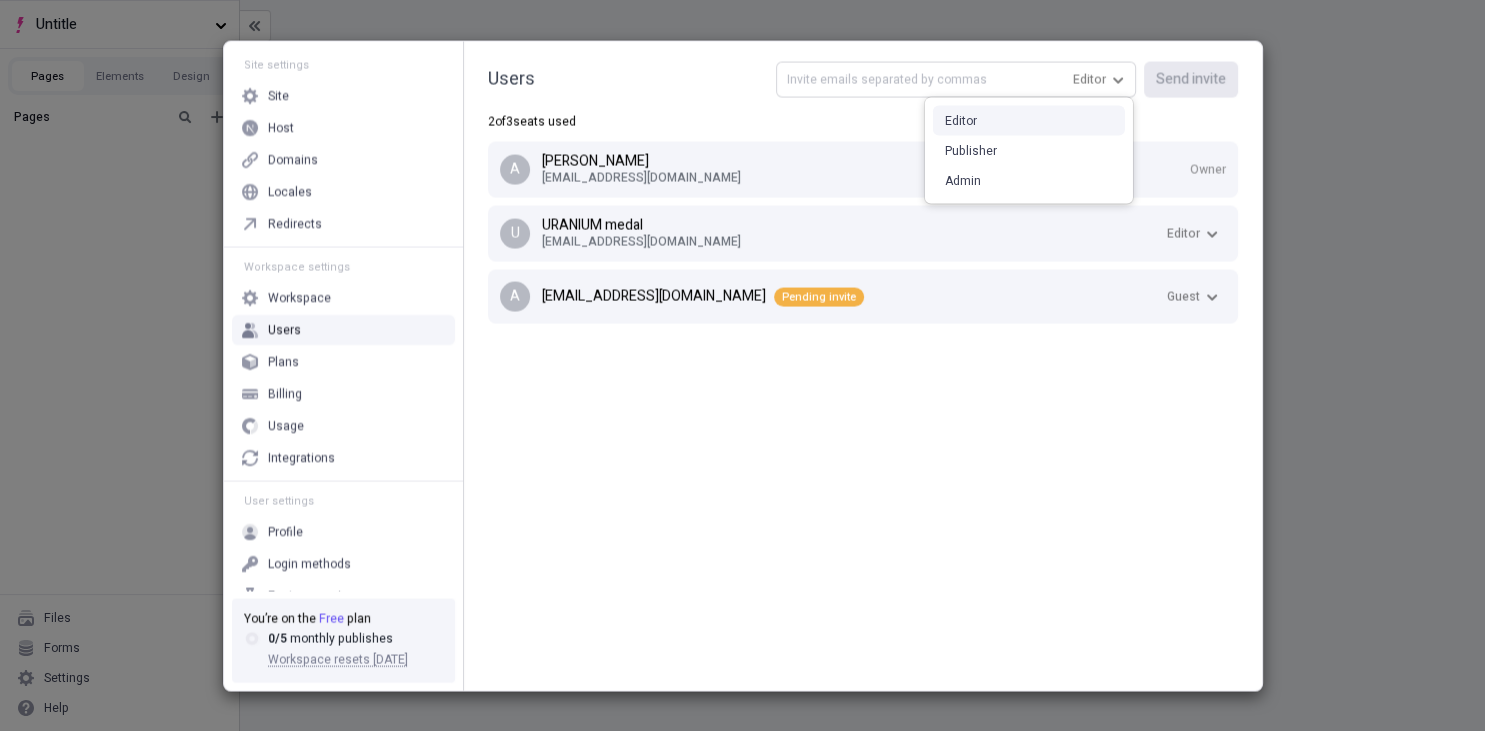 click at bounding box center (956, 79) 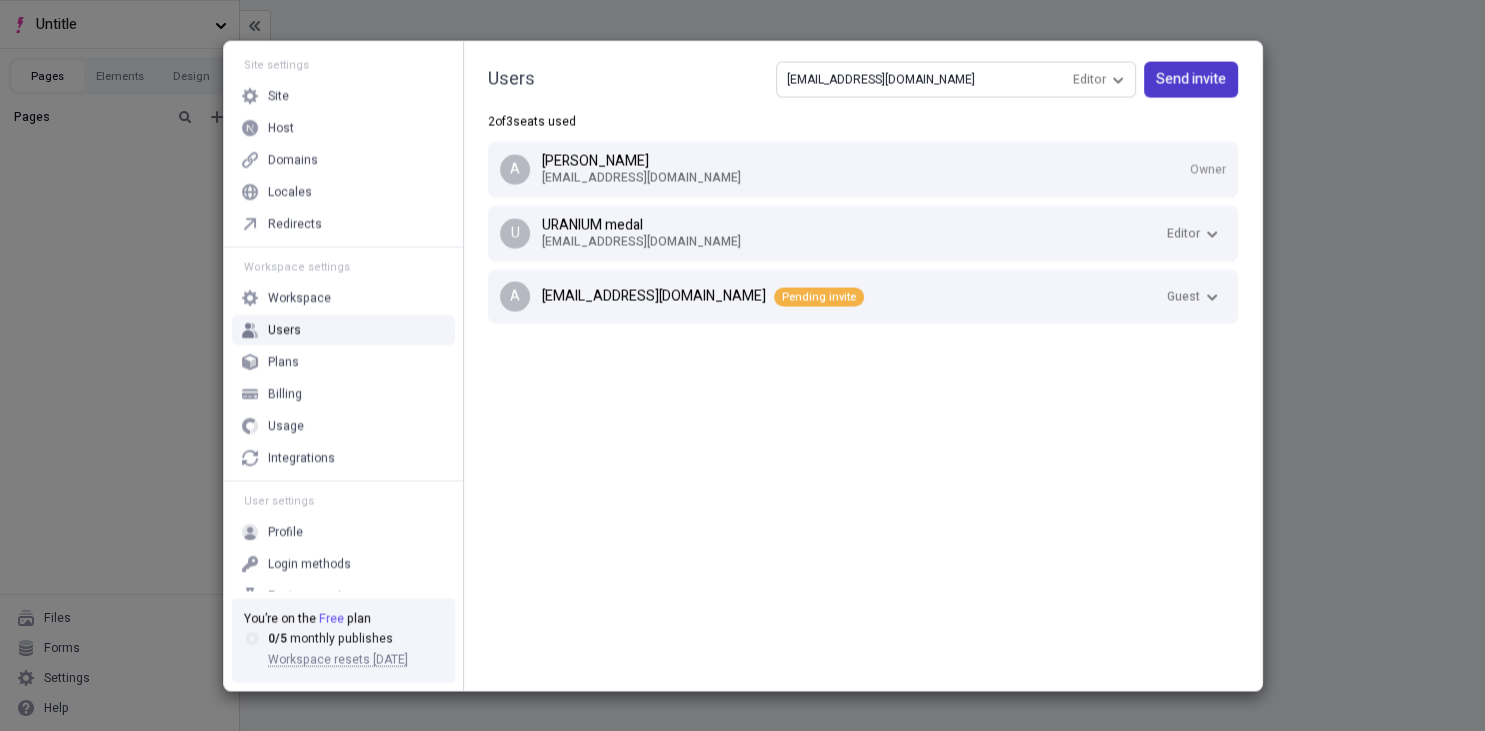 type on "uranium@gmail.com" 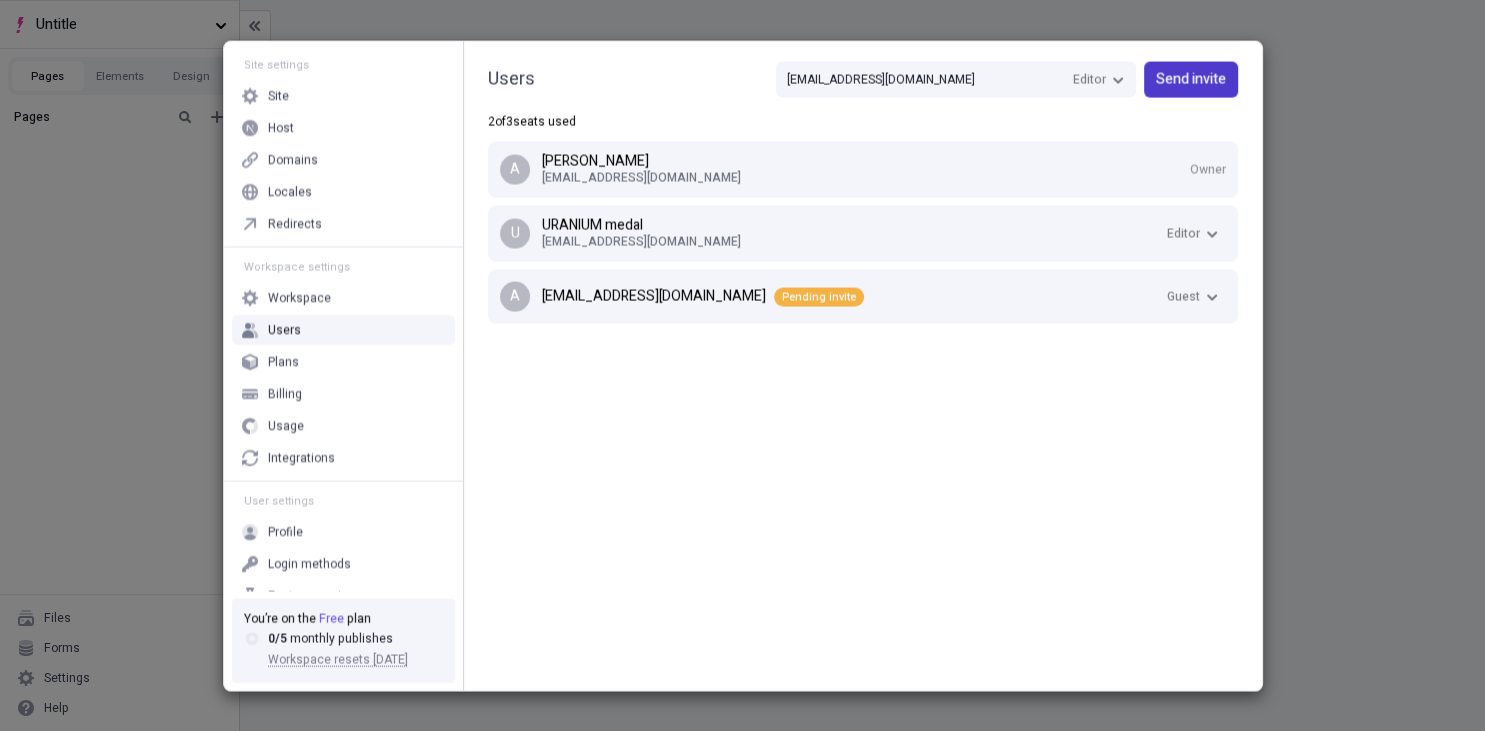 click on "Send invite" at bounding box center [1191, 79] 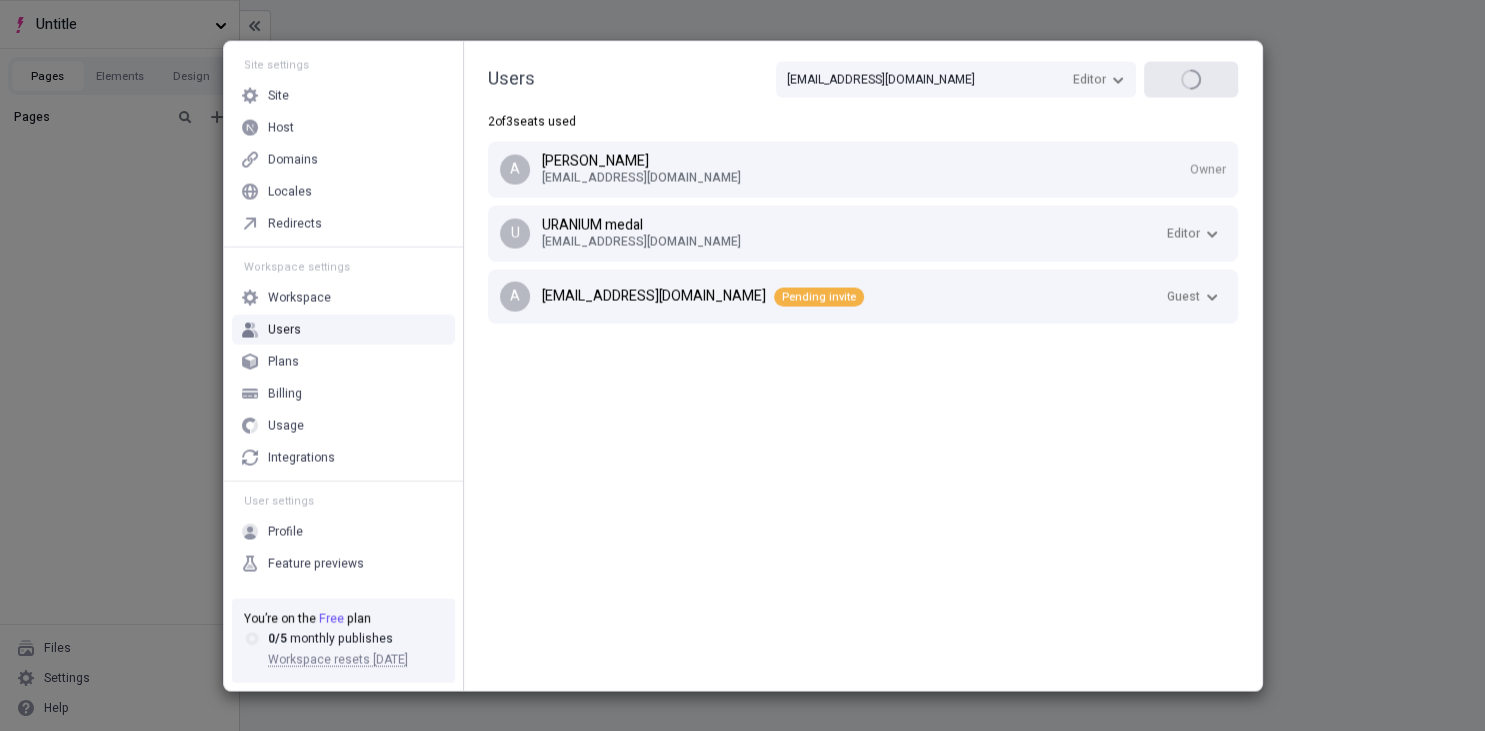 click on "Site settings Site Host Domains Locales Redirects Workspace settings Workspace Users Plans Billing Usage Integrations User settings Profile Feature previews You’re on the   Free   plan 0  /  5   monthly publishes Workspace resets 8/13/2025 Users uranium@gmail.com Editor Send invite 2  of  3  seats used a ammooor OMAR omaroop40@gmail.com   Owner U URANIUM medal uraniummedal@gmail.com   Editor a ahemd@gmail.com Pending invite Guest" at bounding box center [742, 365] 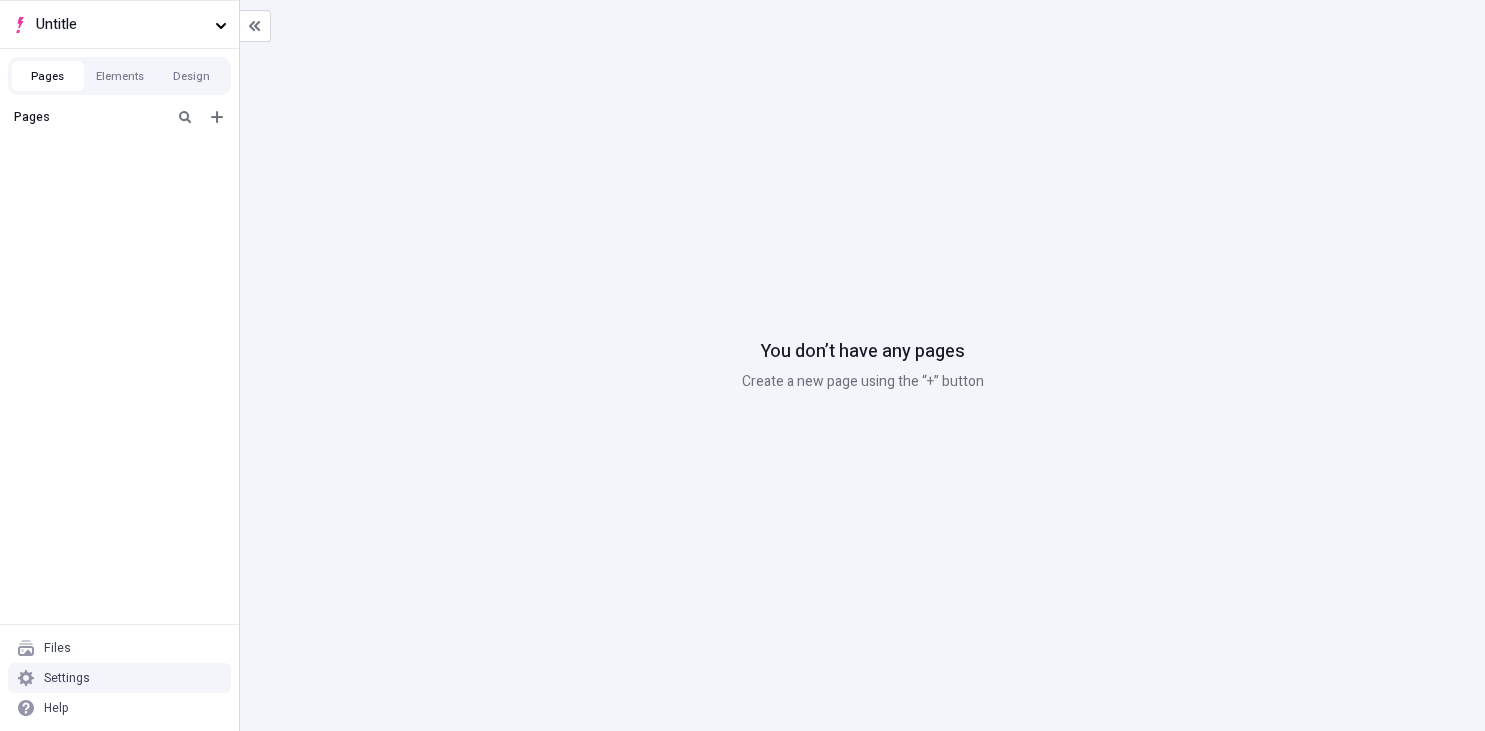 click on "Settings" at bounding box center [119, 678] 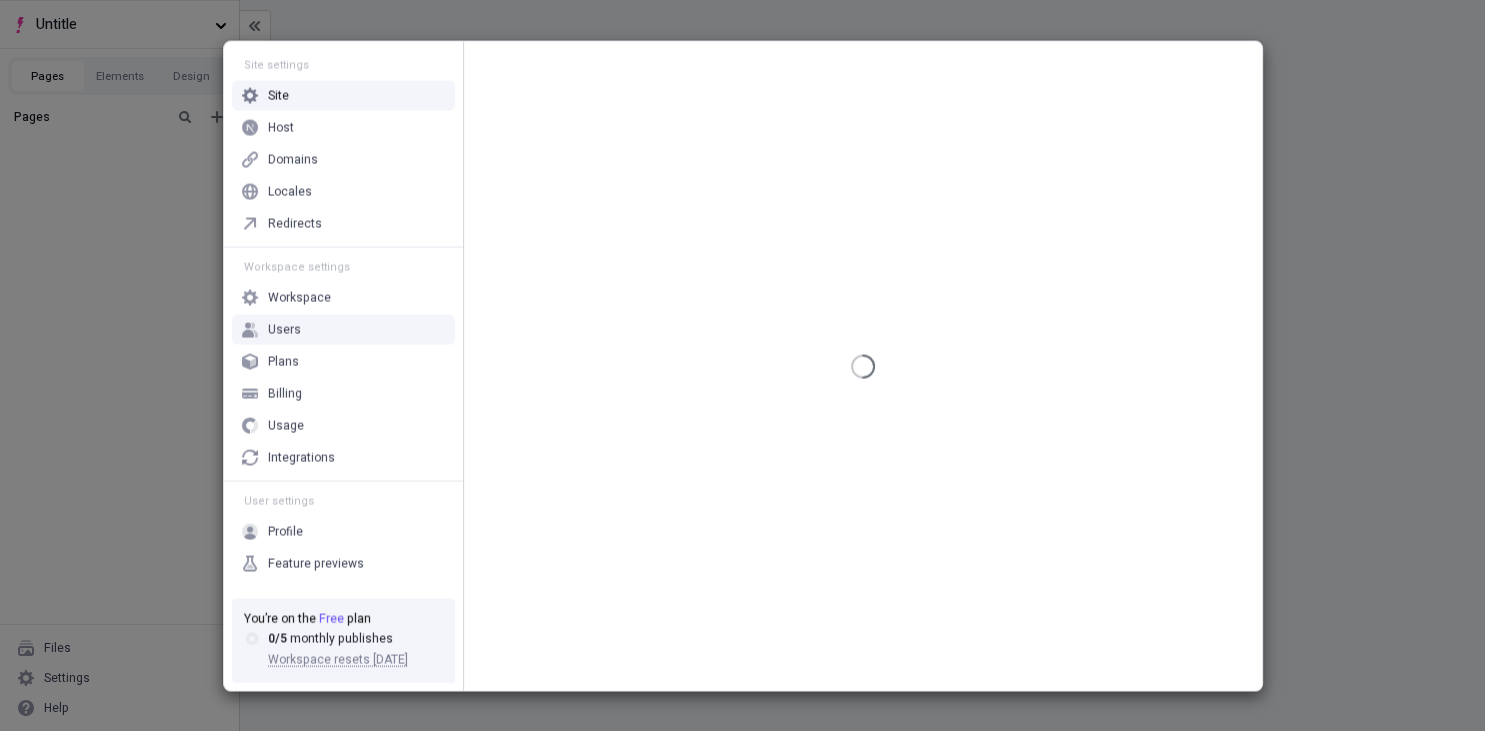 click on "Users" at bounding box center [343, 329] 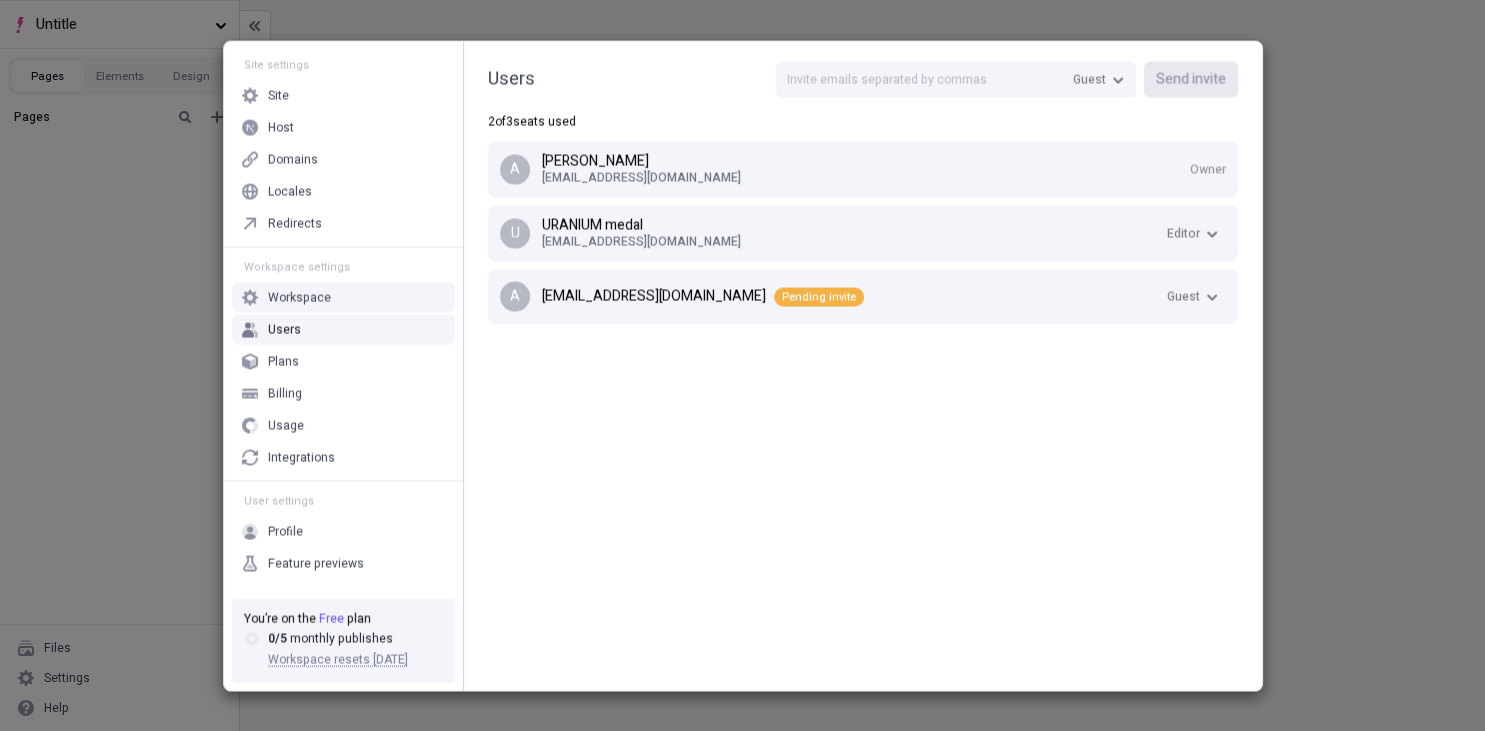 click on "Users Guest Send invite 2  of  3  seats used a ammooor OMAR omaroop40@gmail.com   Owner U URANIUM medal uraniummedal@gmail.com   Editor a ahemd@gmail.com Pending invite Guest" at bounding box center (863, 365) 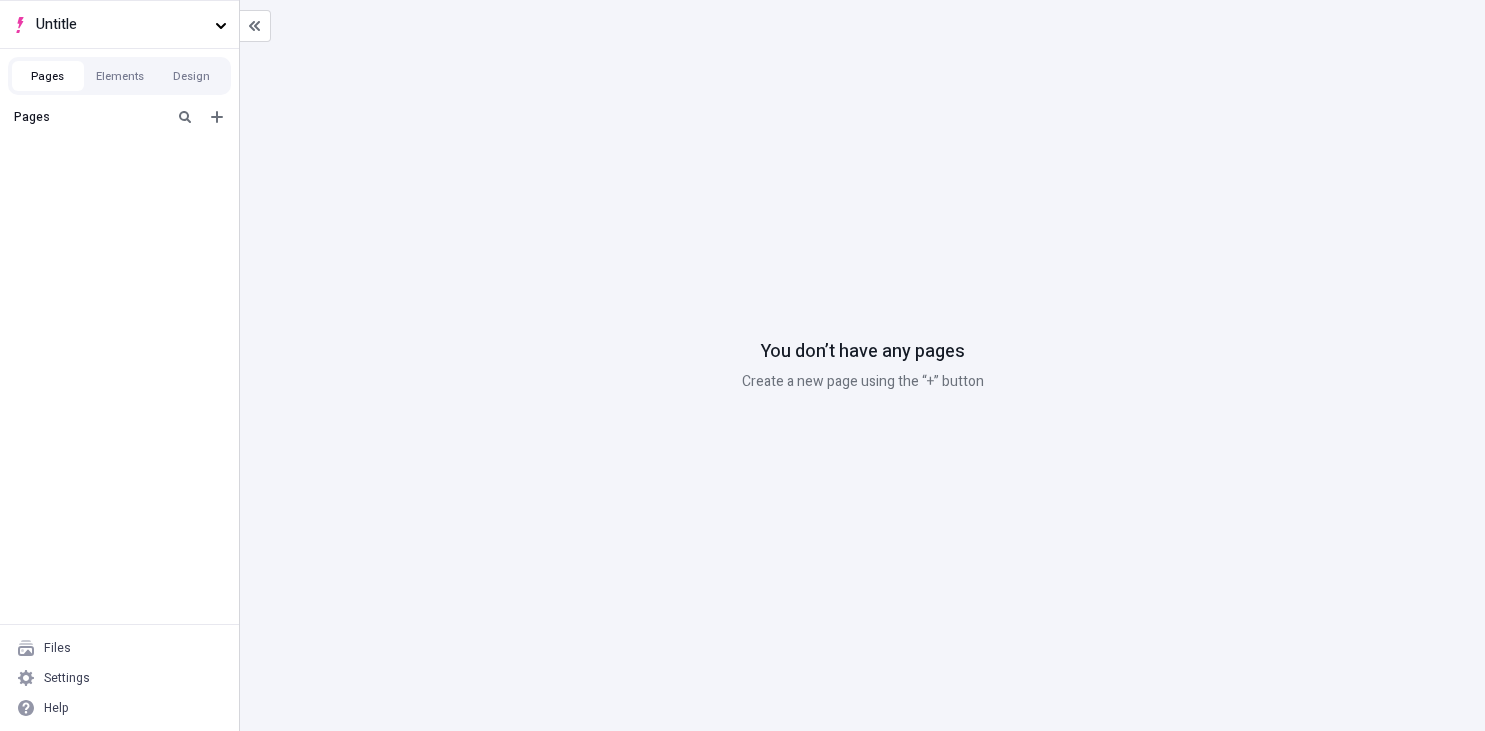 scroll, scrollTop: 0, scrollLeft: 0, axis: both 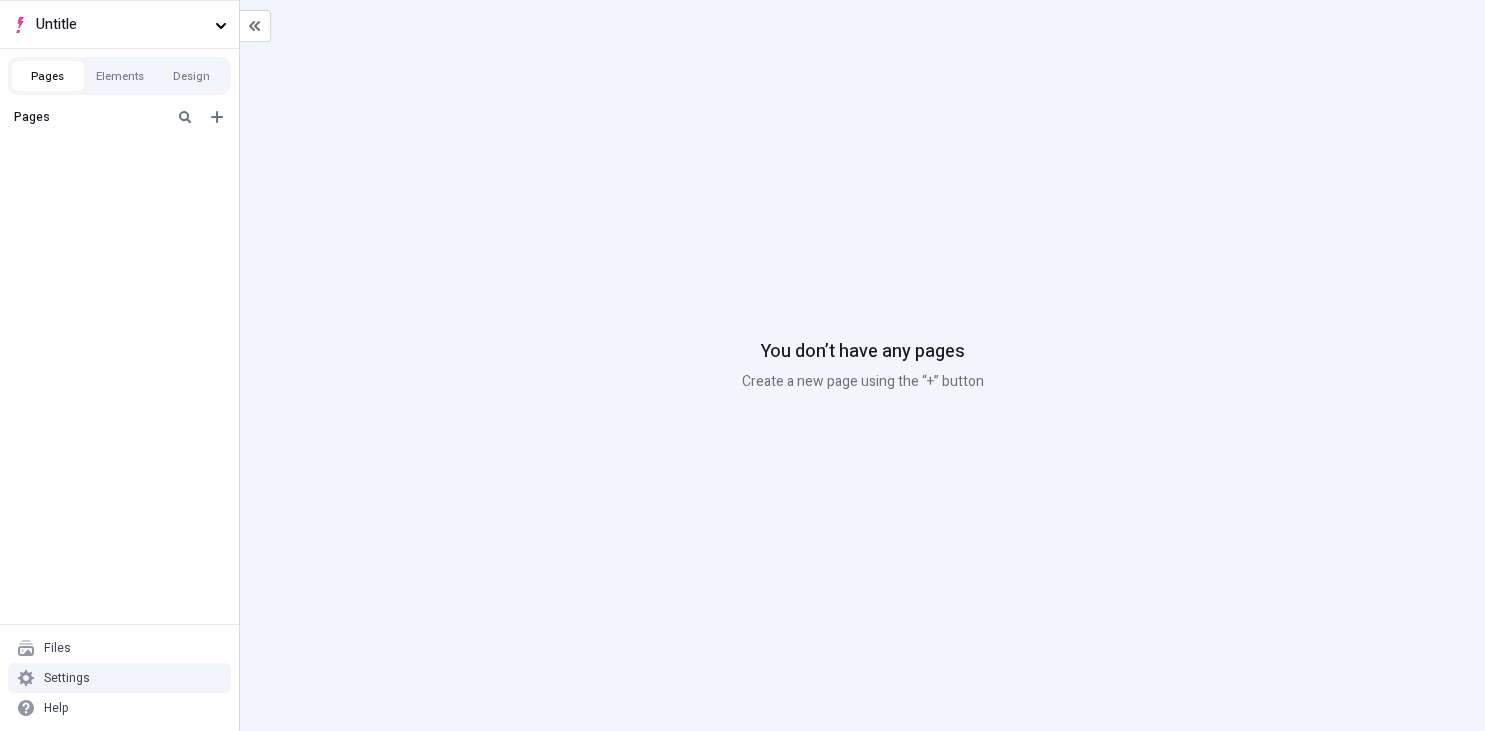 click on "Settings" at bounding box center [119, 678] 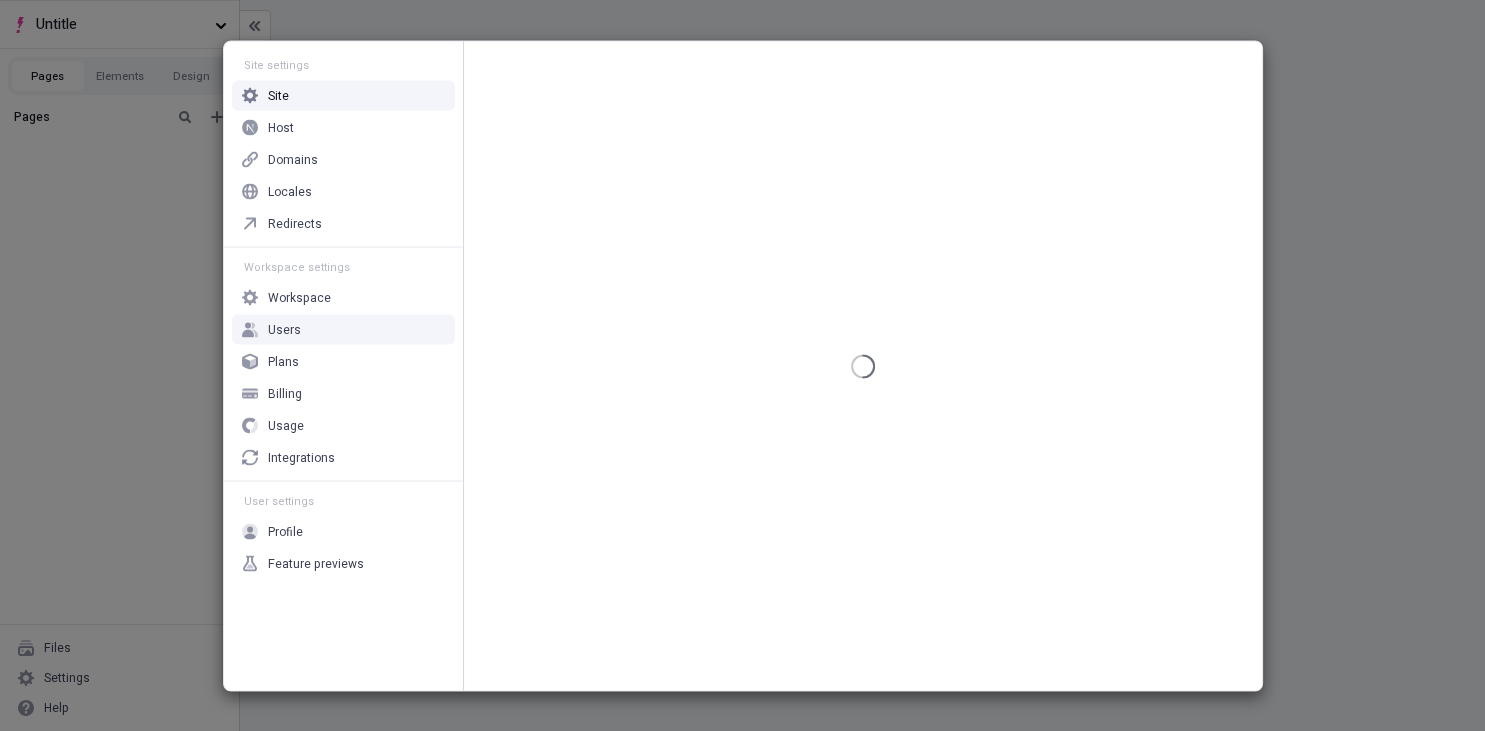 click on "Users" at bounding box center [343, 329] 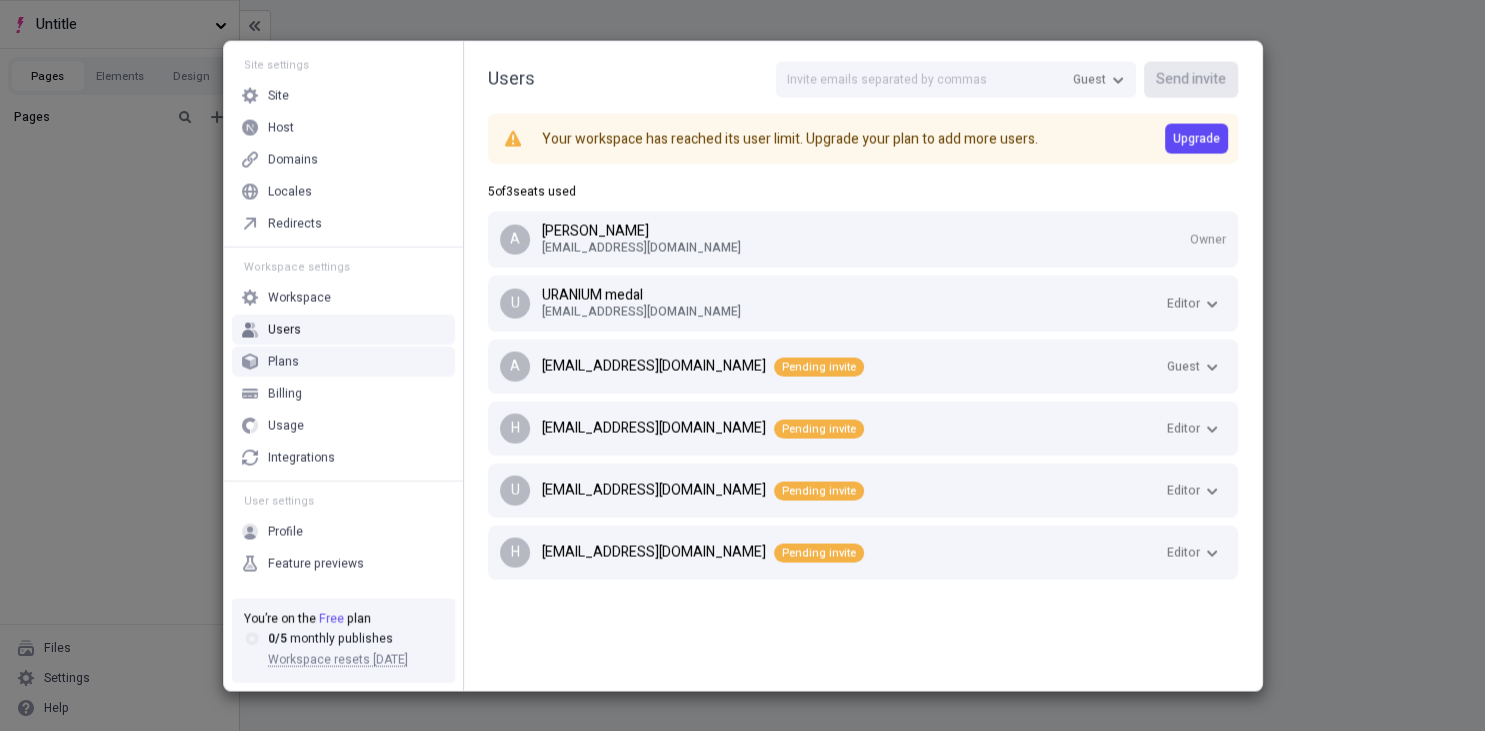 click on "Plans" at bounding box center (343, 361) 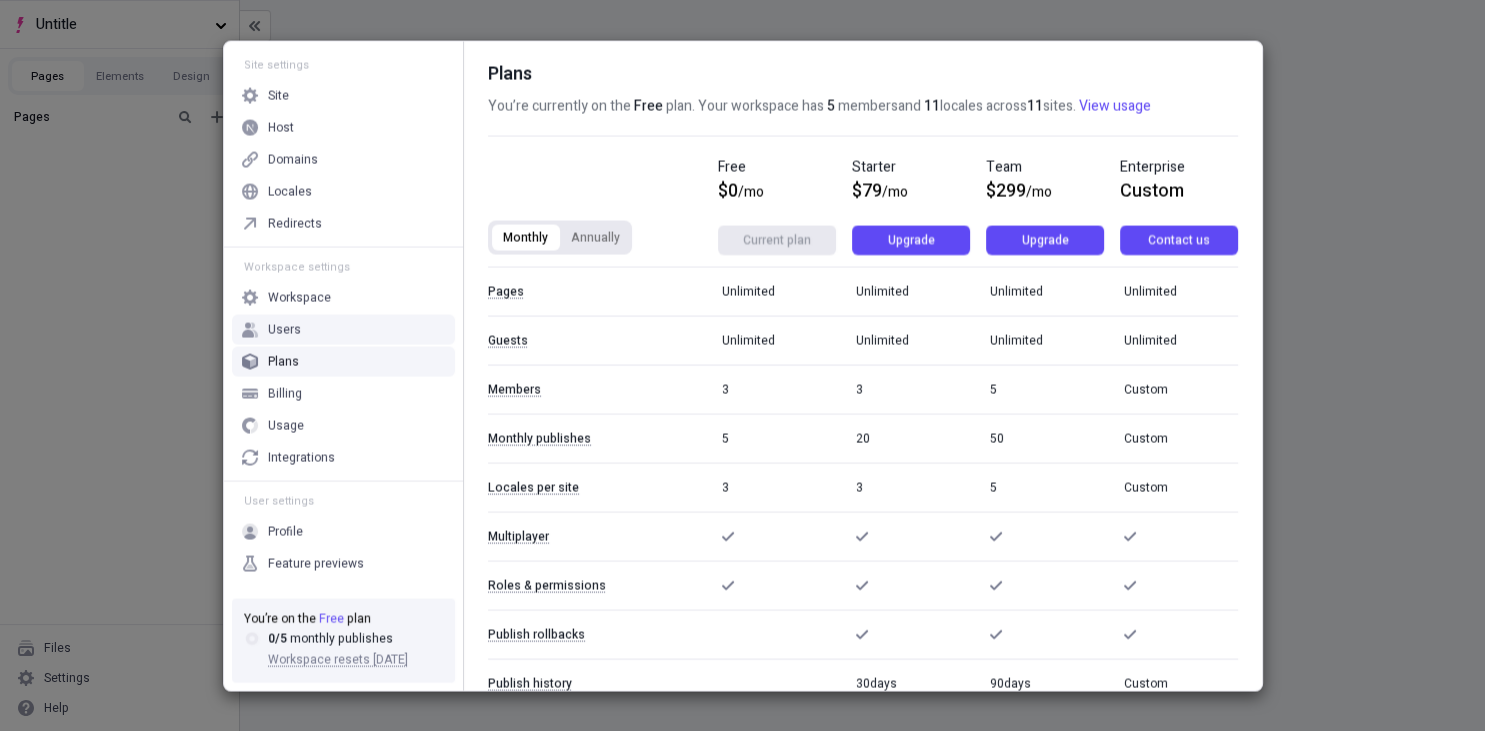 click on "Users" at bounding box center (343, 329) 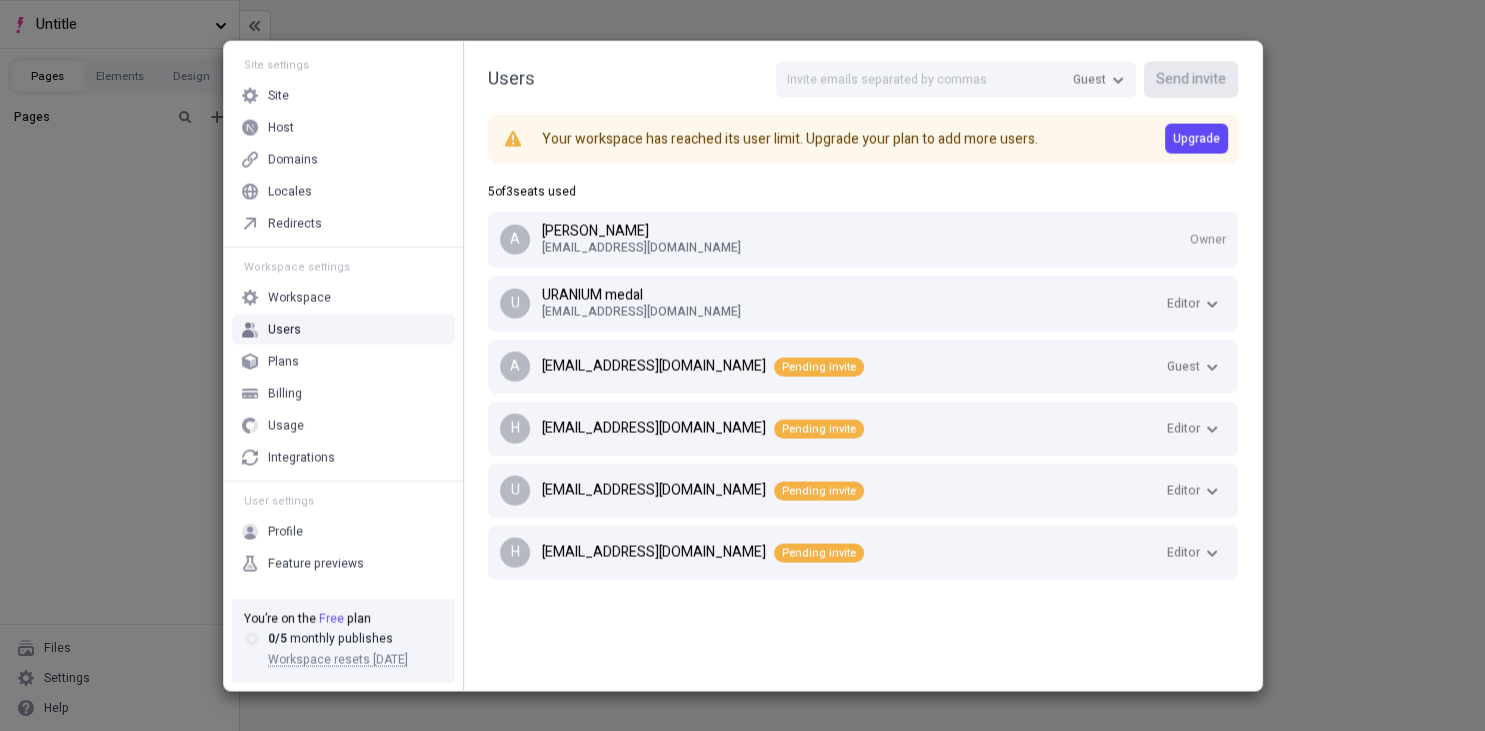 click on "a ahemd@gmail.com Pending invite Guest" at bounding box center (863, 366) 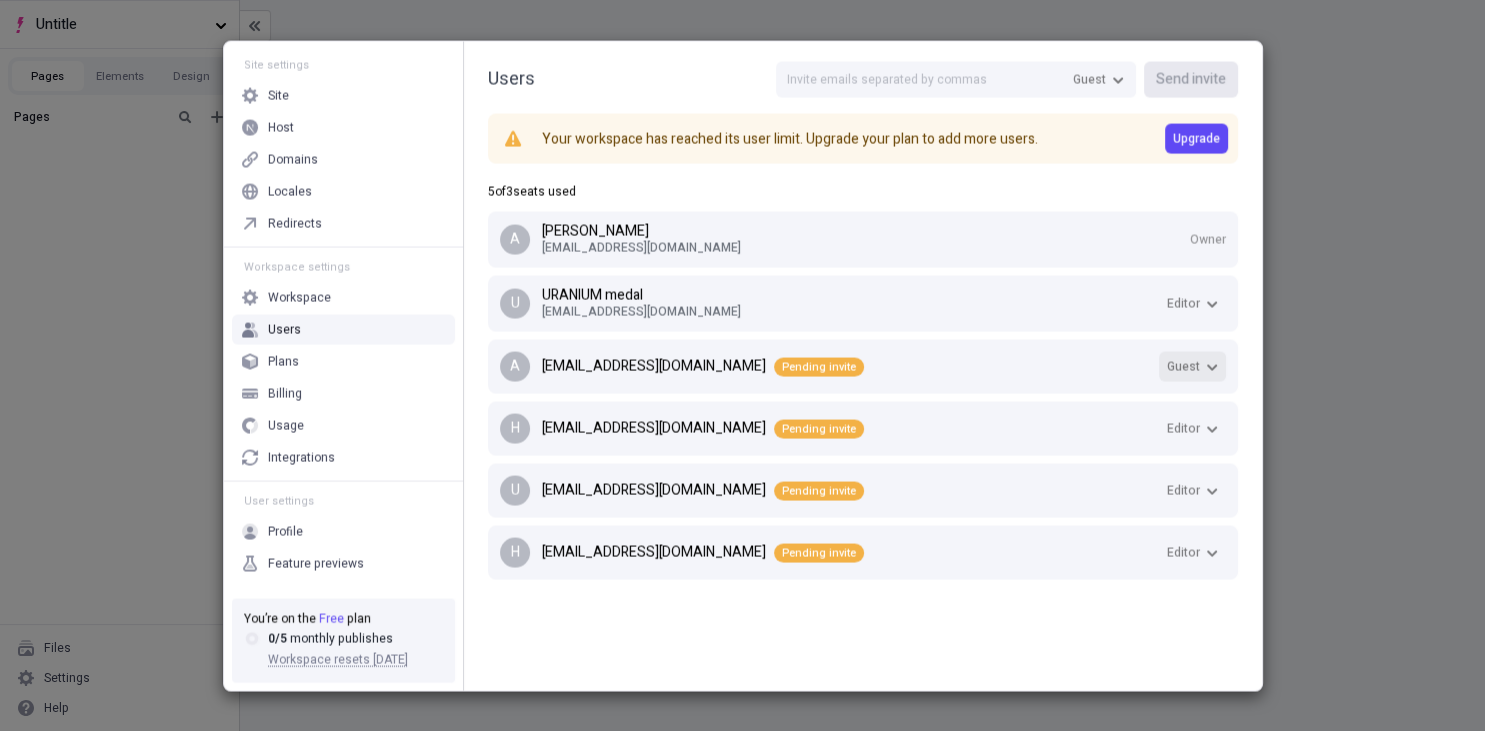 click on "Guest" at bounding box center [1192, 366] 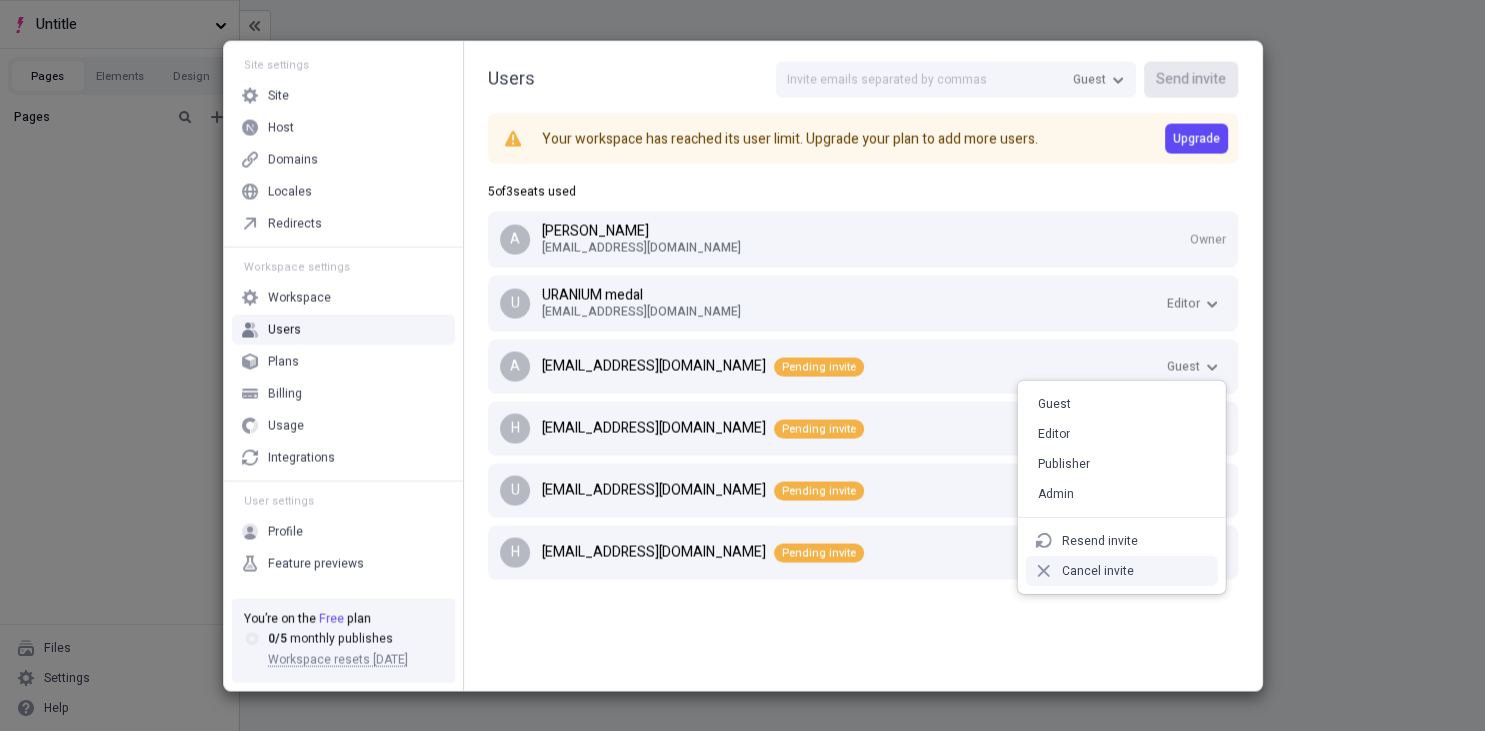 click on "Cancel invite" at bounding box center [1098, 571] 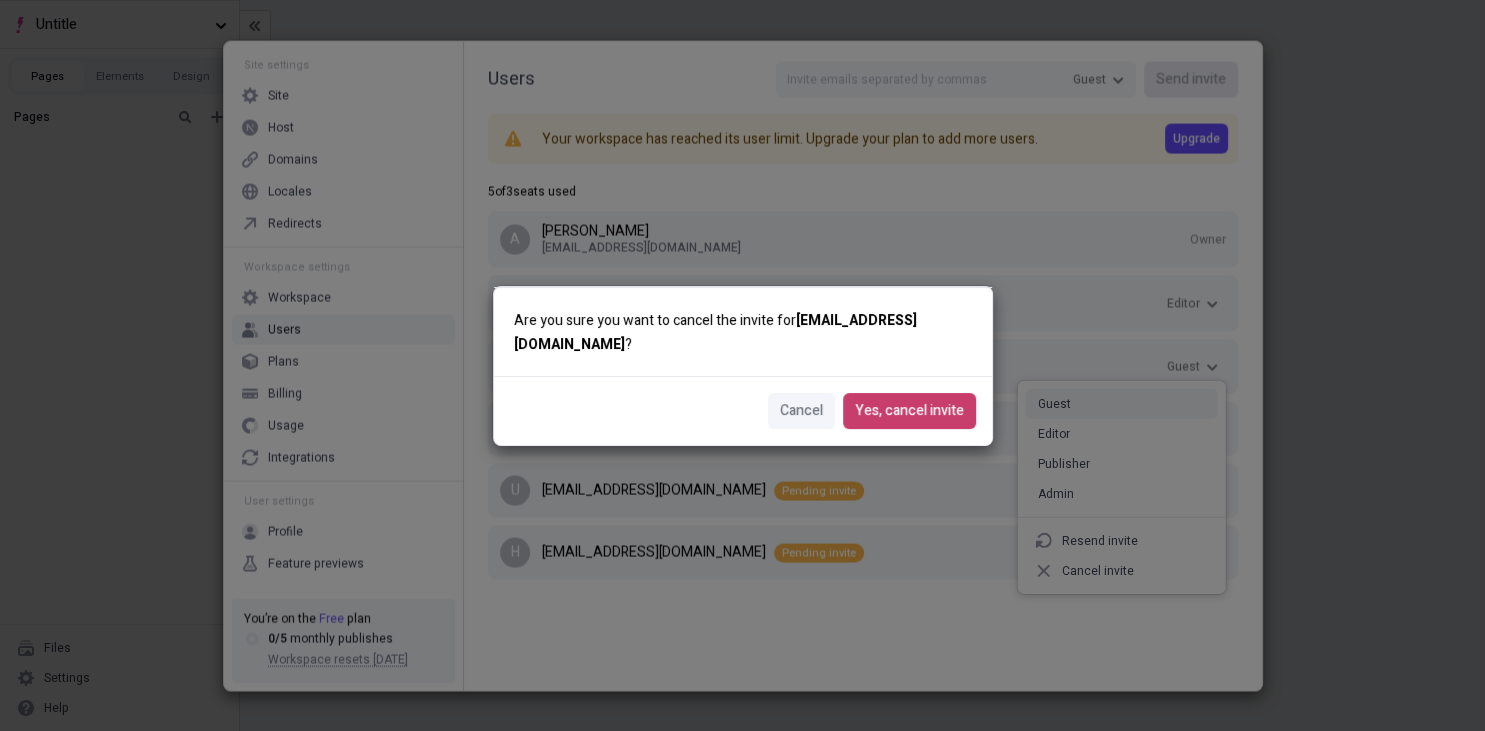 click on "Yes, cancel invite" at bounding box center (909, 411) 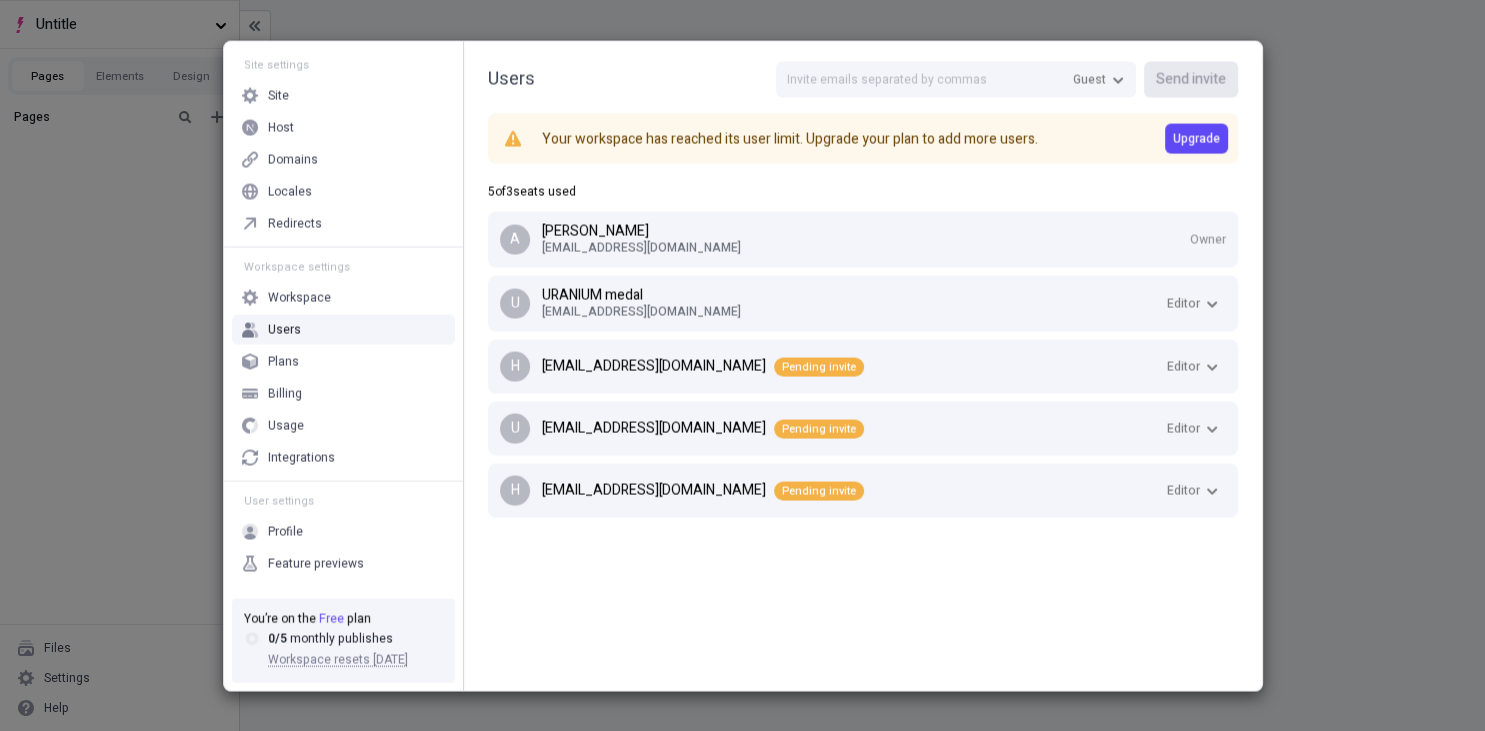 click on "h hashem@gmail.com Pending invite Editor" at bounding box center [863, 366] 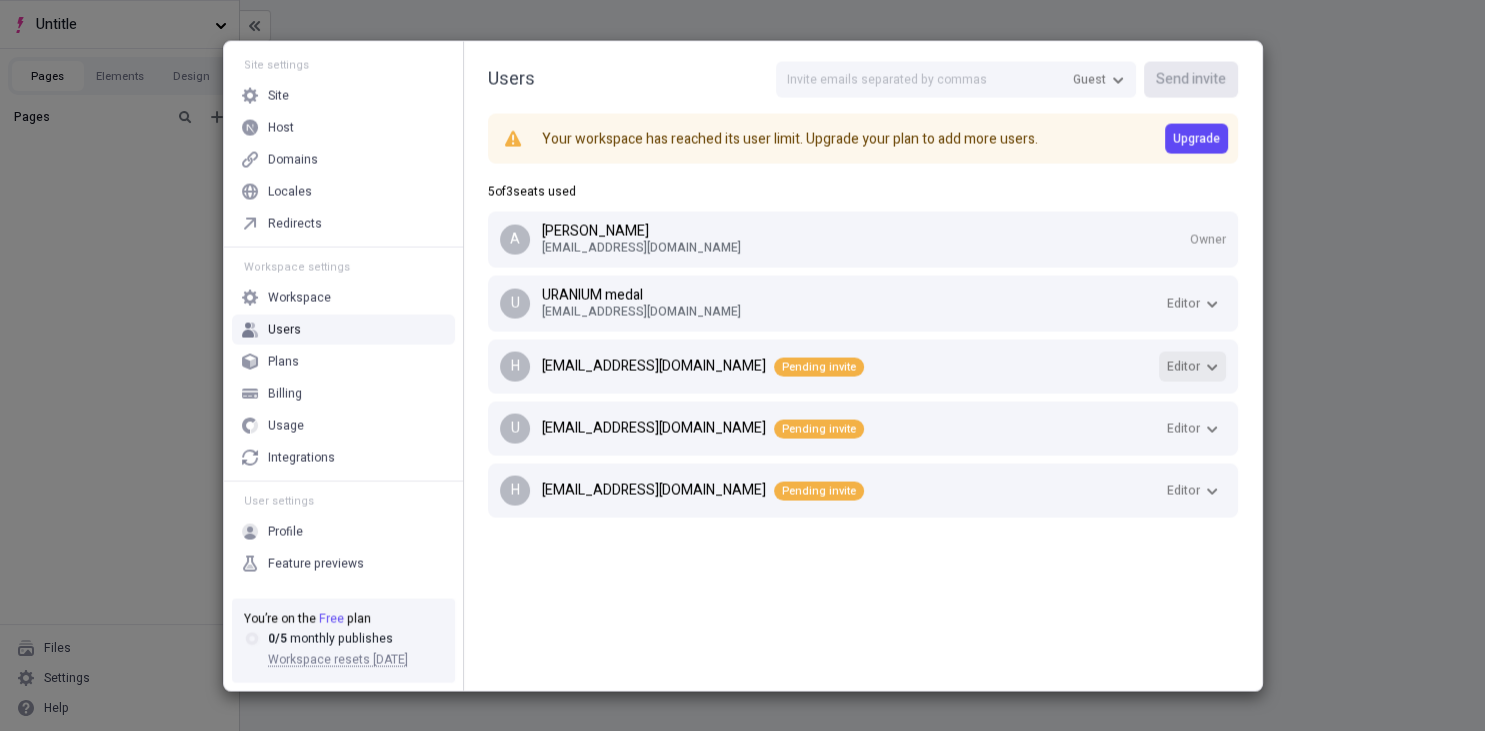 click on "Editor" at bounding box center [1183, 366] 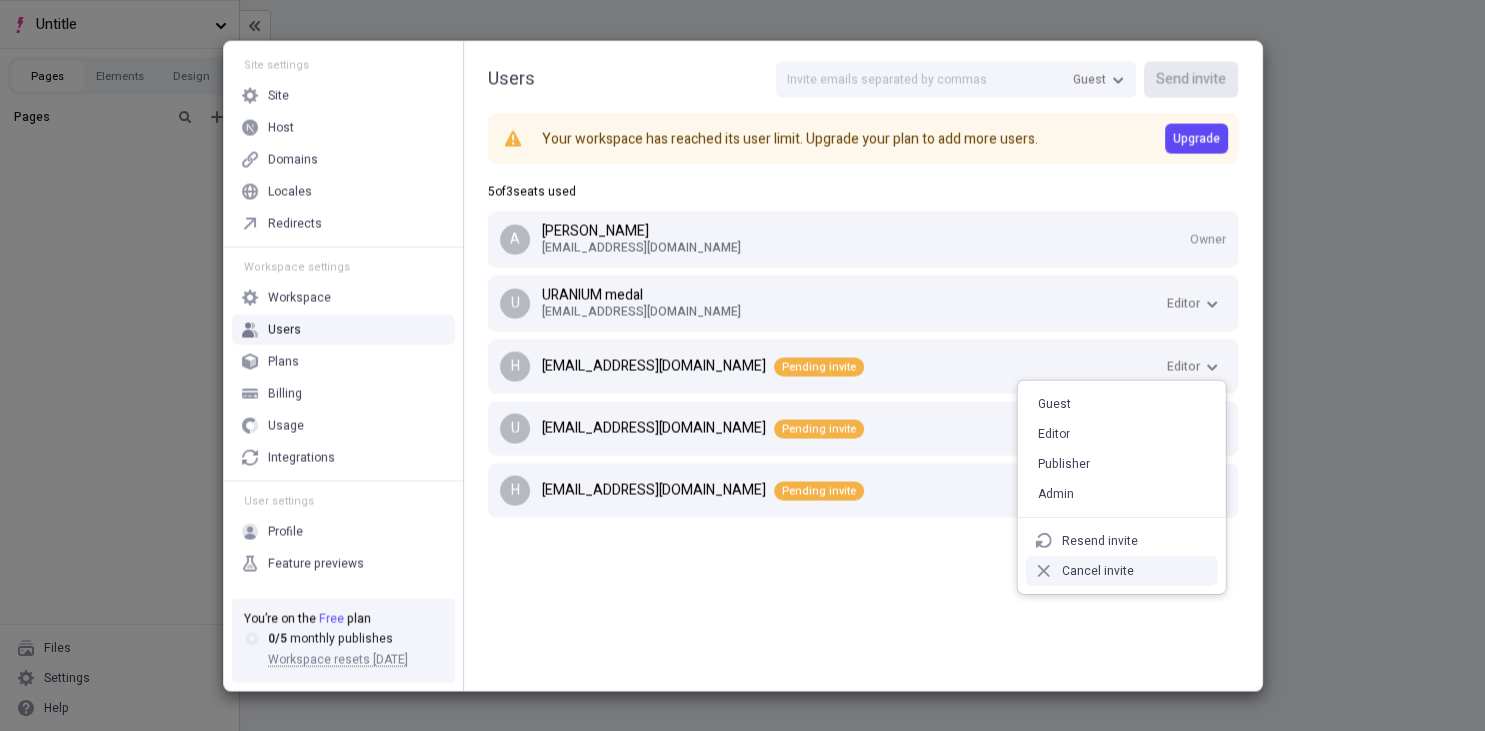 click on "Cancel invite" at bounding box center (1122, 571) 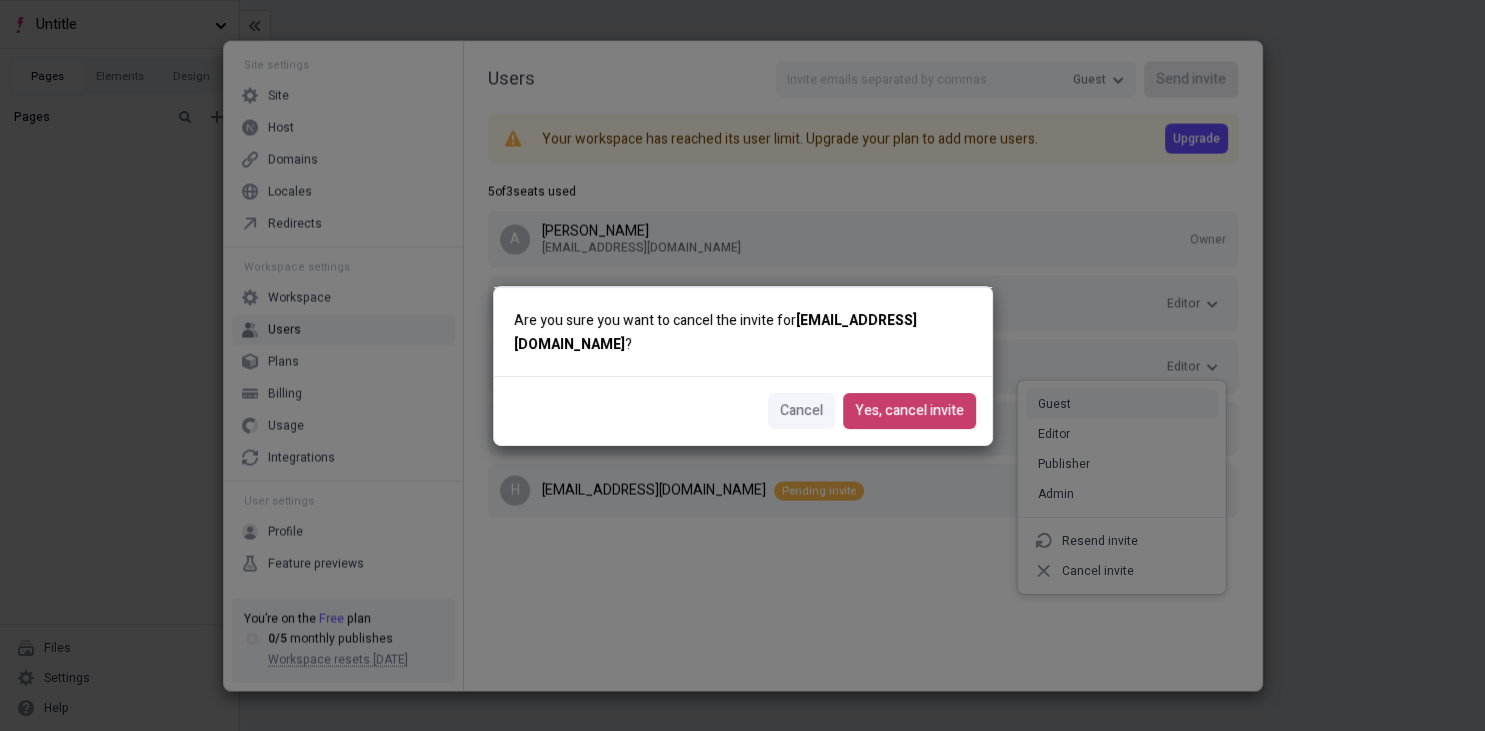 click on "Yes, cancel invite" at bounding box center (909, 411) 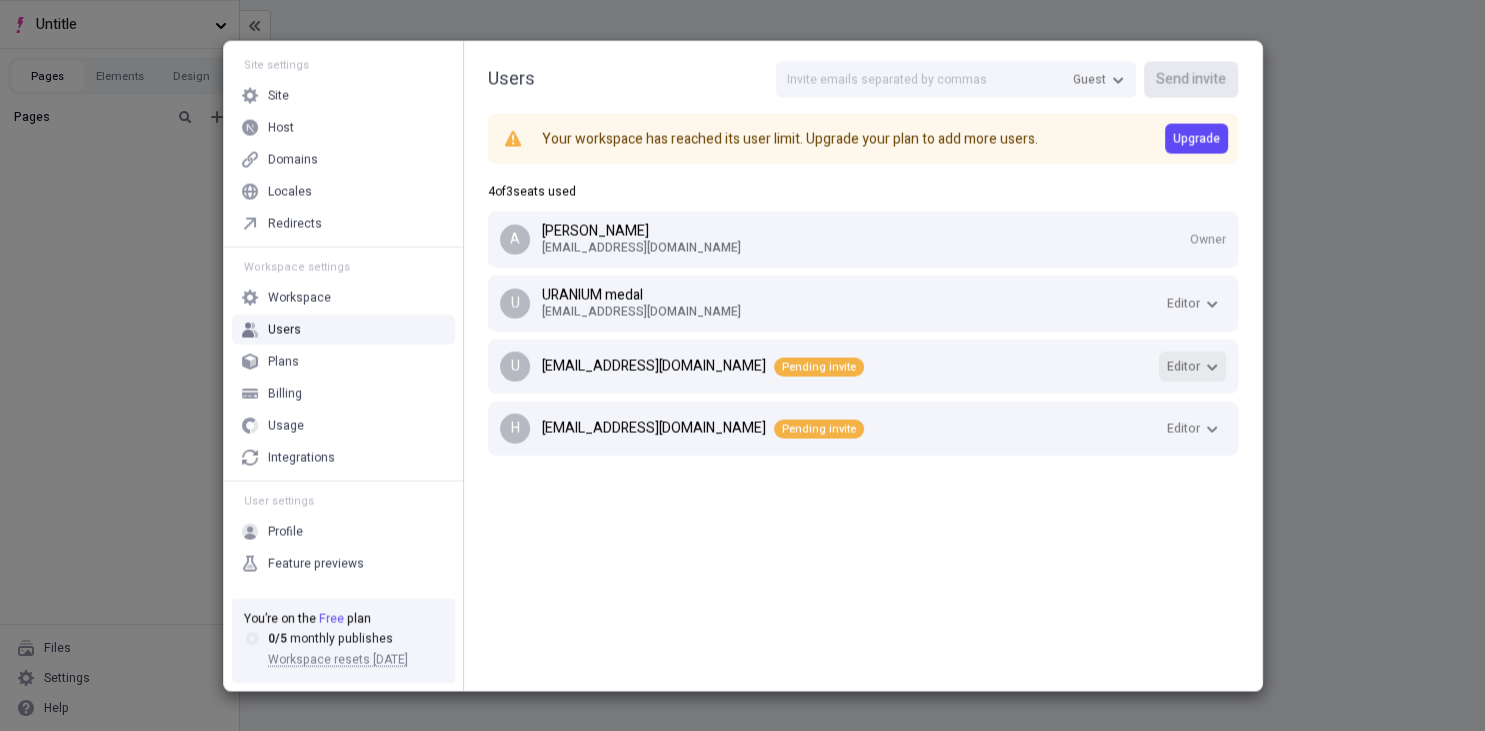 click on "Editor" at bounding box center [1183, 366] 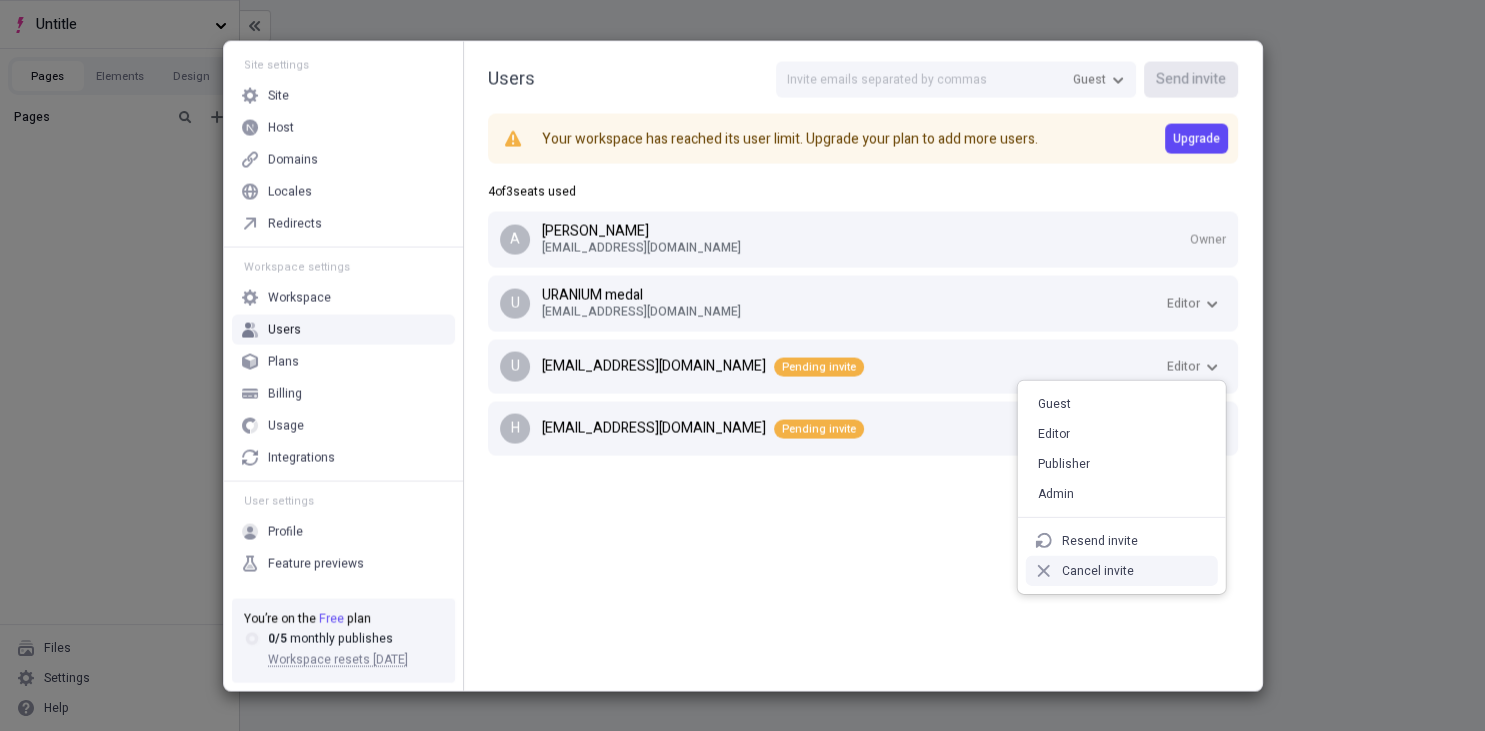 click on "Cancel invite" at bounding box center [1122, 571] 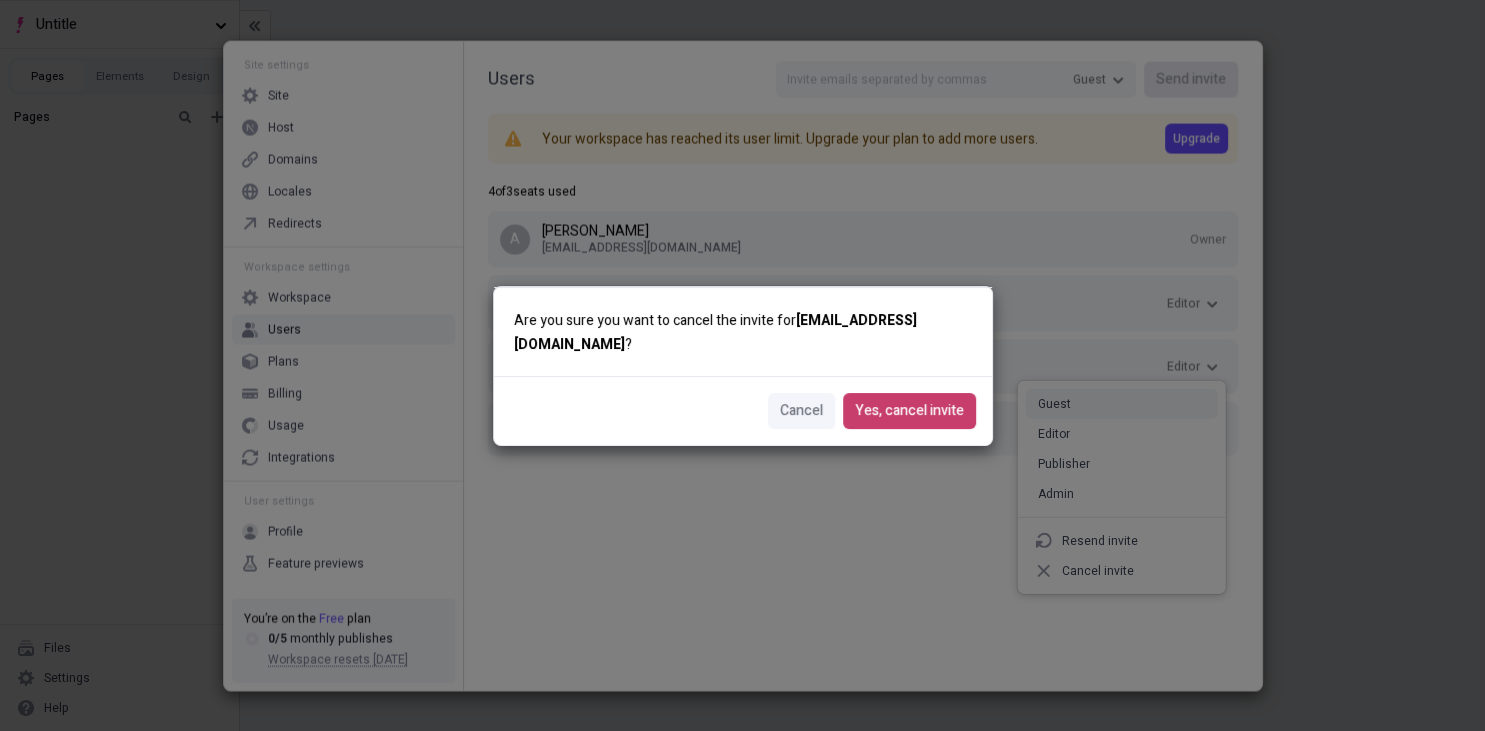 click on "Yes, cancel invite" at bounding box center (909, 411) 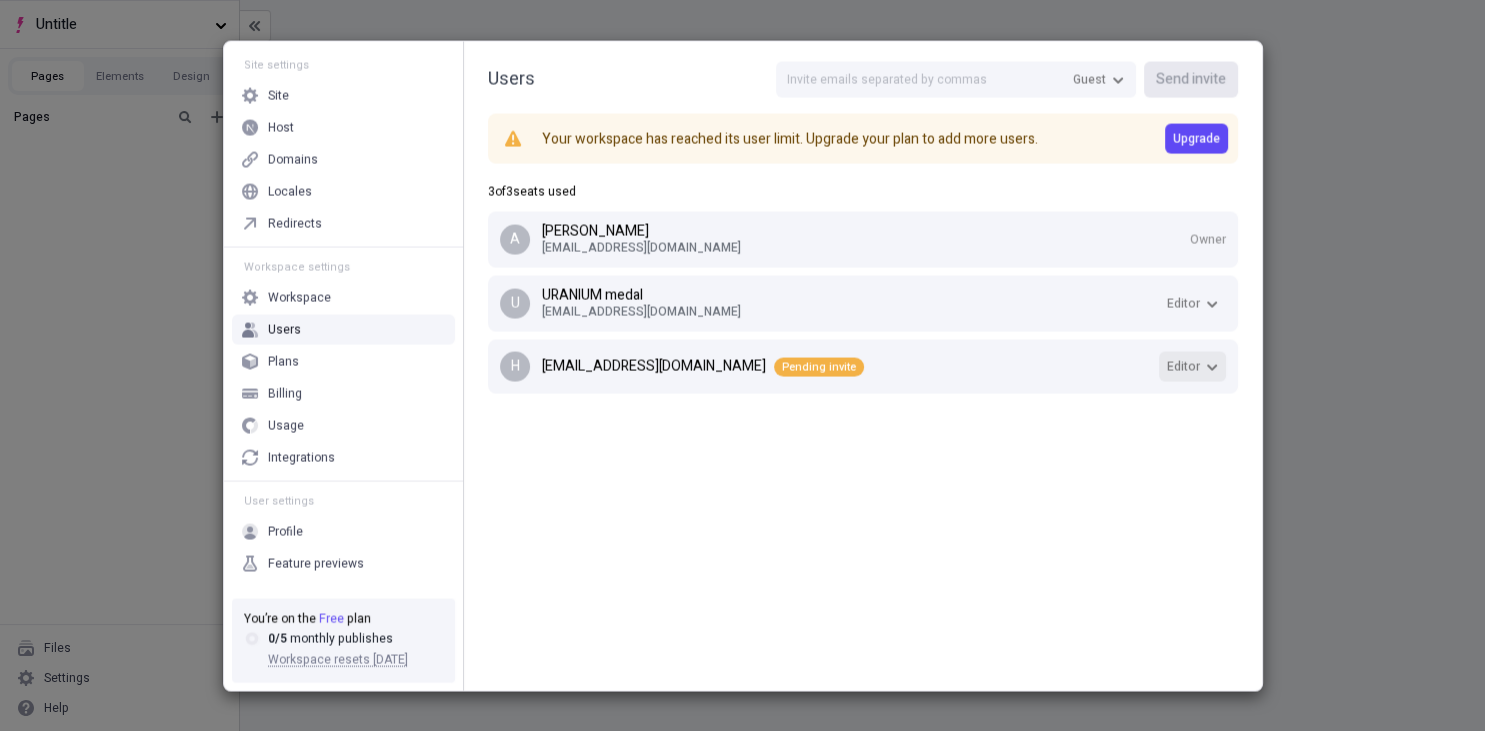 click on "Editor" at bounding box center (1192, 366) 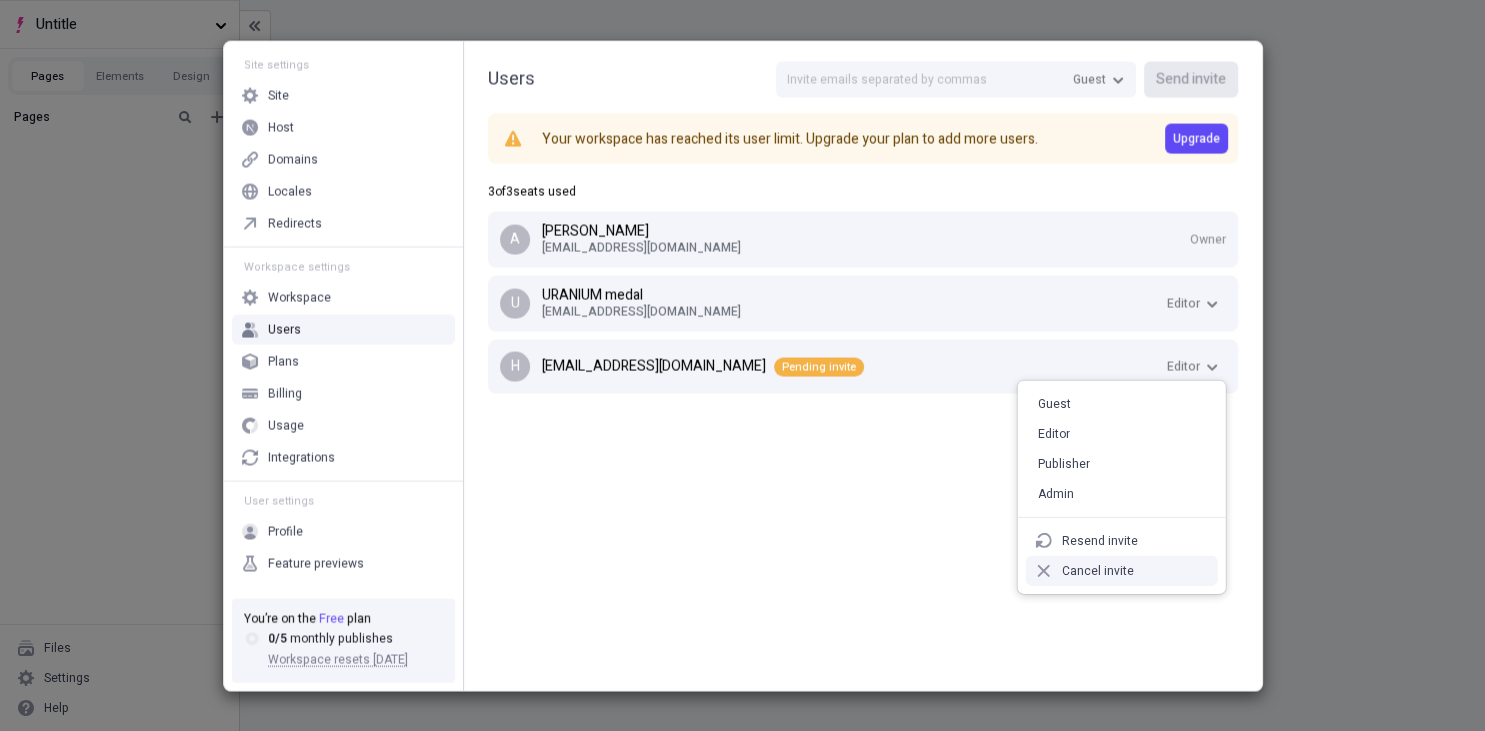 click on "Cancel invite" at bounding box center (1122, 571) 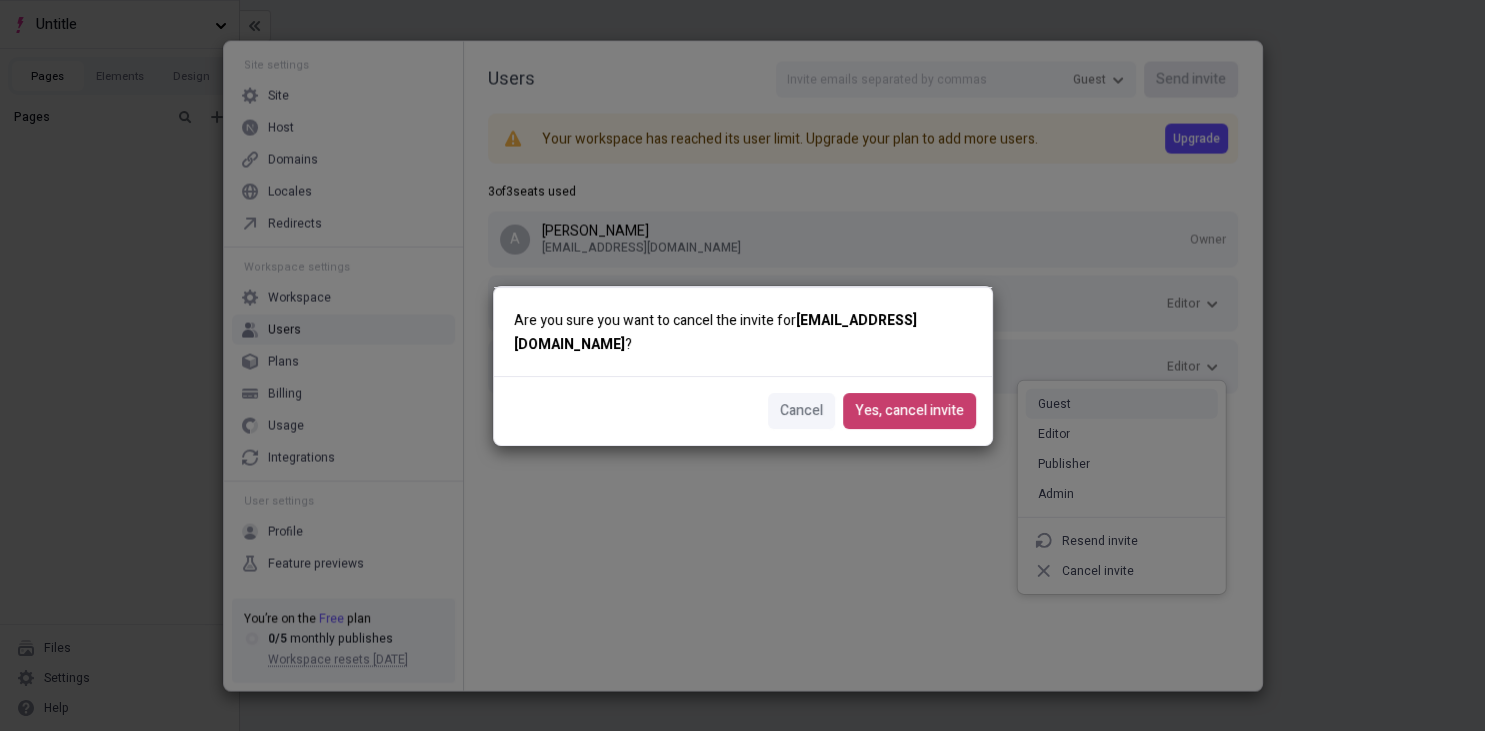 click on "Yes, cancel invite" at bounding box center [909, 411] 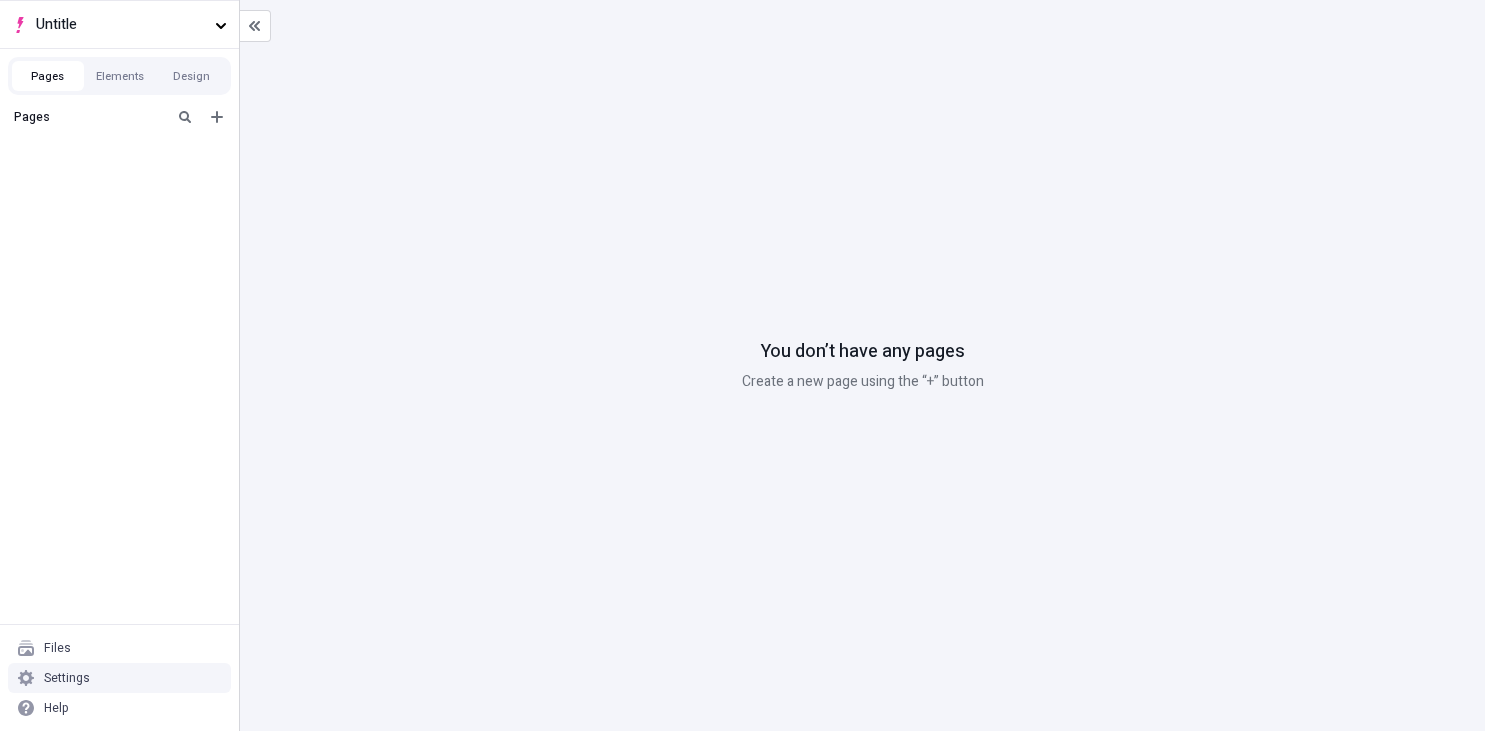 scroll, scrollTop: 0, scrollLeft: 0, axis: both 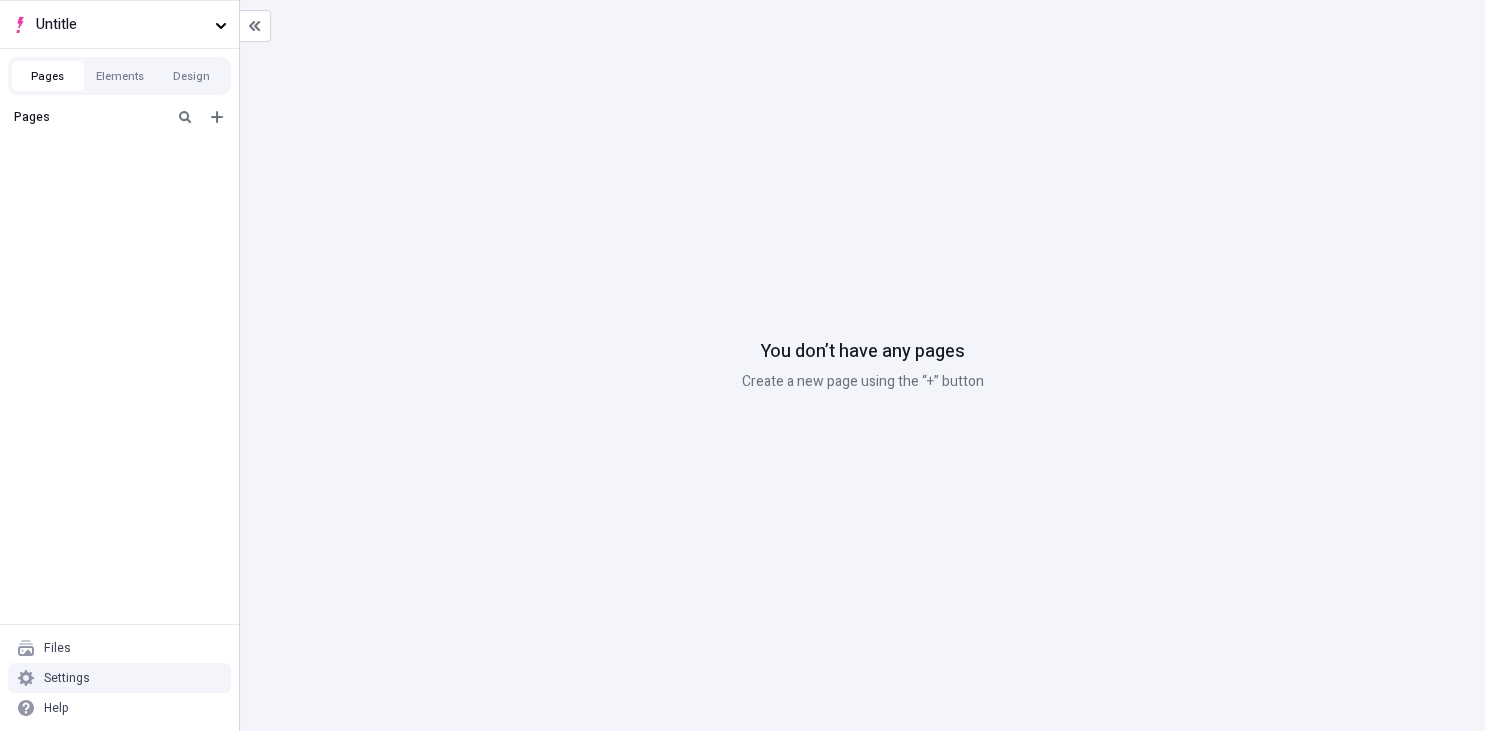 click on "Settings" at bounding box center [119, 678] 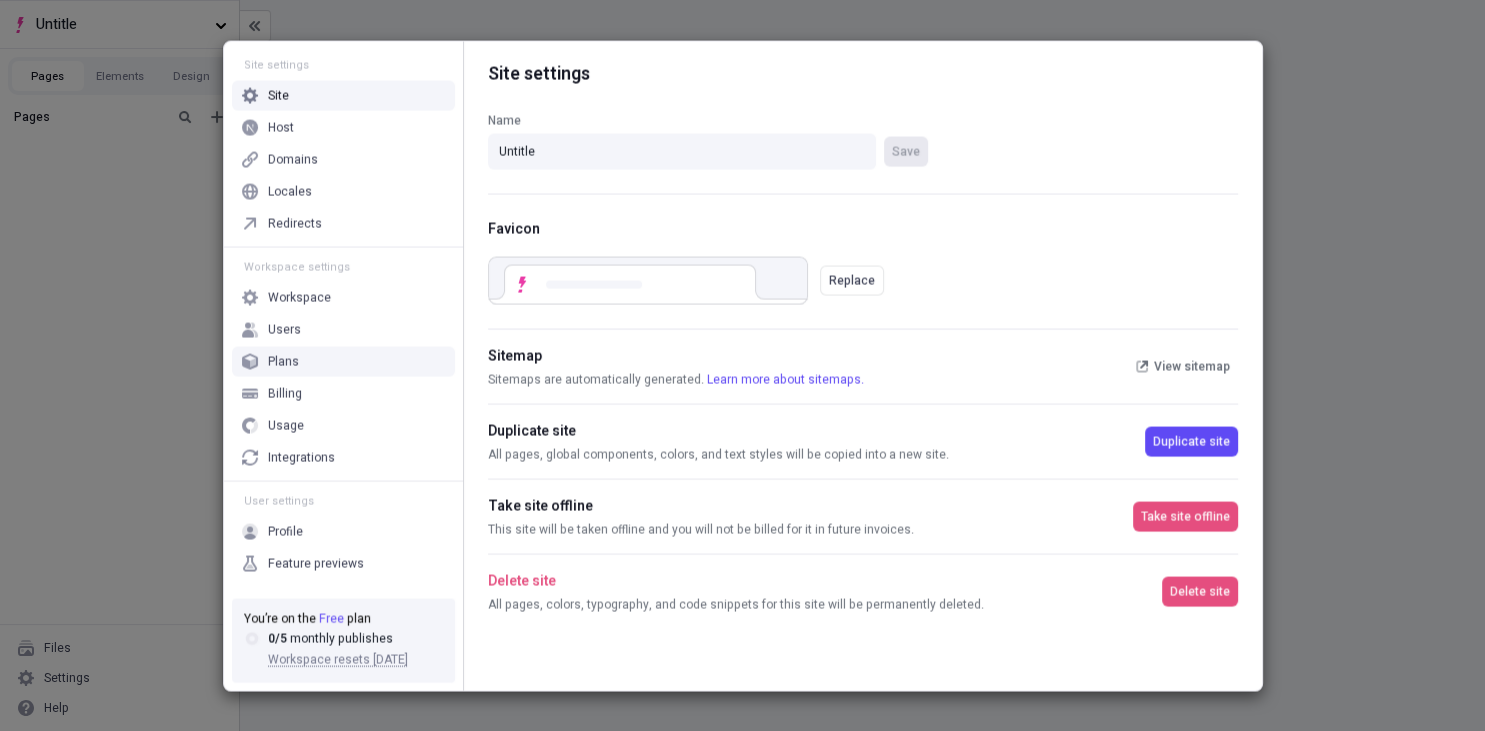 click on "Plans" at bounding box center (343, 361) 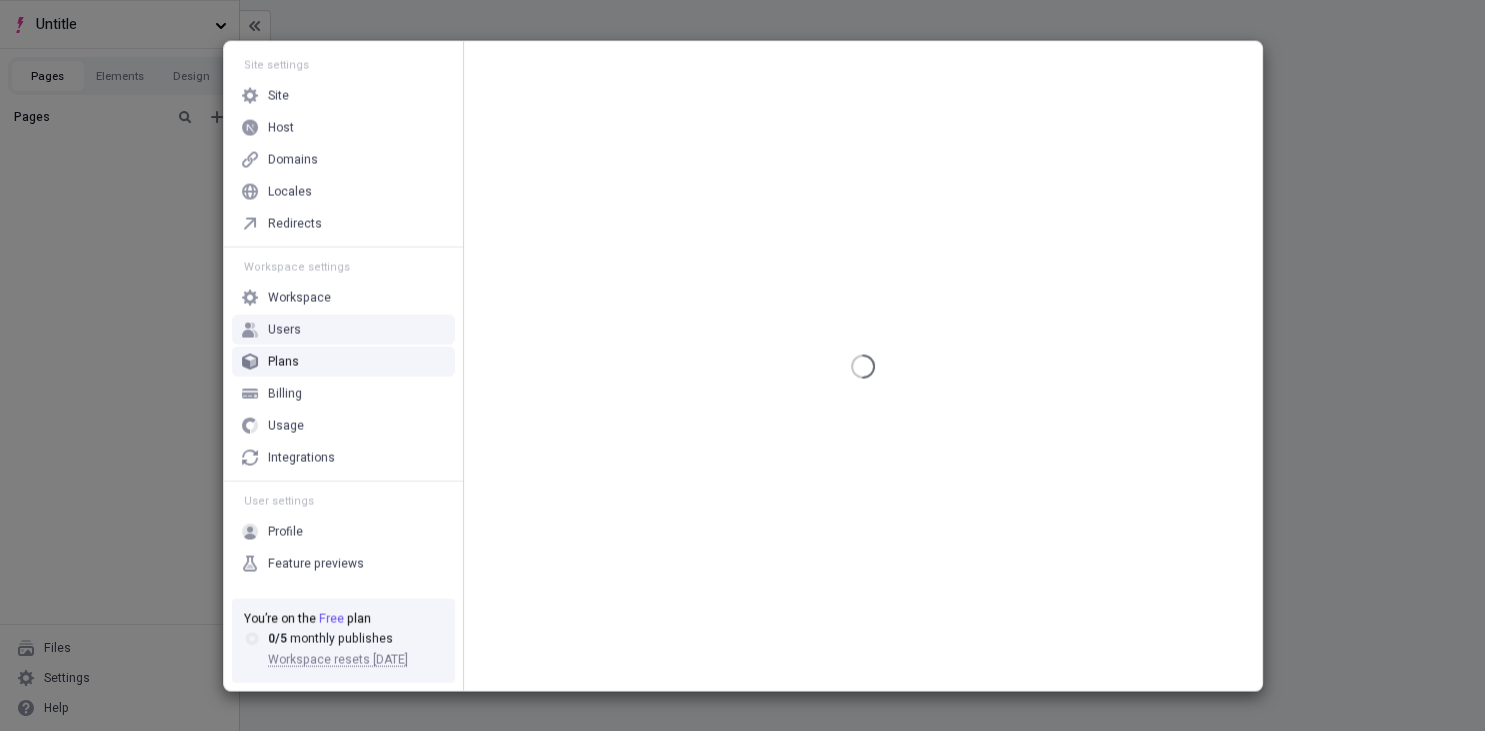 click on "Users" at bounding box center (343, 329) 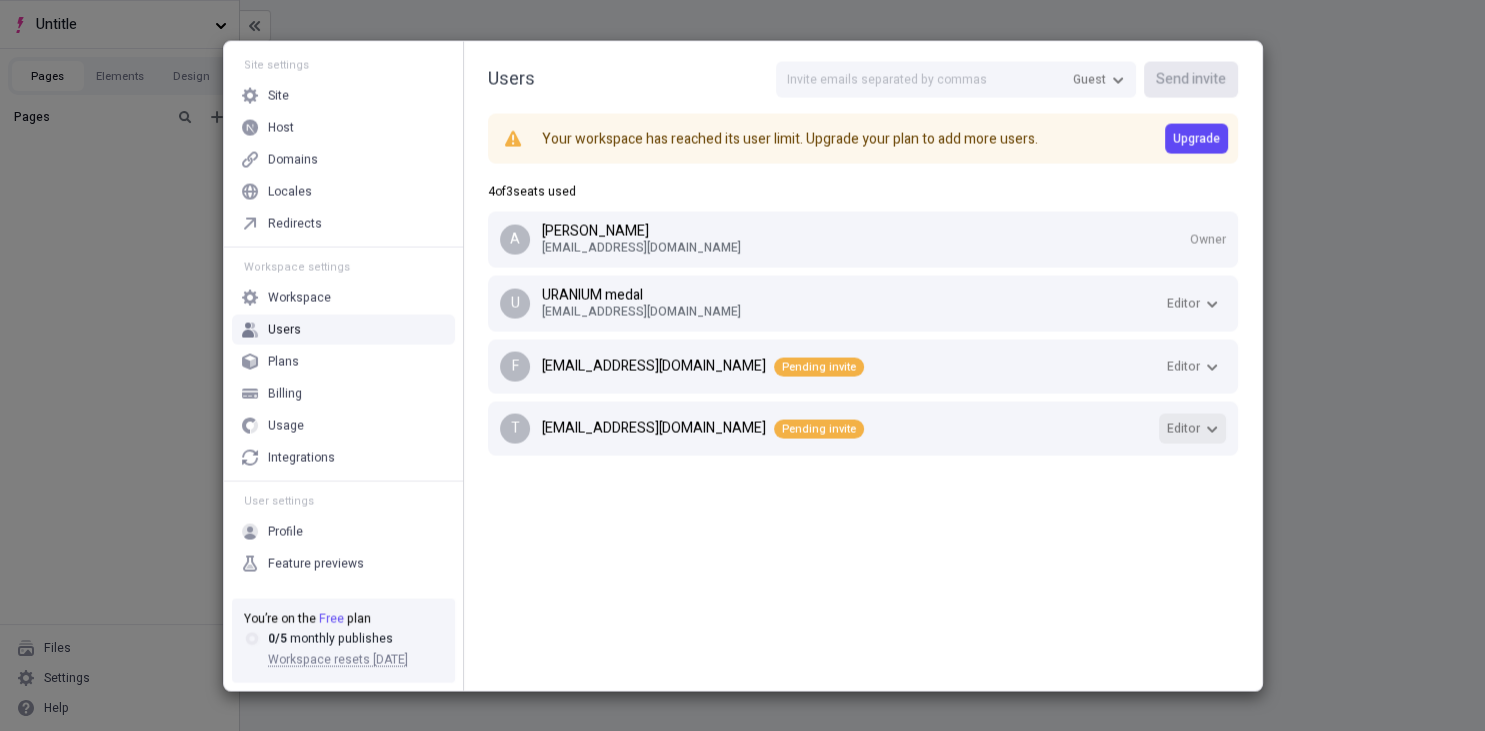 click on "Editor" at bounding box center (1192, 428) 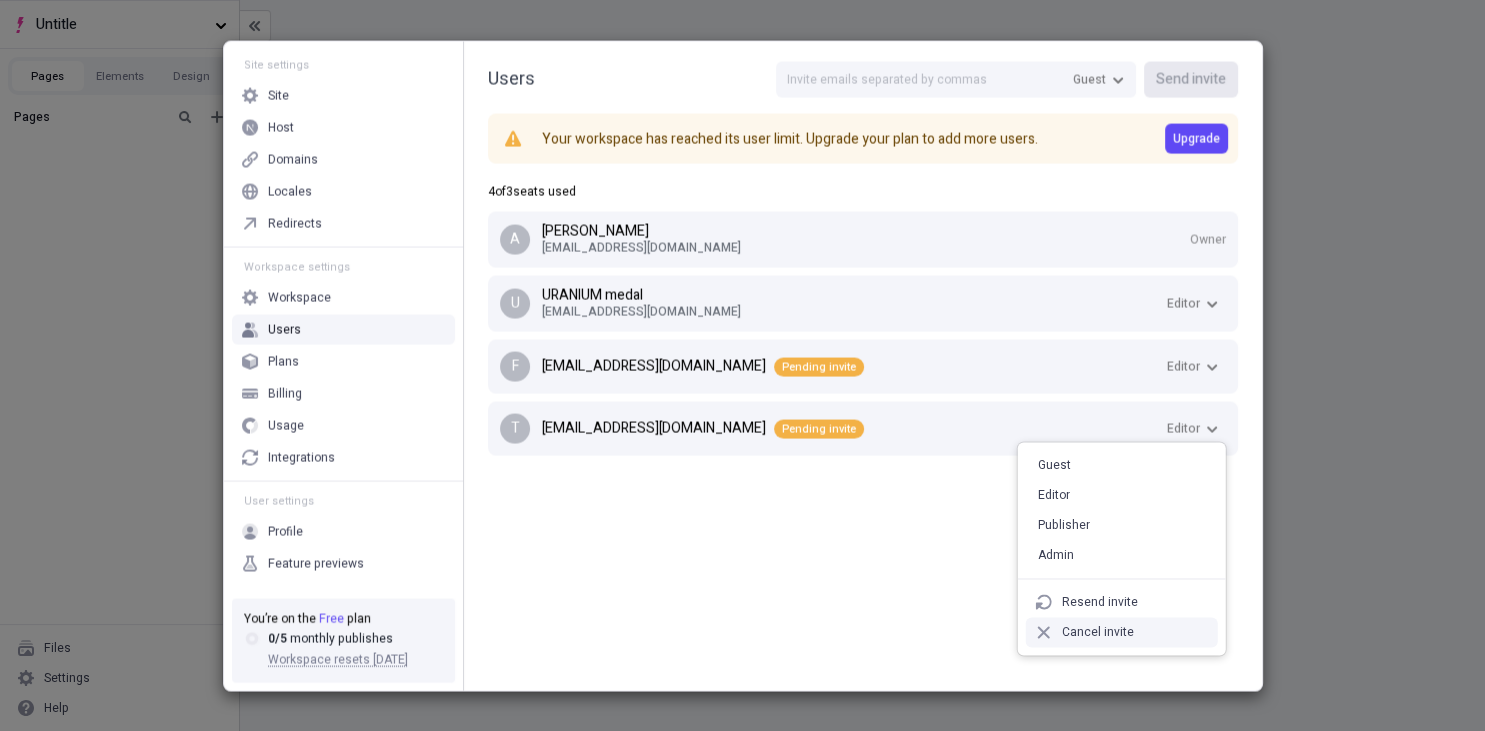 click on "Cancel invite" at bounding box center (1122, 632) 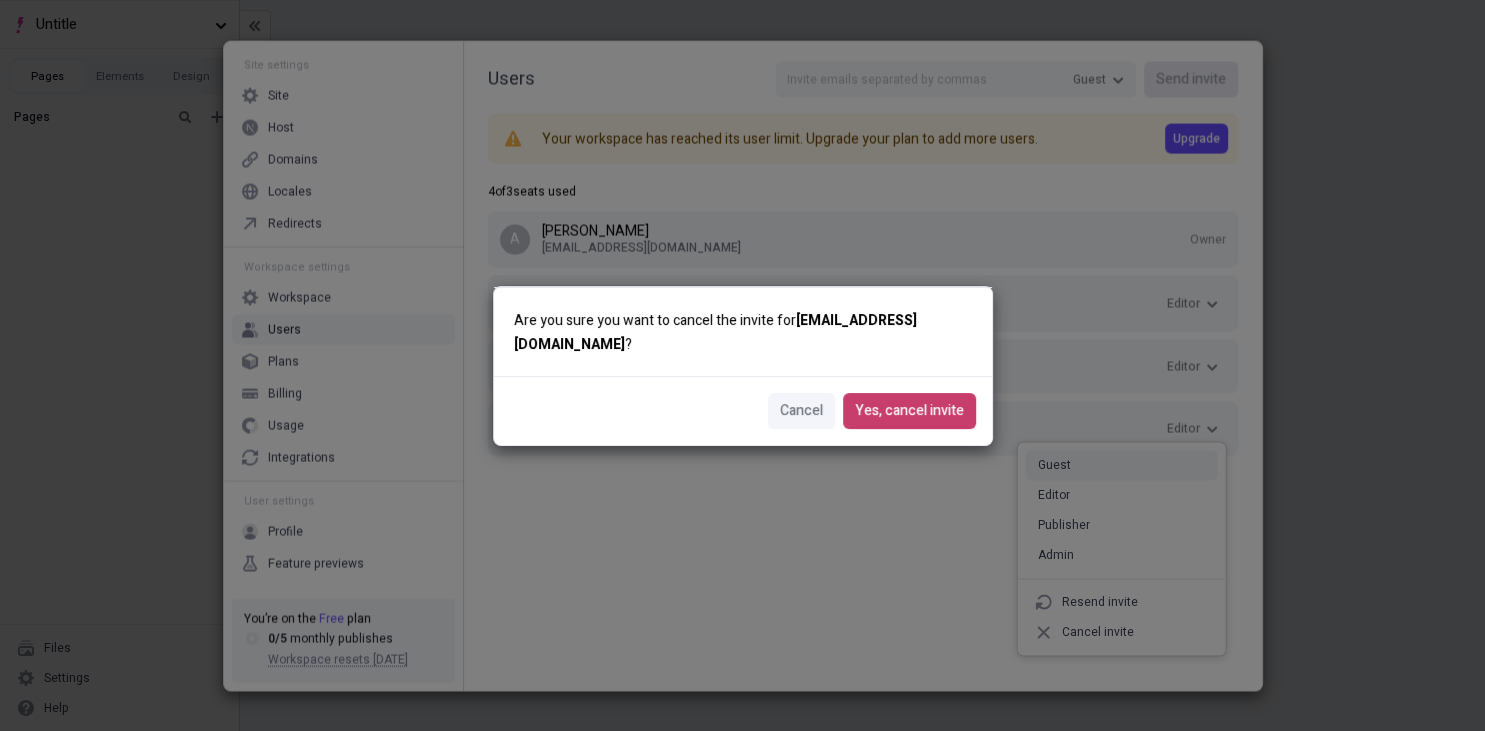 click on "Yes, cancel invite" at bounding box center (909, 411) 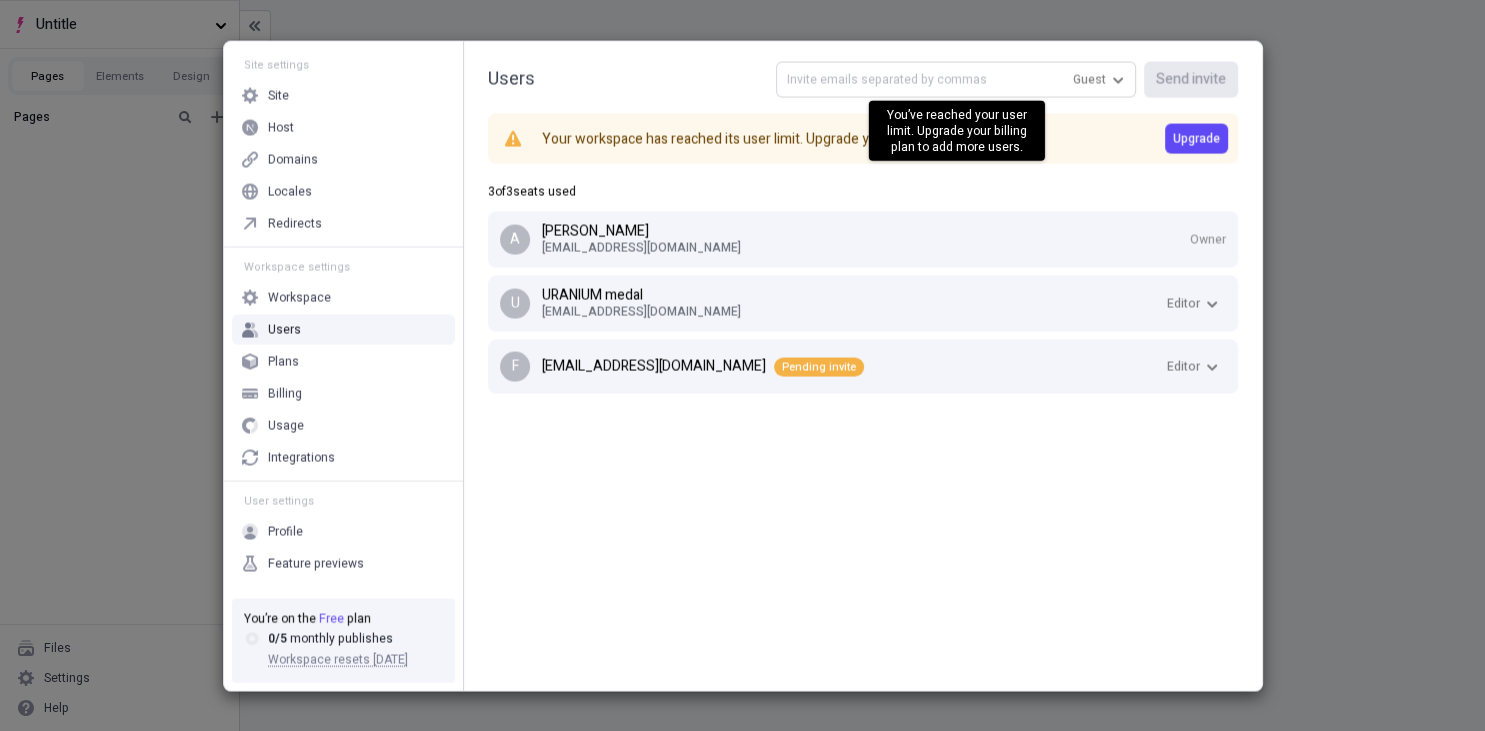 click at bounding box center (956, 79) 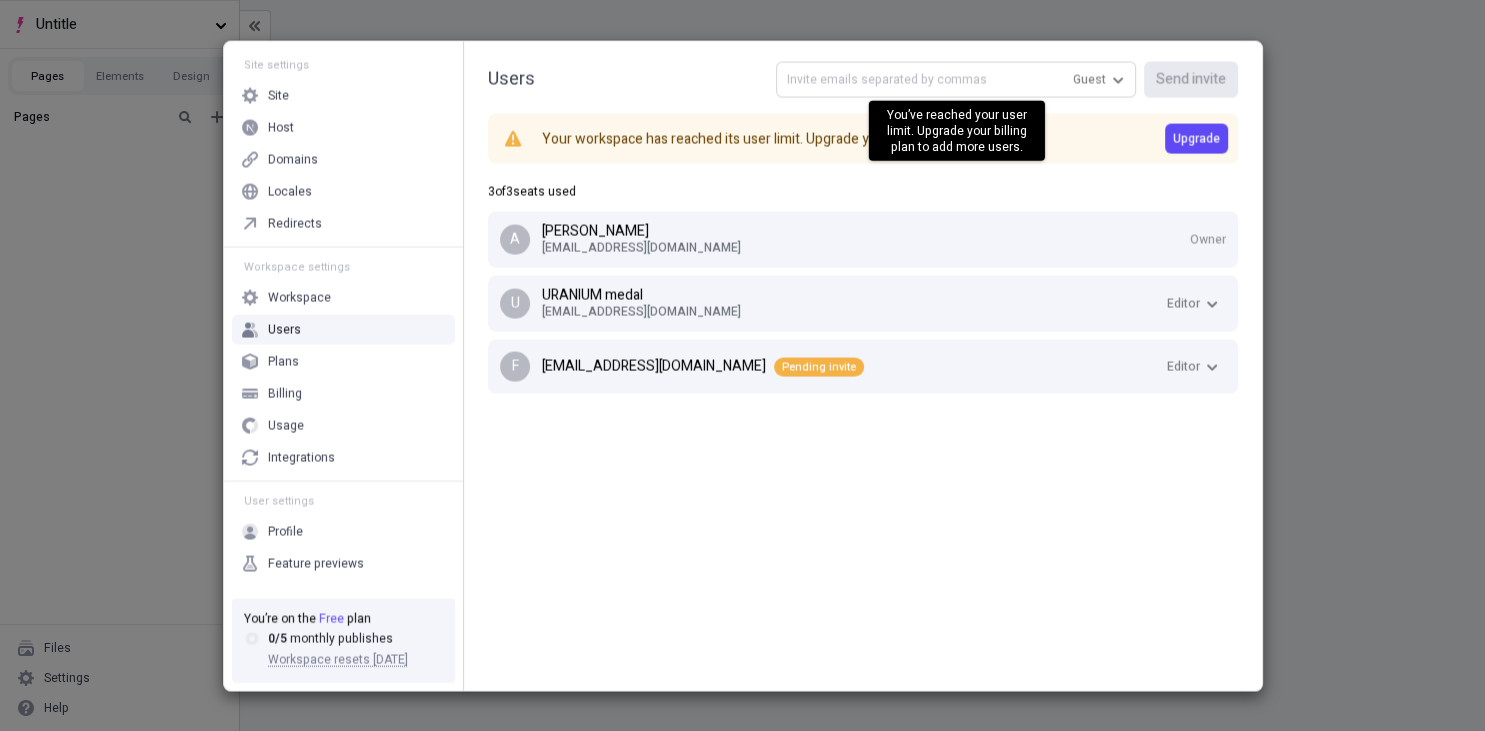 click at bounding box center (956, 79) 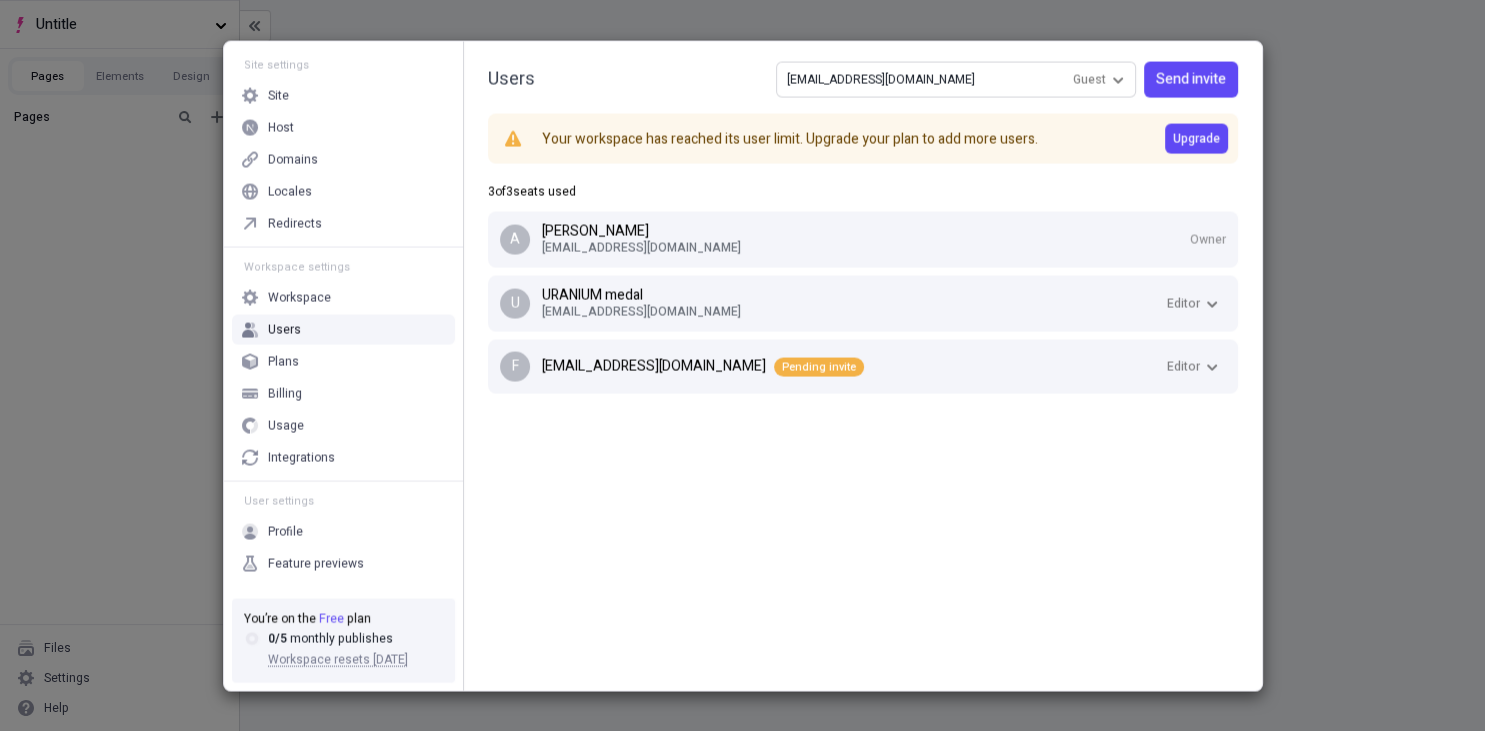 type on "[EMAIL_ADDRESS][DOMAIN_NAME]" 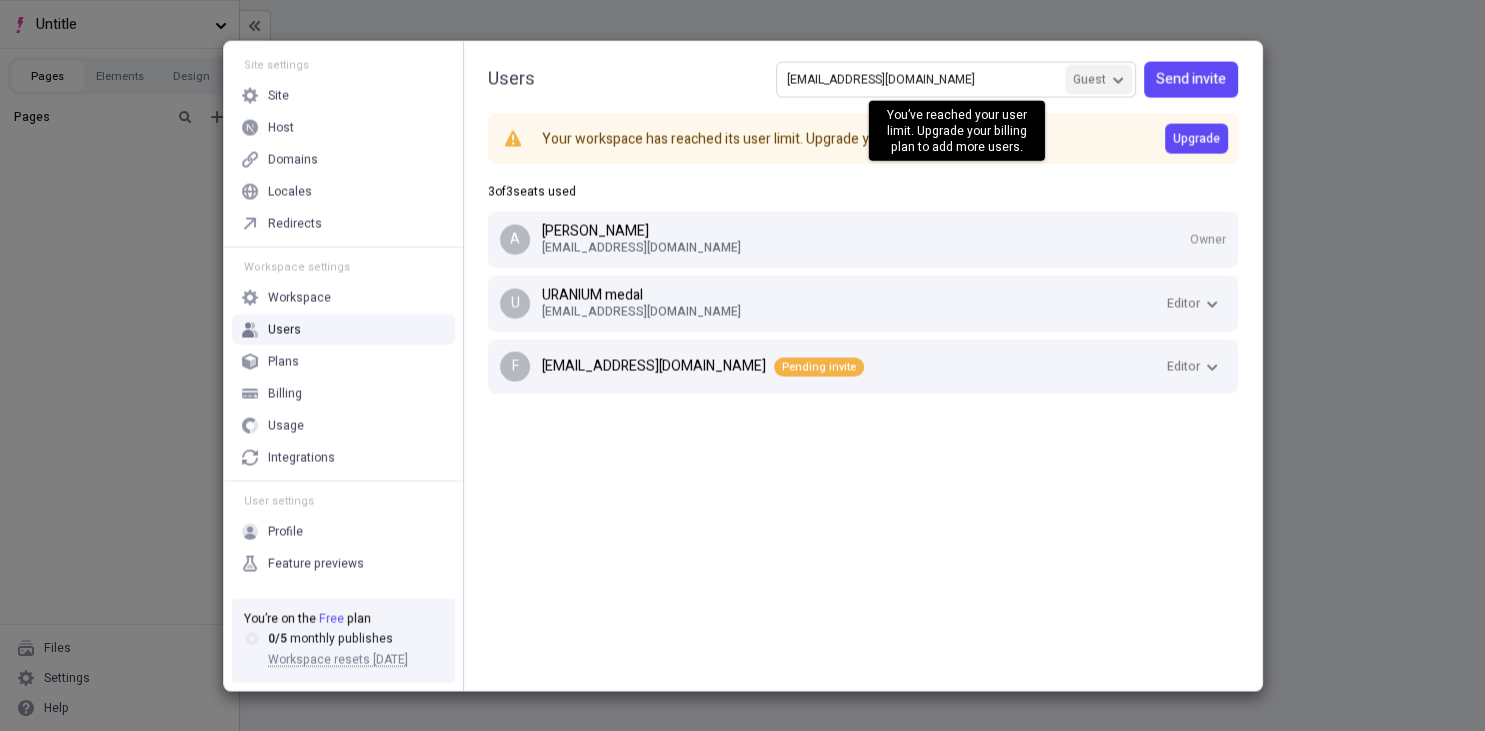 click on "Guest" at bounding box center (1098, 79) 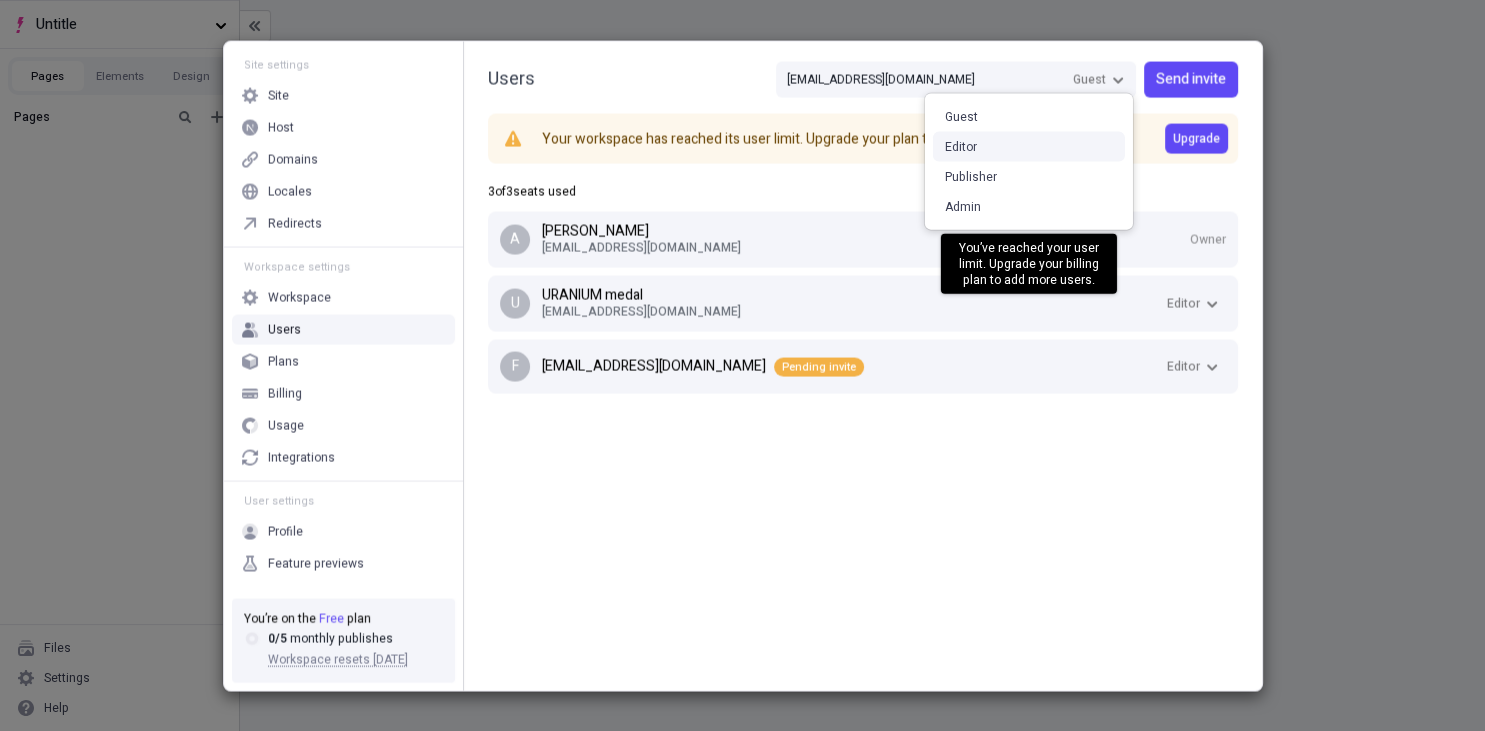 click on "Editor" at bounding box center (1029, 147) 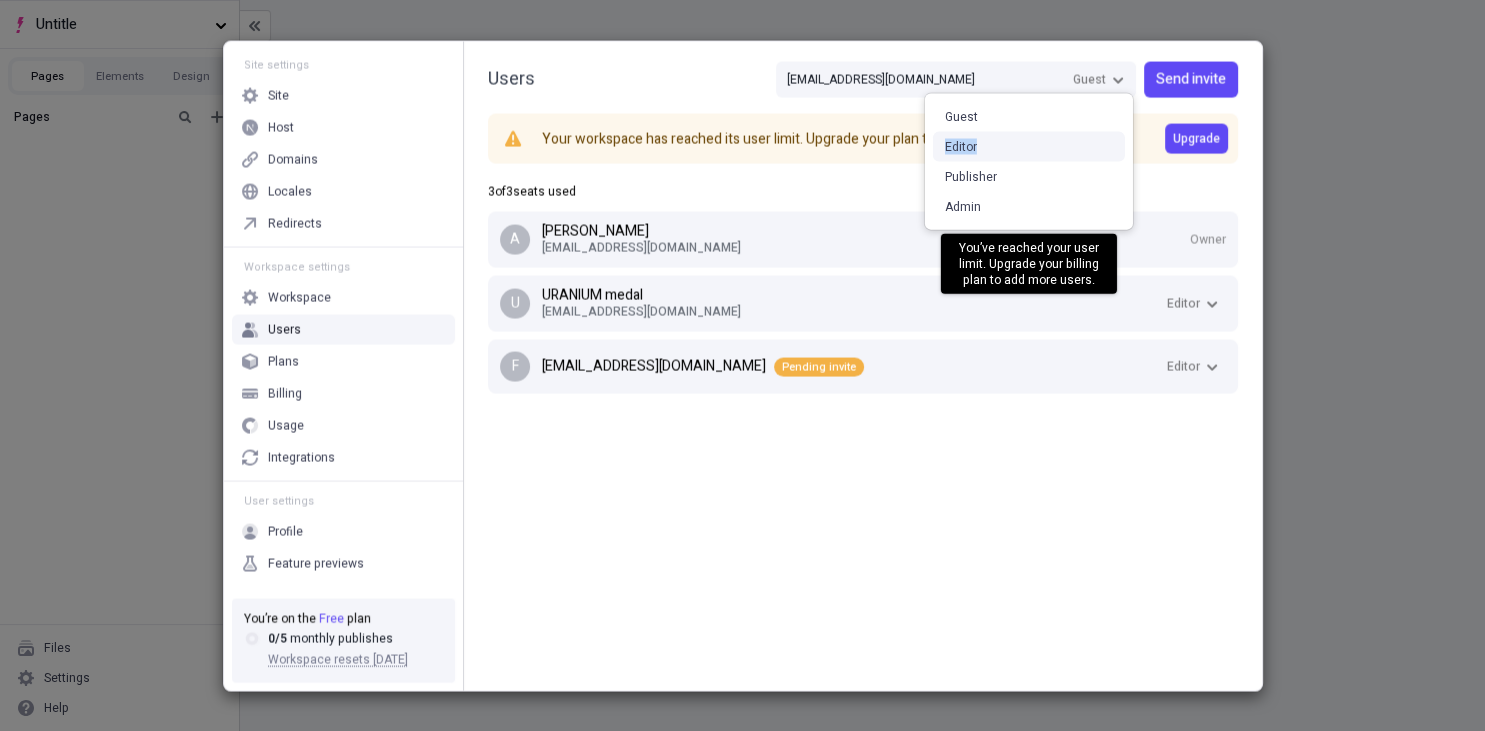 click on "Editor" at bounding box center [1029, 147] 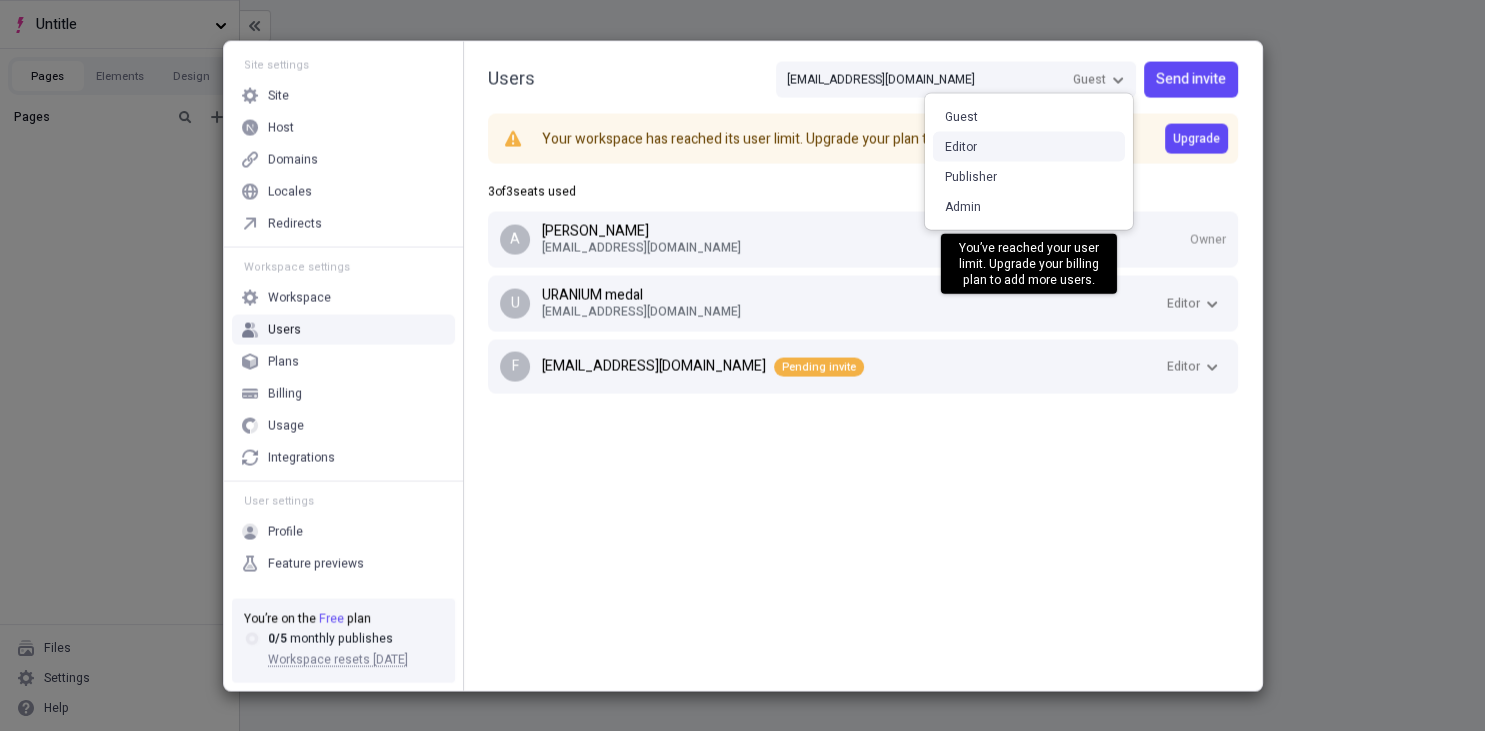 click on "Editor" at bounding box center (1029, 147) 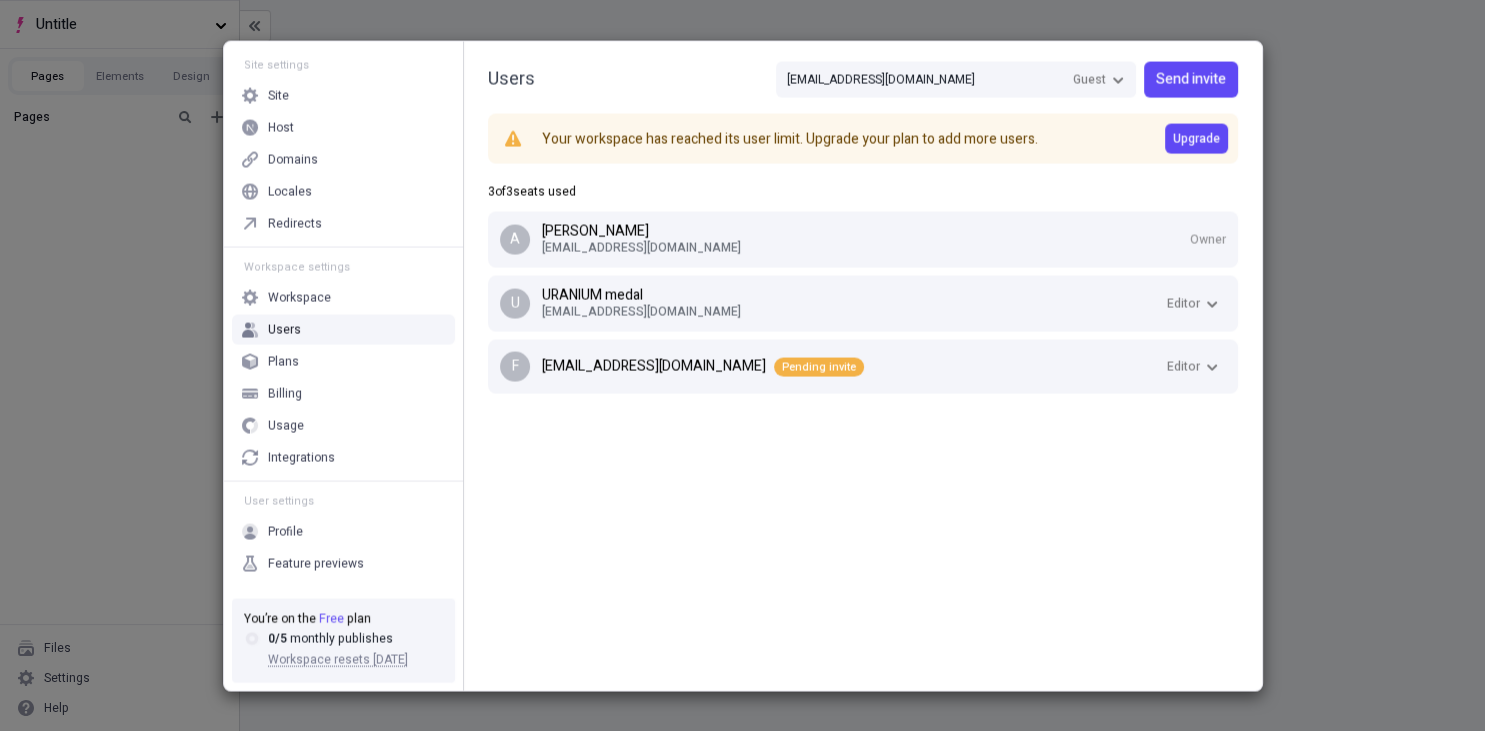 click on "Users titap34292@dariolo.com Guest Send invite Your workspace has reached its user limit. Upgrade your plan to add more users. Upgrade 3  of  3  seats used a ammooor OMAR omaroop40@gmail.com   Owner U URANIUM medal uraniummedal@gmail.com   Editor f fevosep594@dariolo.com Pending invite Editor" at bounding box center (863, 231) 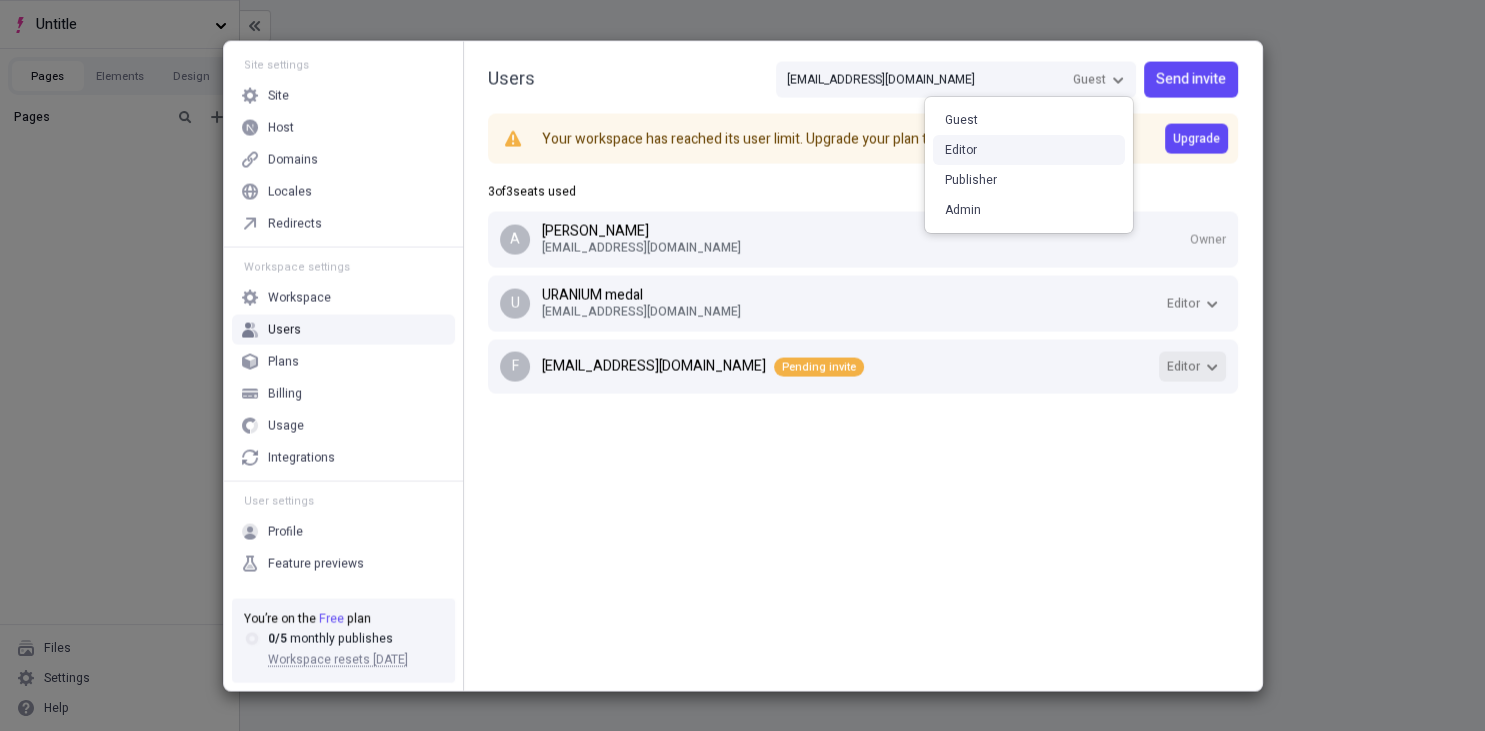 click 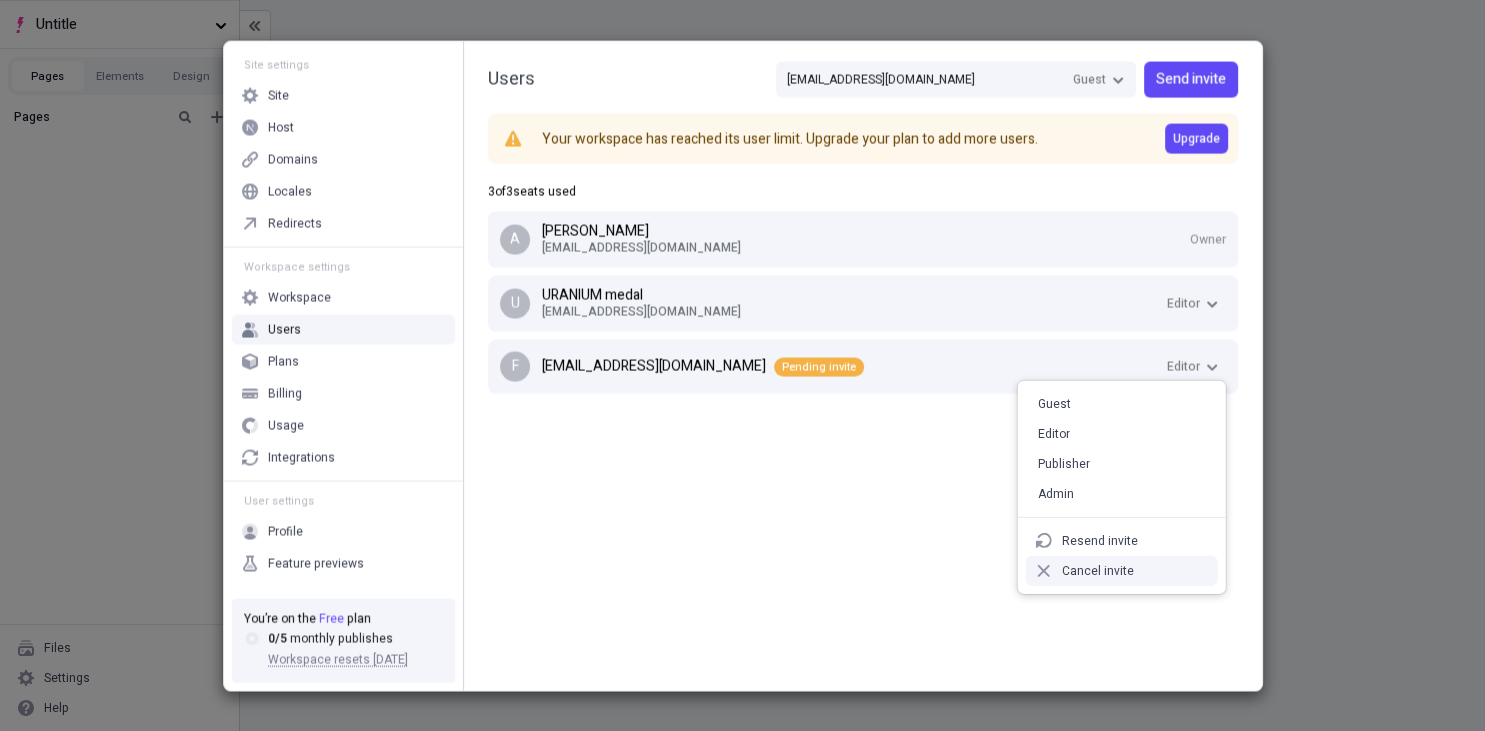 click on "Cancel invite" at bounding box center [1122, 571] 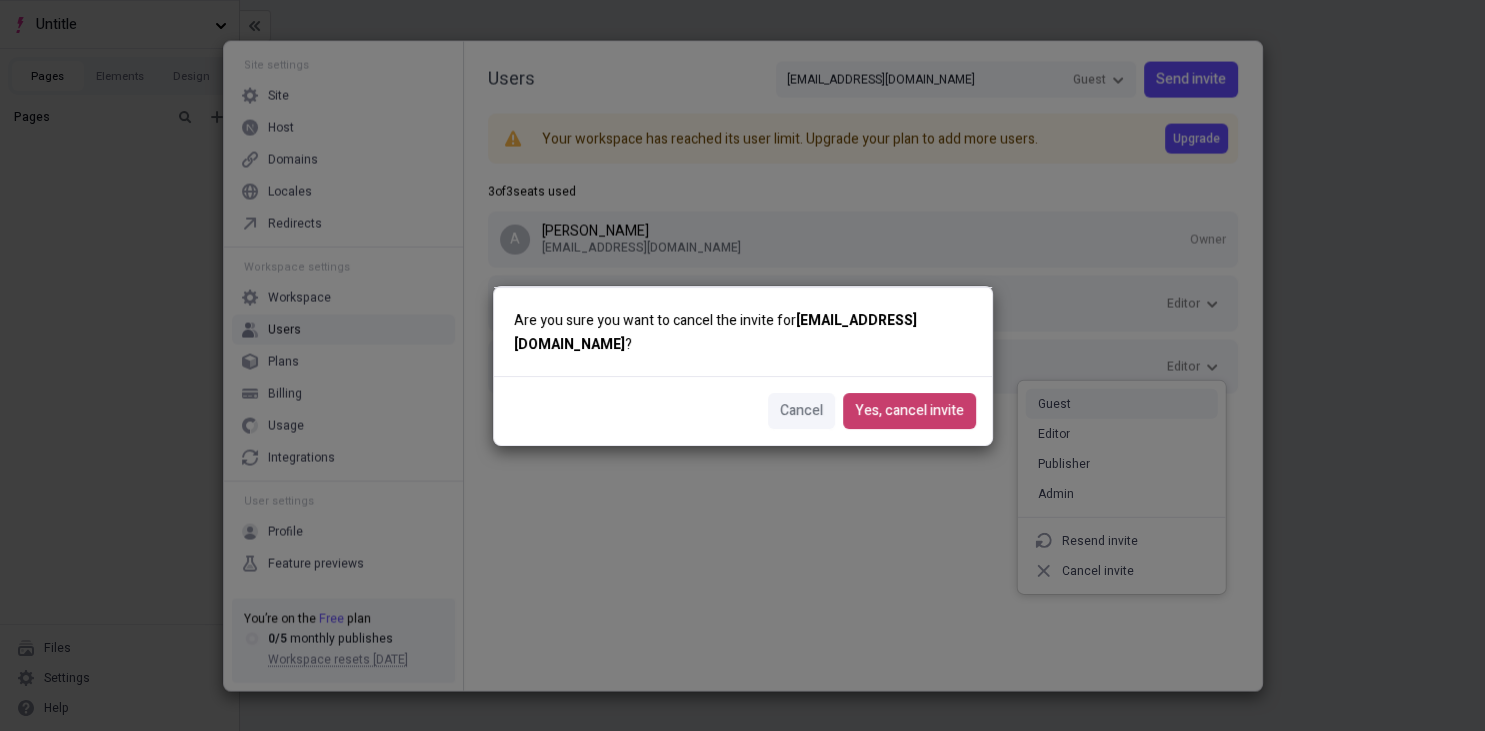 click on "Yes, cancel invite" at bounding box center [909, 411] 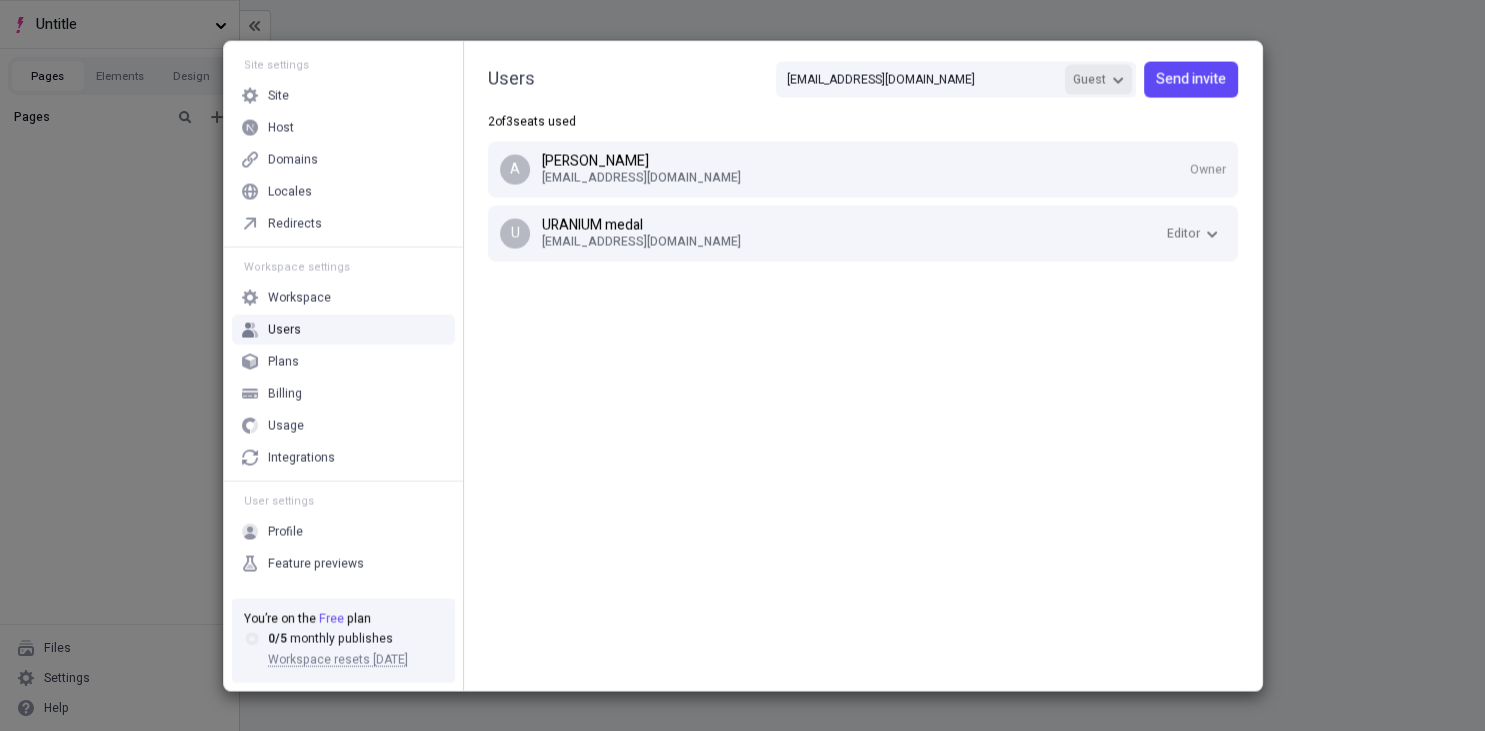 click on "Guest" at bounding box center (1098, 79) 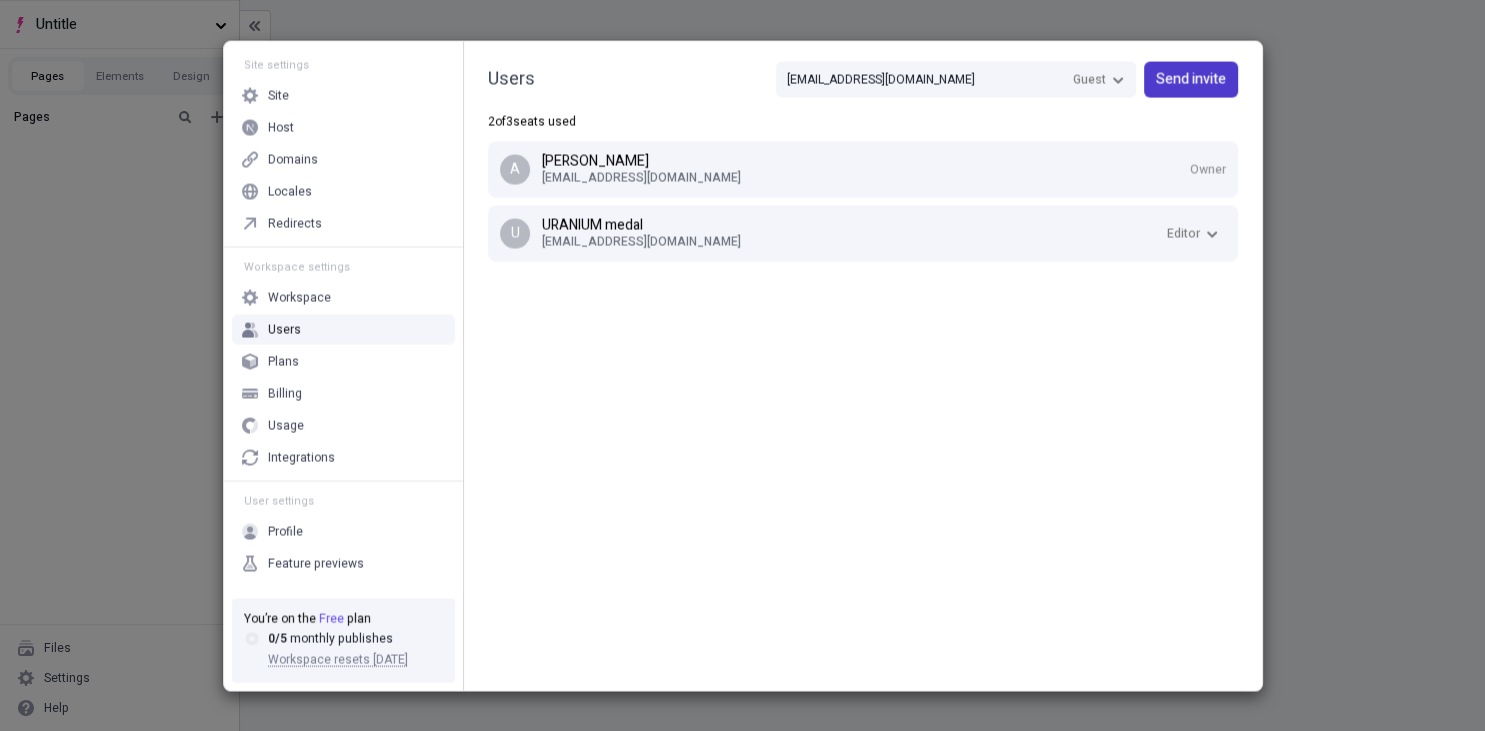 click on "Send invite" at bounding box center (1191, 79) 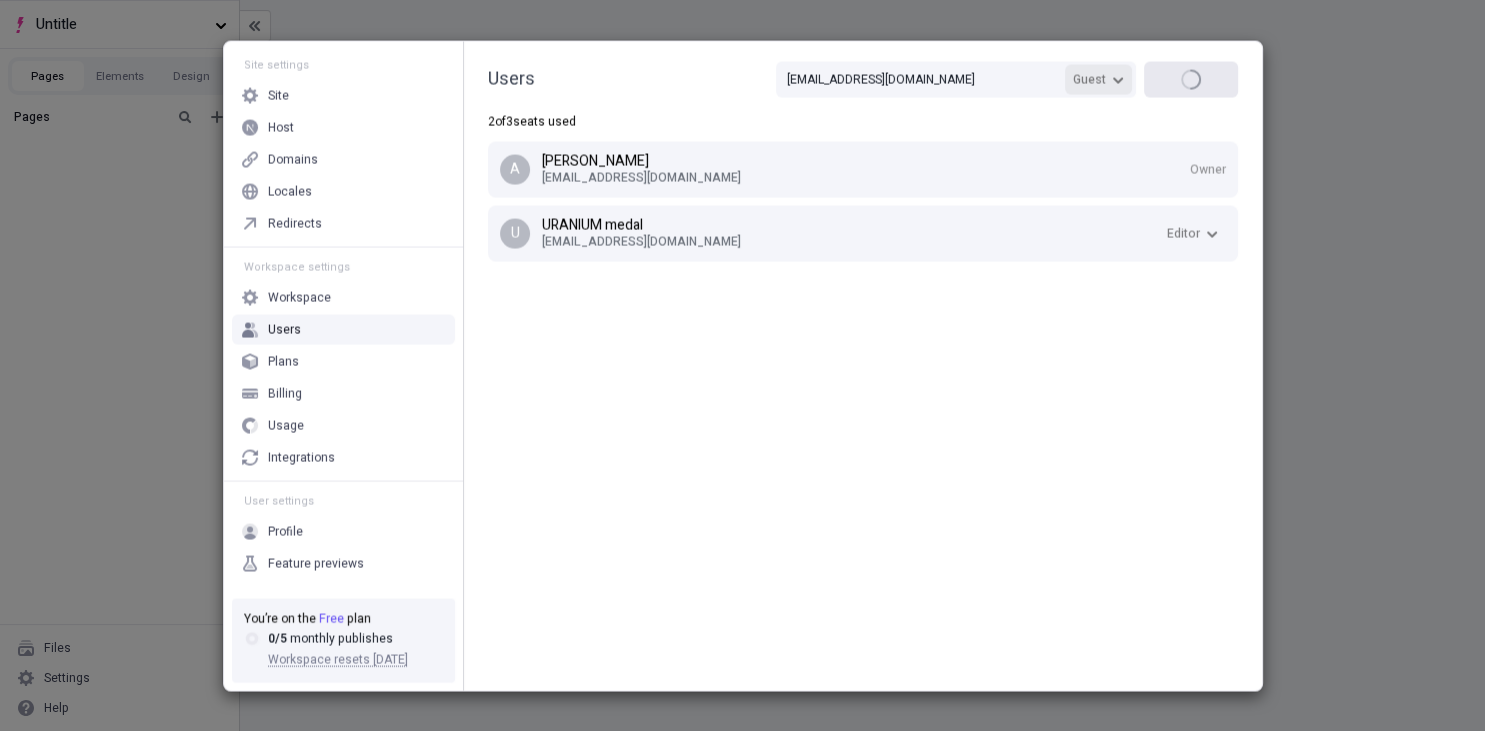 click on "Guest" at bounding box center (1089, 79) 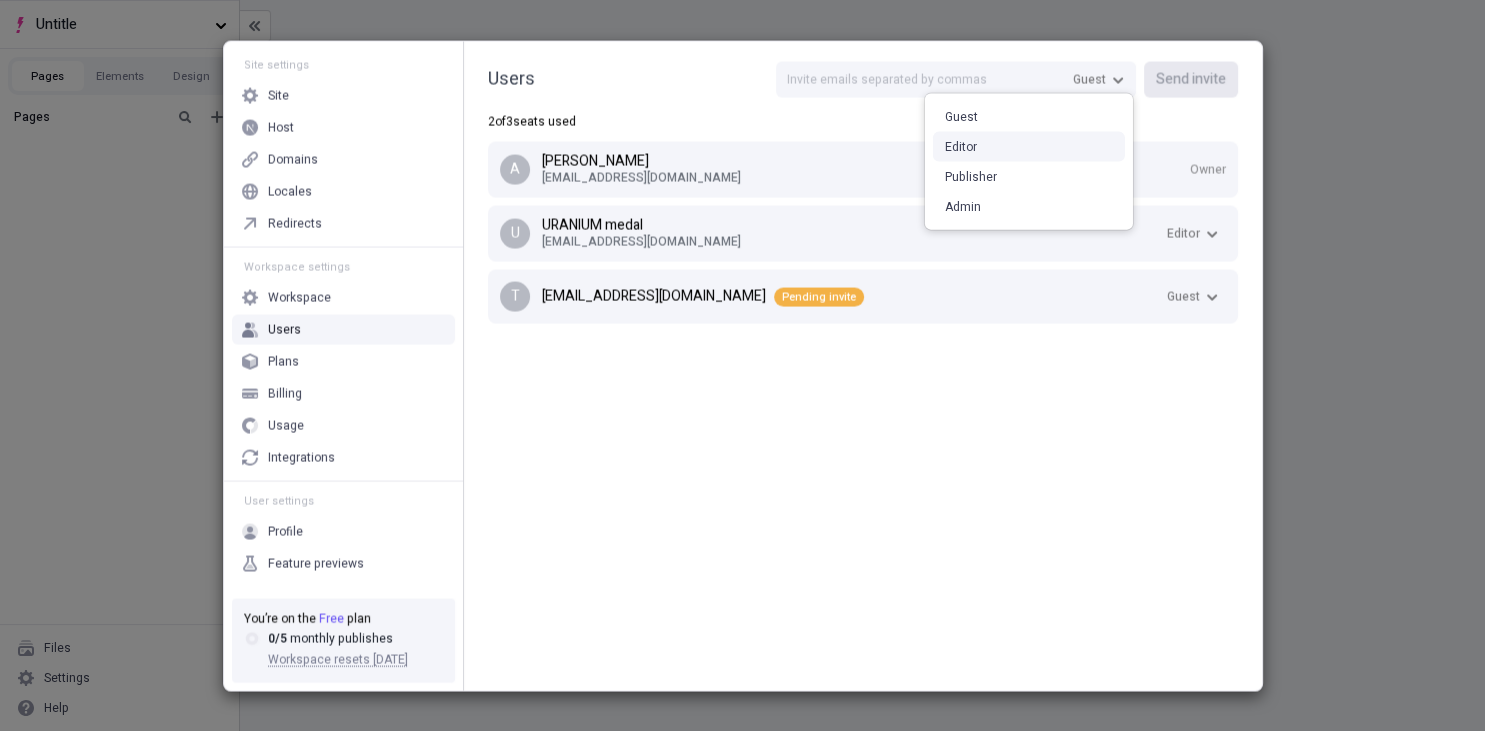 click on "Editor" at bounding box center (1029, 147) 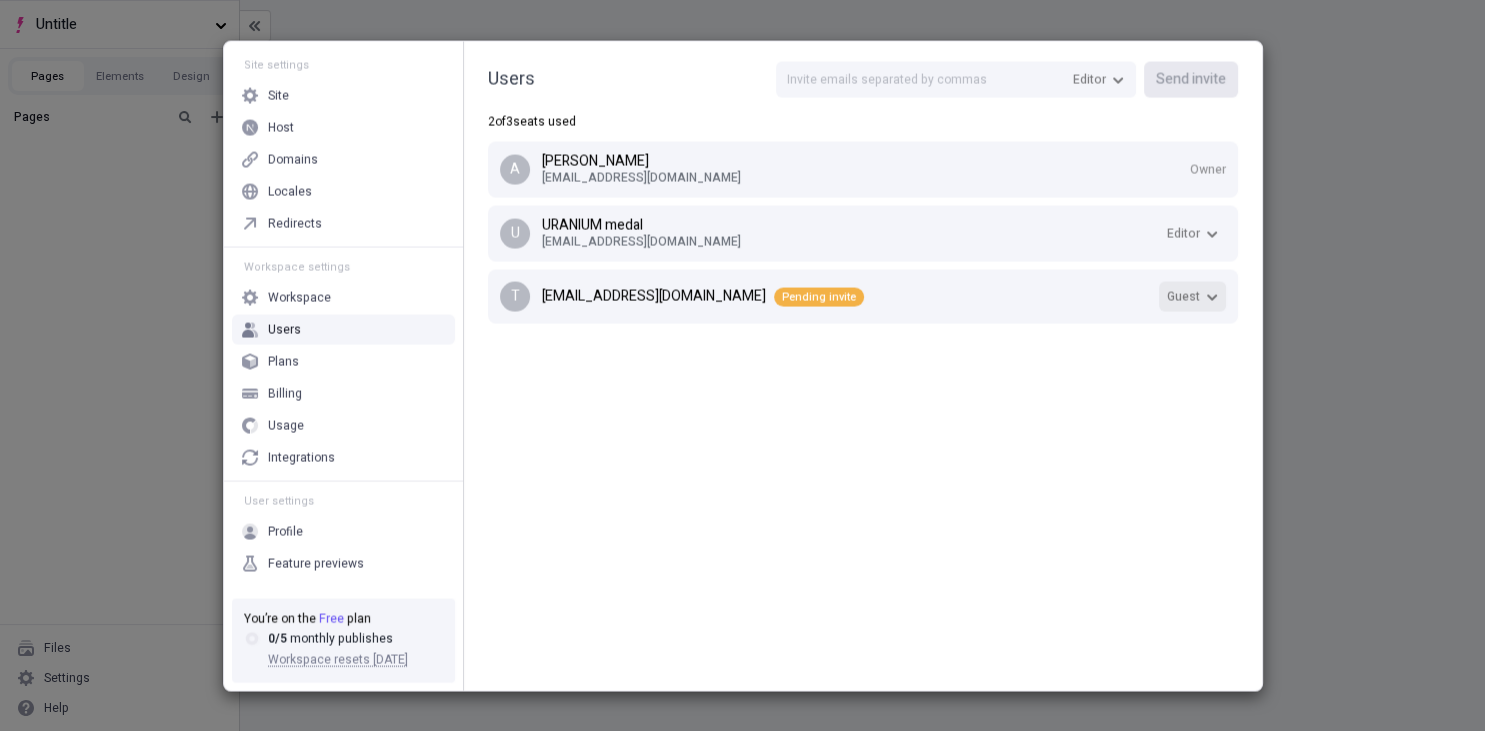 click on "Guest" at bounding box center [1192, 296] 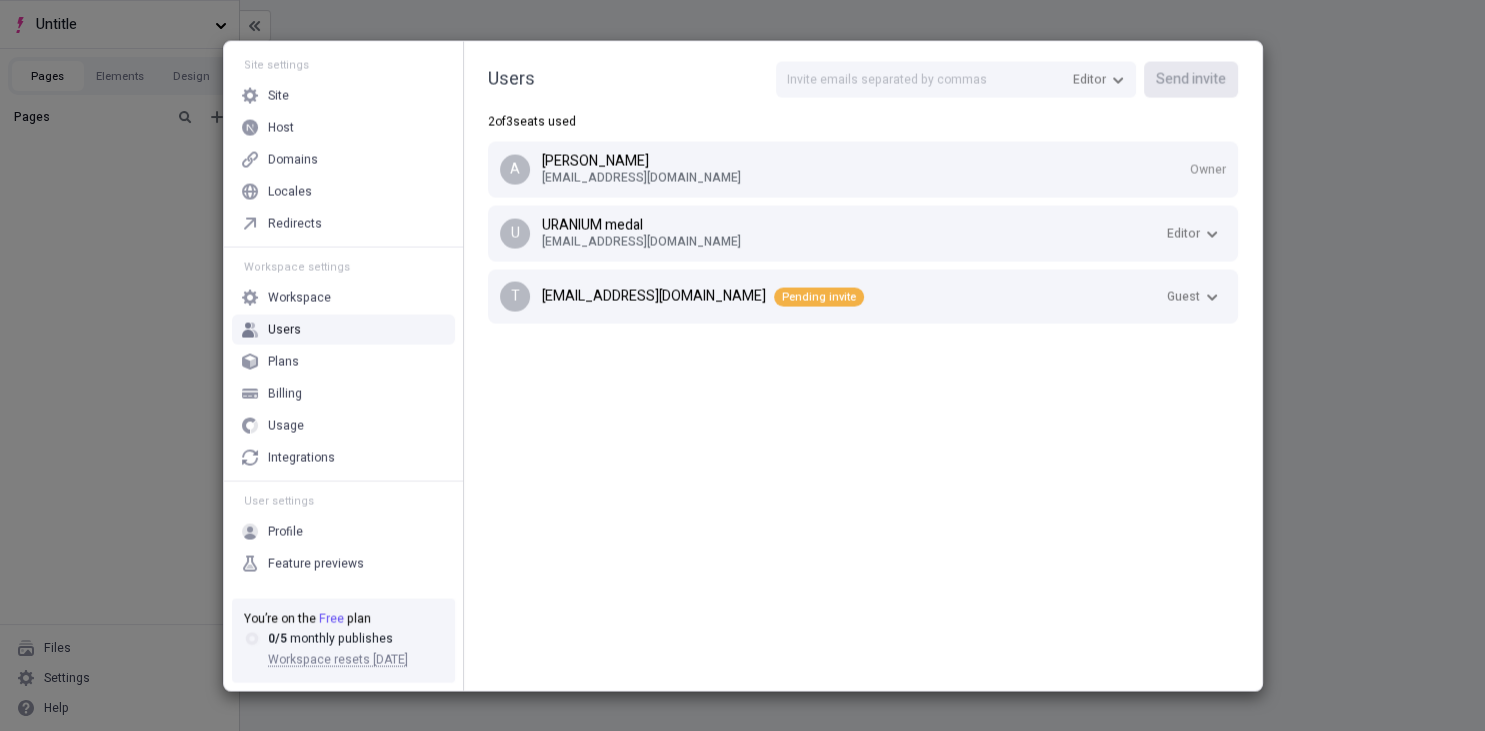 drag, startPoint x: 786, startPoint y: 372, endPoint x: 762, endPoint y: 243, distance: 131.21356 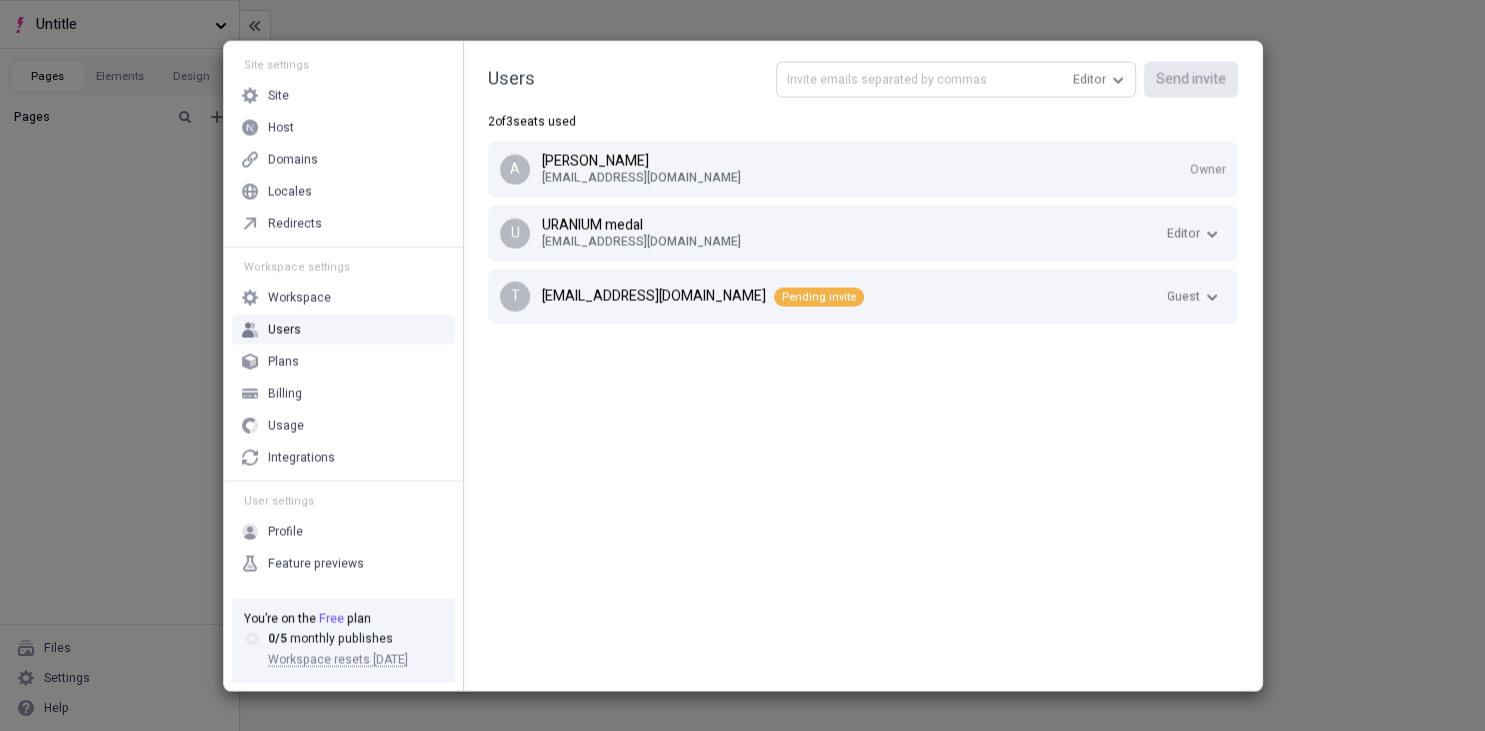 click at bounding box center (956, 79) 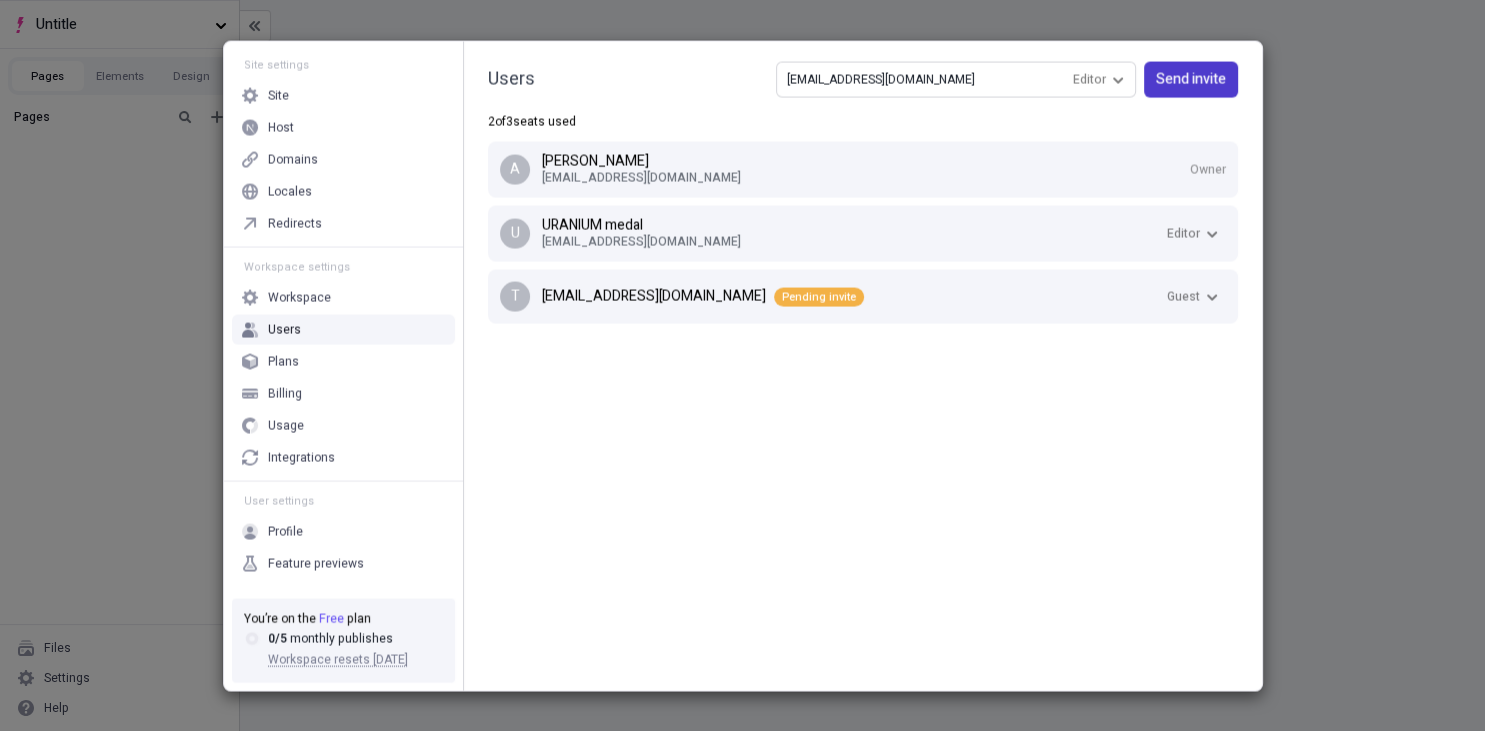 type on "test@gmail.com" 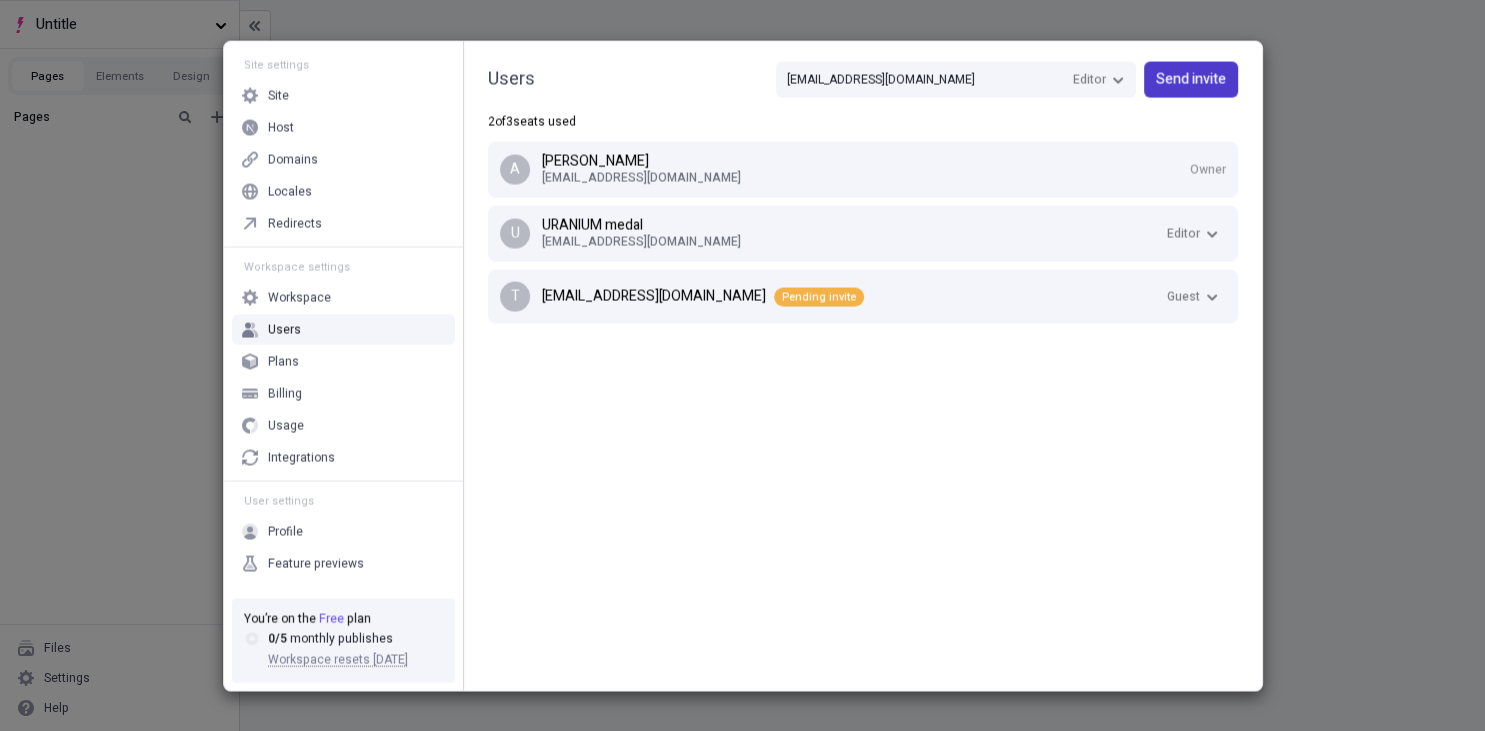 click on "Send invite" at bounding box center (1191, 79) 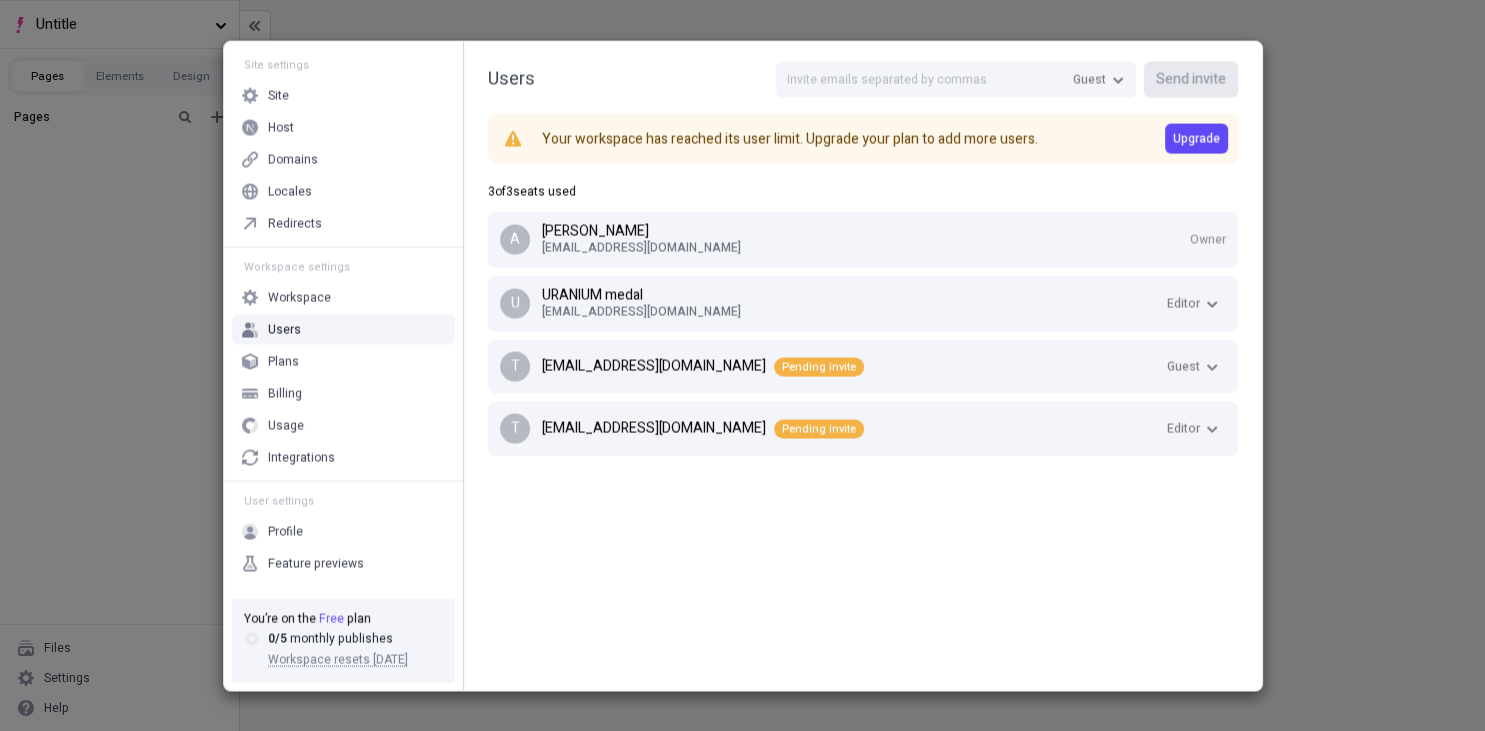 click on "t test@gmail.com Pending invite Editor" at bounding box center (863, 428) 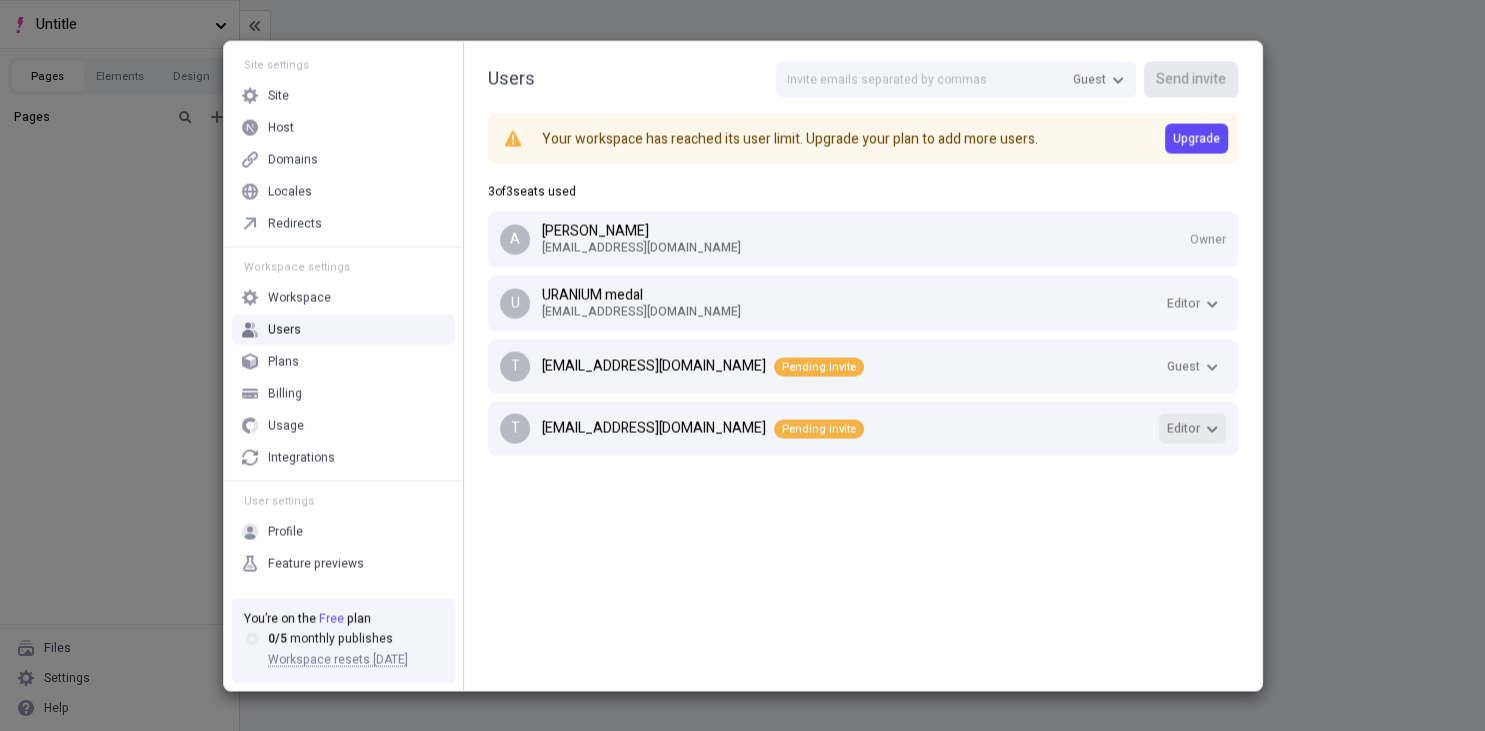 click on "Editor" at bounding box center [1192, 428] 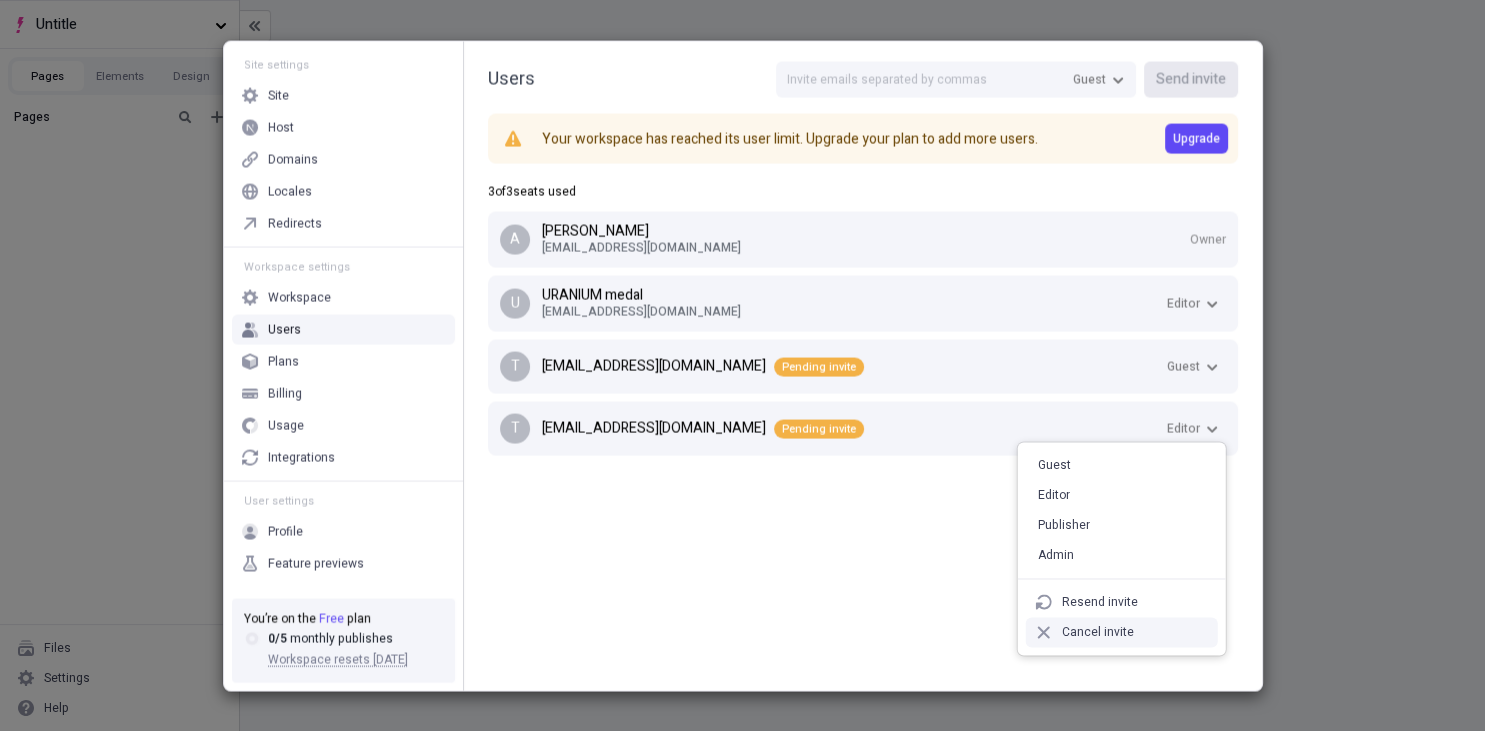 click on "Cancel invite" at bounding box center (1122, 632) 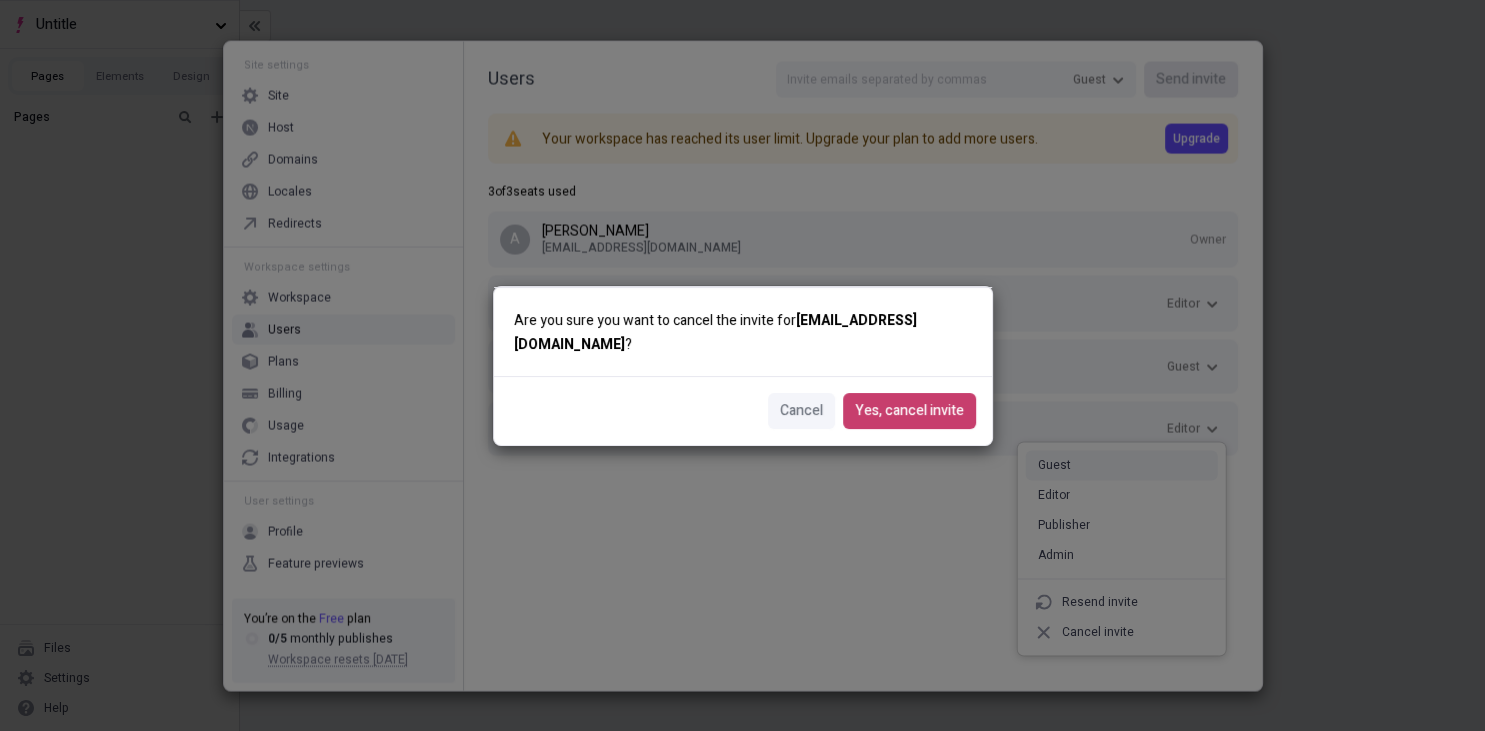 click on "Yes, cancel invite" at bounding box center [909, 411] 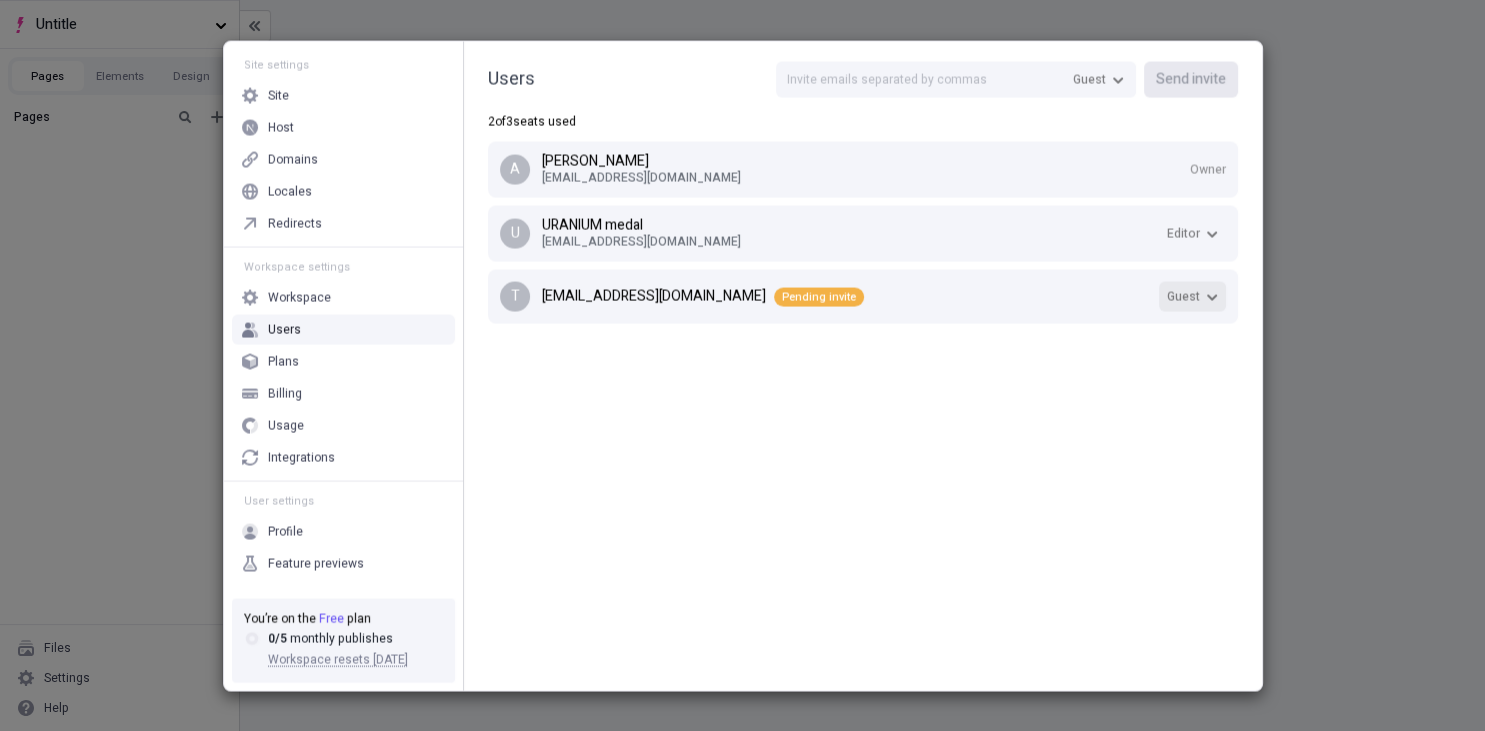 click on "Guest" at bounding box center [1183, 296] 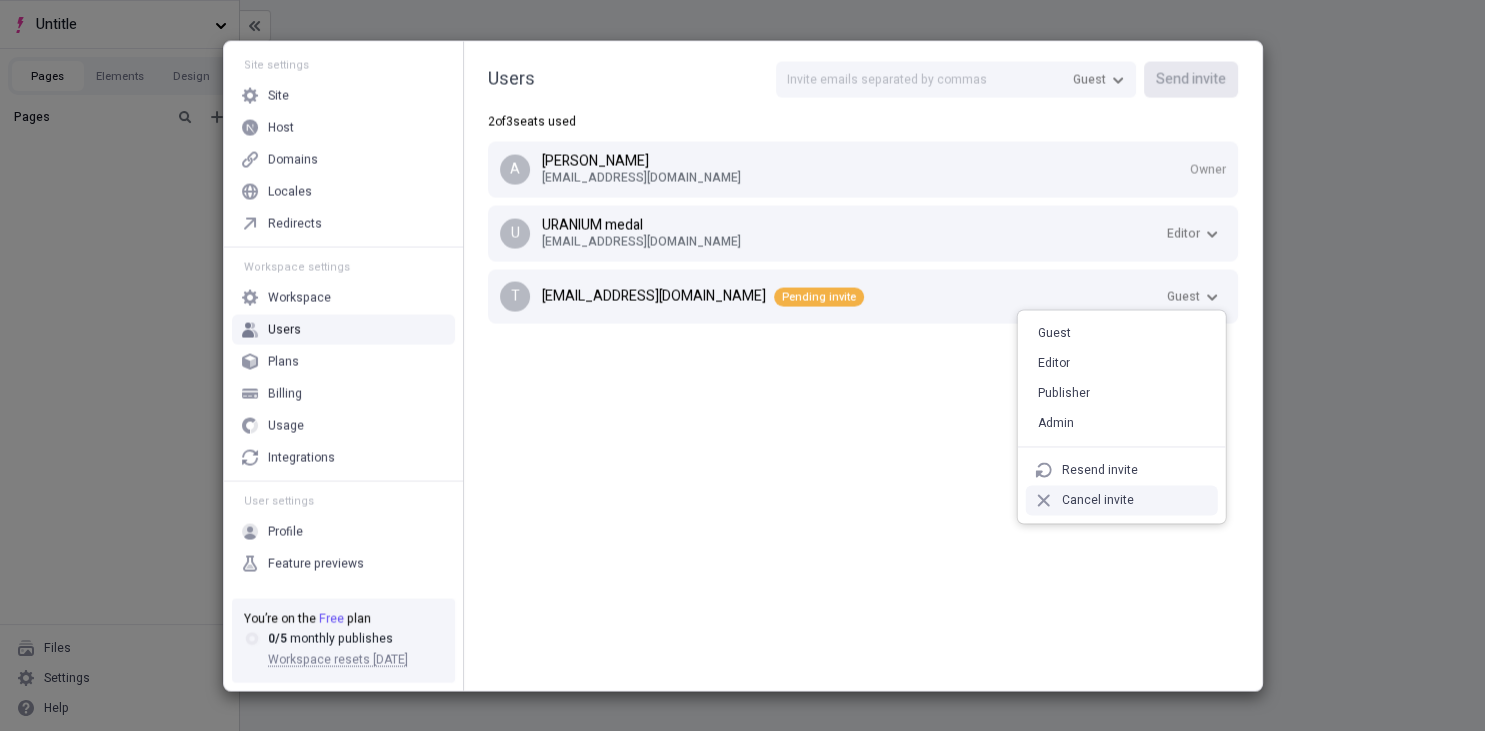 click on "Cancel invite" at bounding box center [1098, 500] 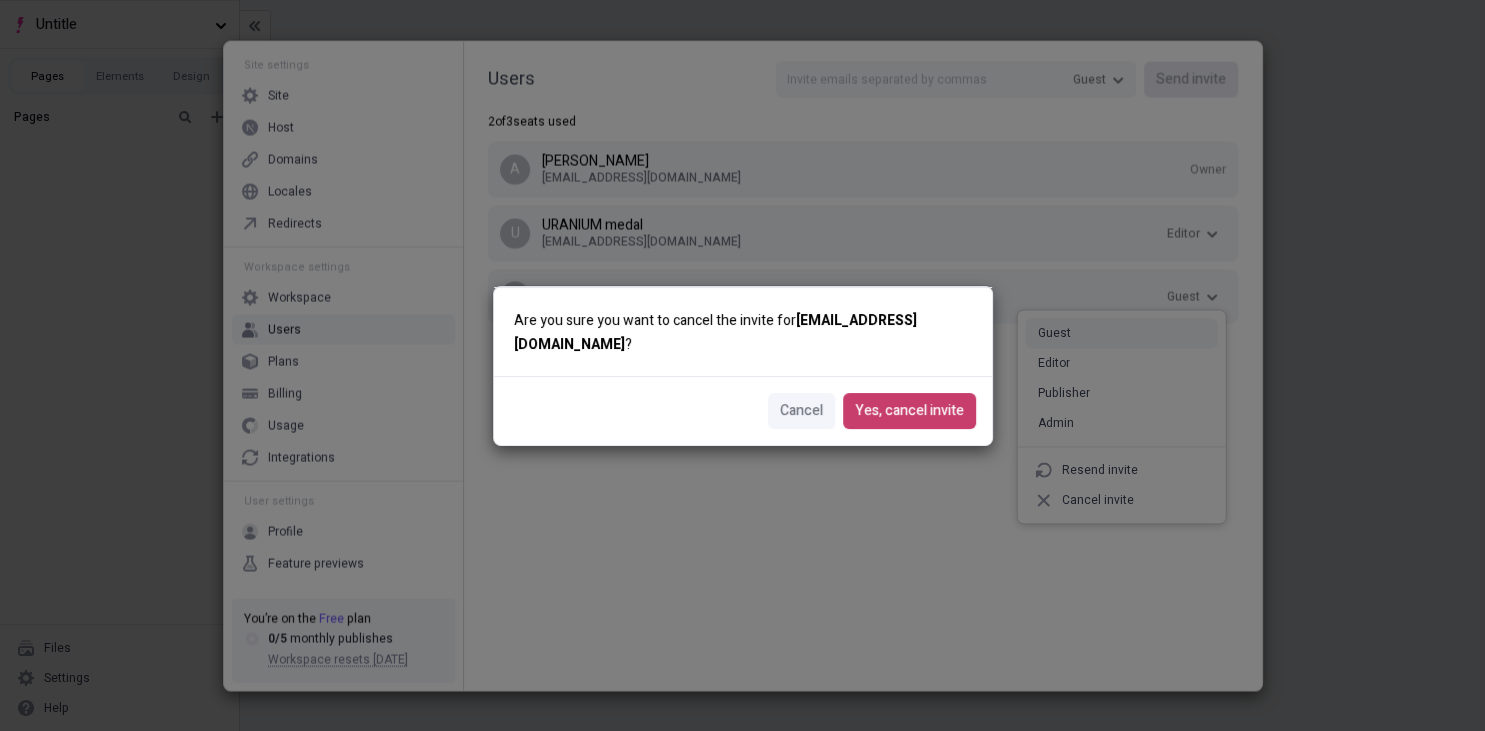 click on "Yes, cancel invite" at bounding box center (909, 411) 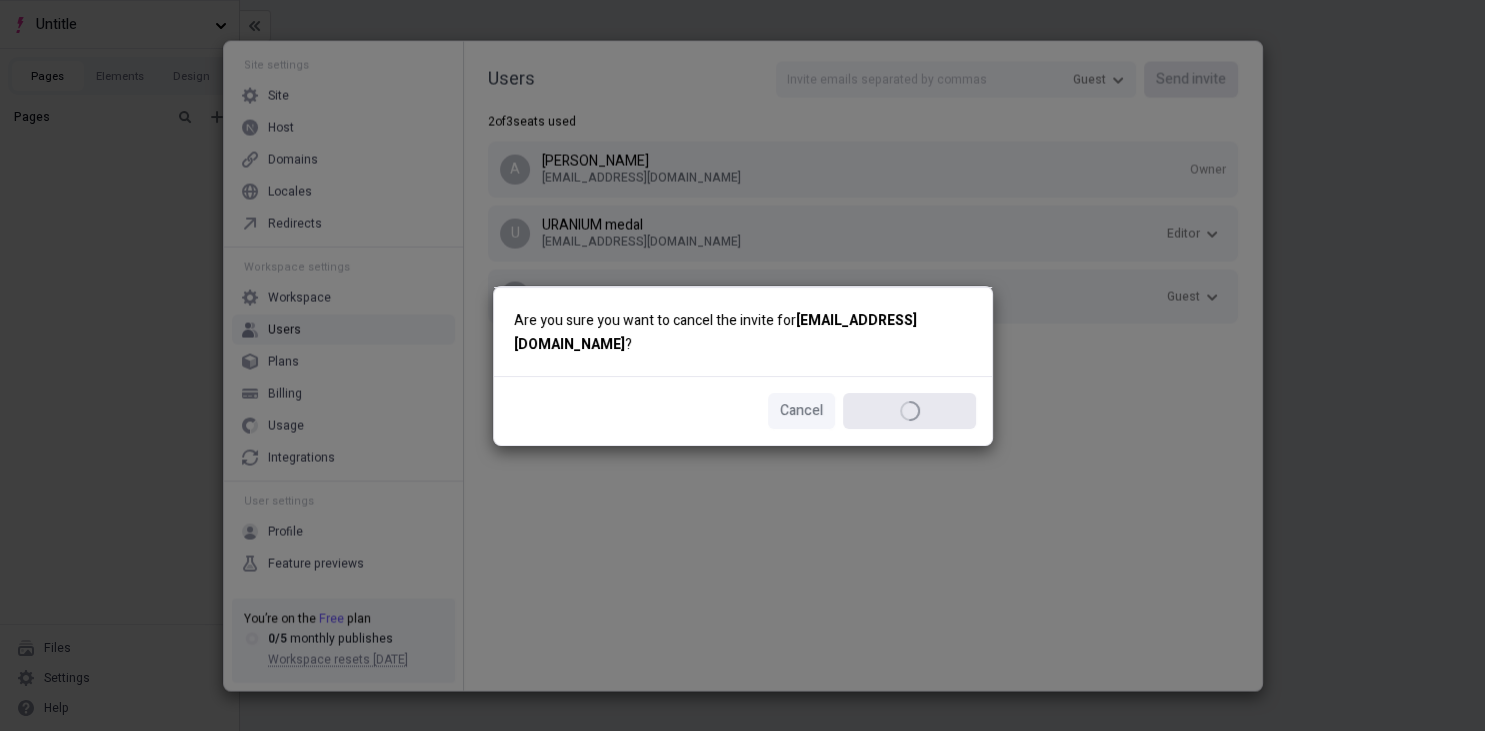 click on "Are you sure you want to cancel the invite for  titap34292@dariolo.com ? Yes, cancel invite Cancel" at bounding box center (742, 365) 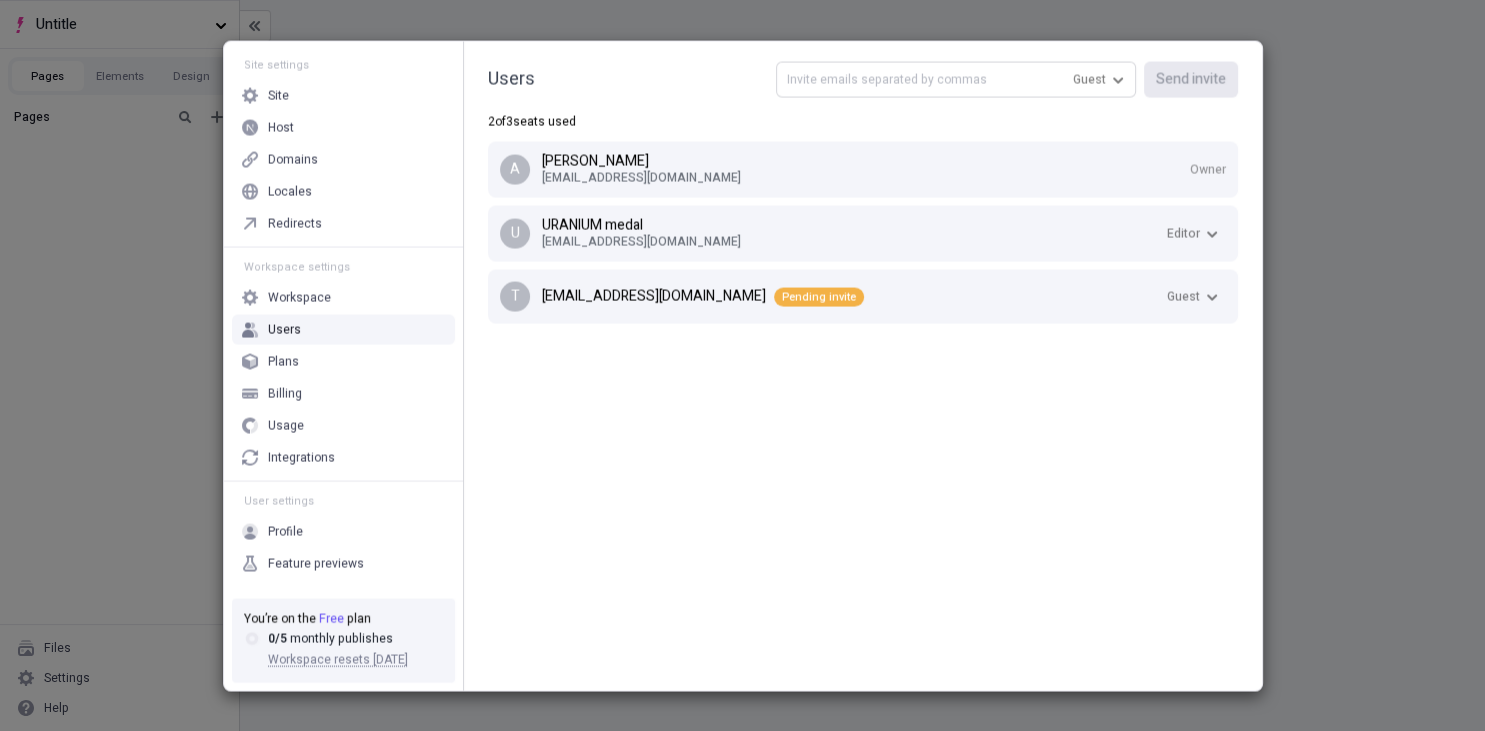 click at bounding box center [956, 79] 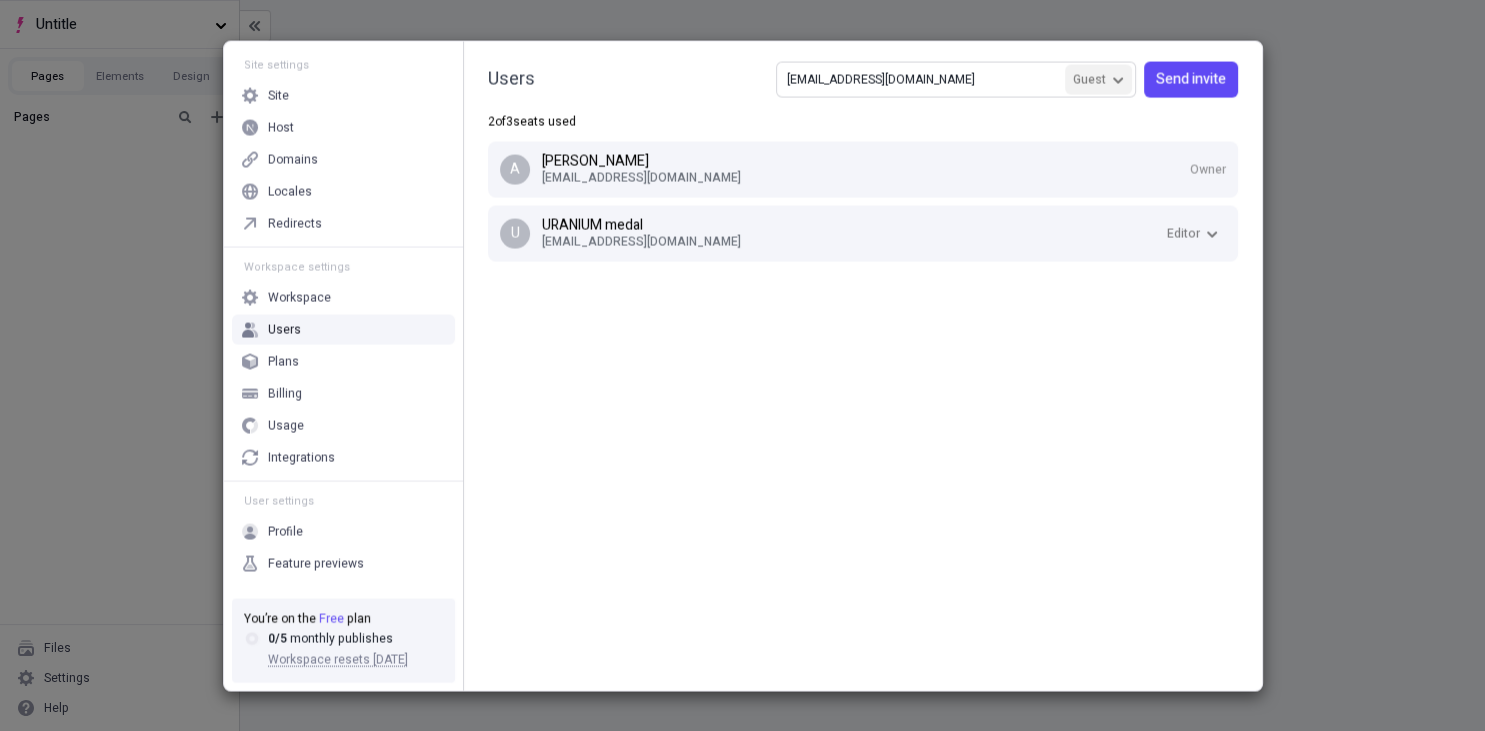 click on "Guest" at bounding box center (1098, 79) 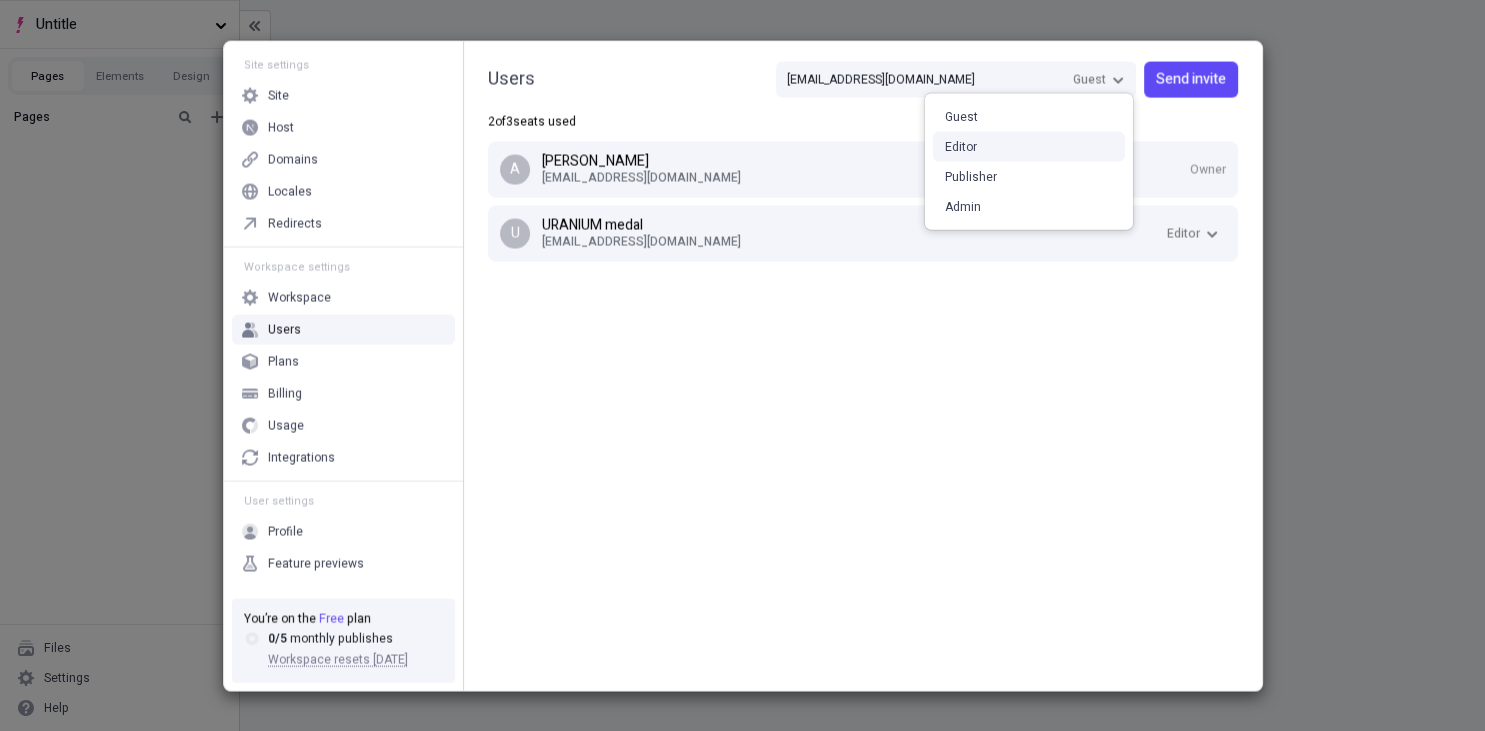 click on "Editor" at bounding box center (1029, 147) 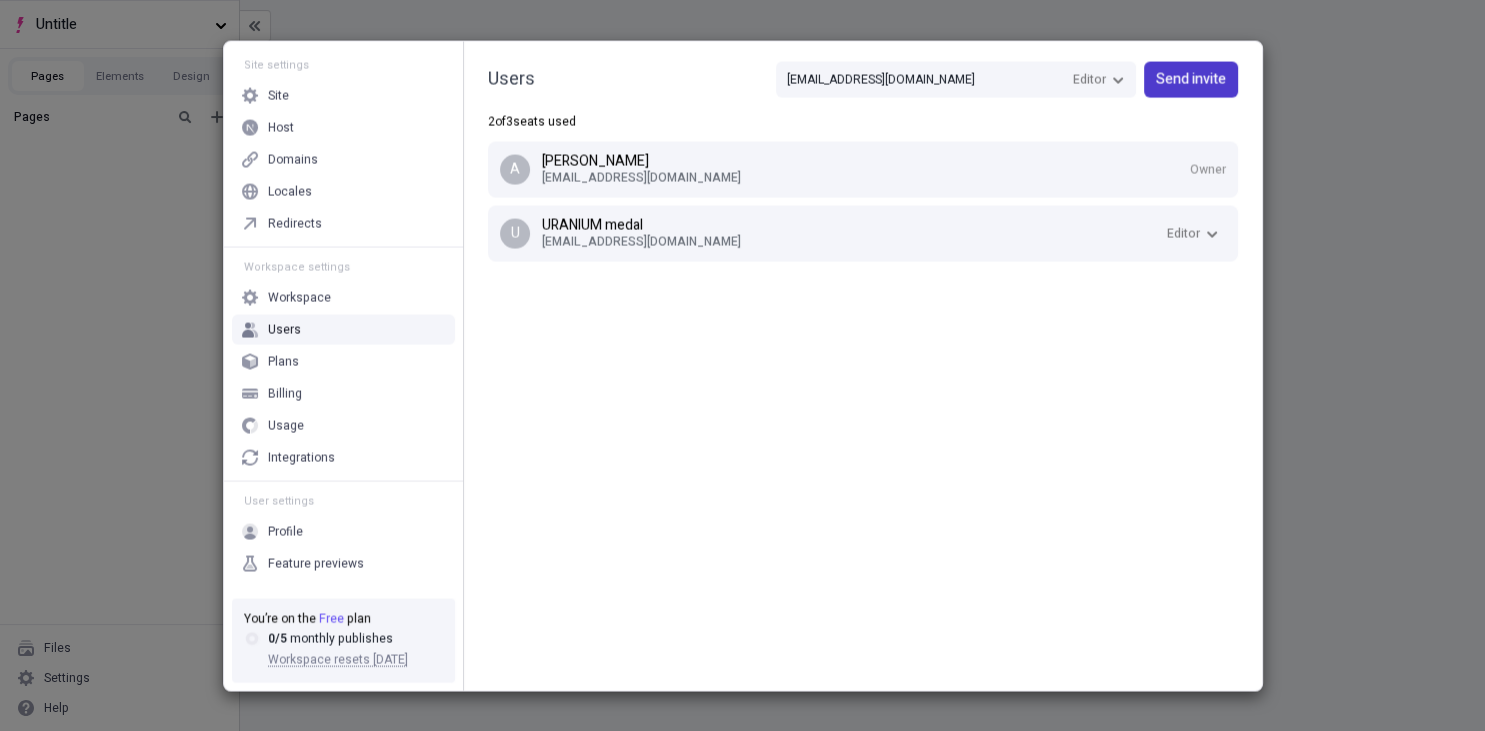 click on "Send invite" at bounding box center (1191, 79) 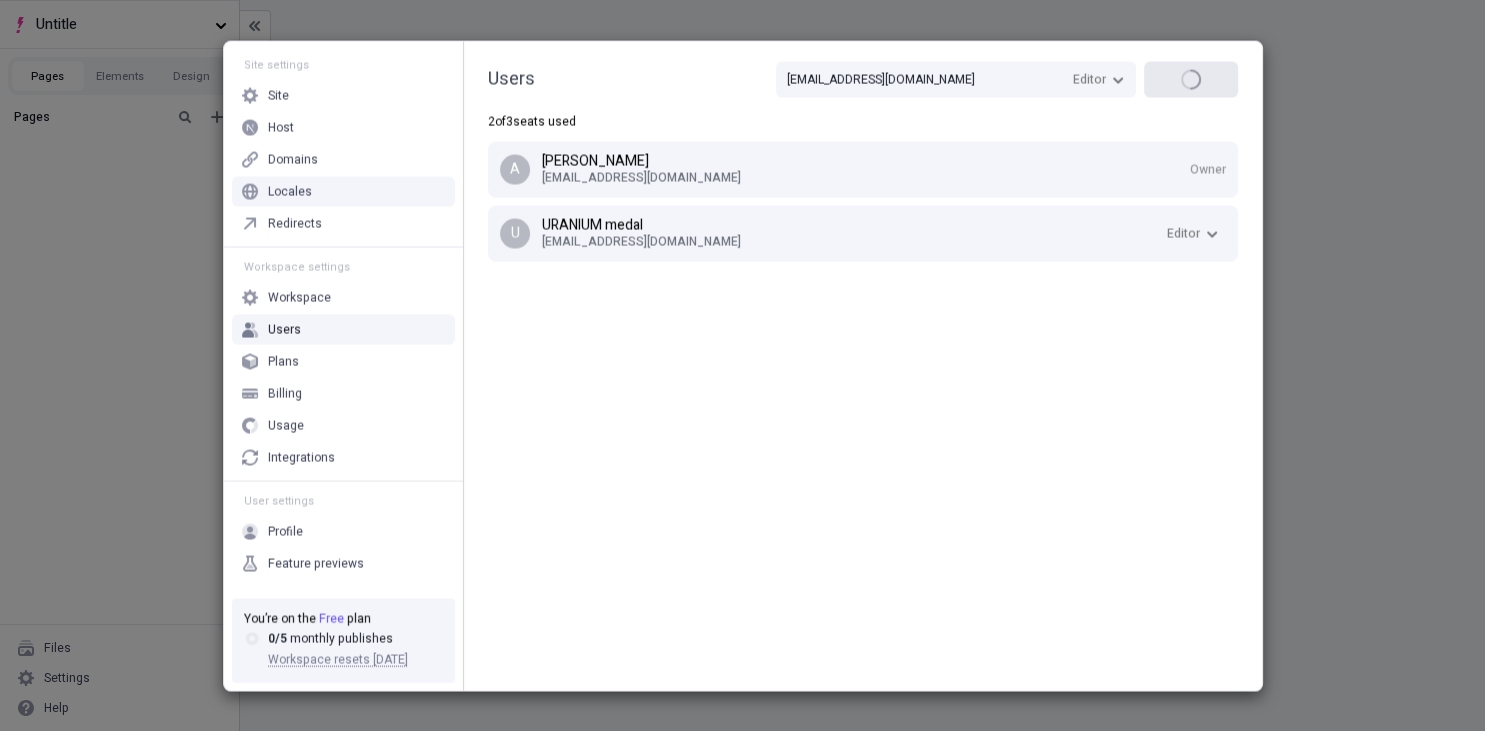 type 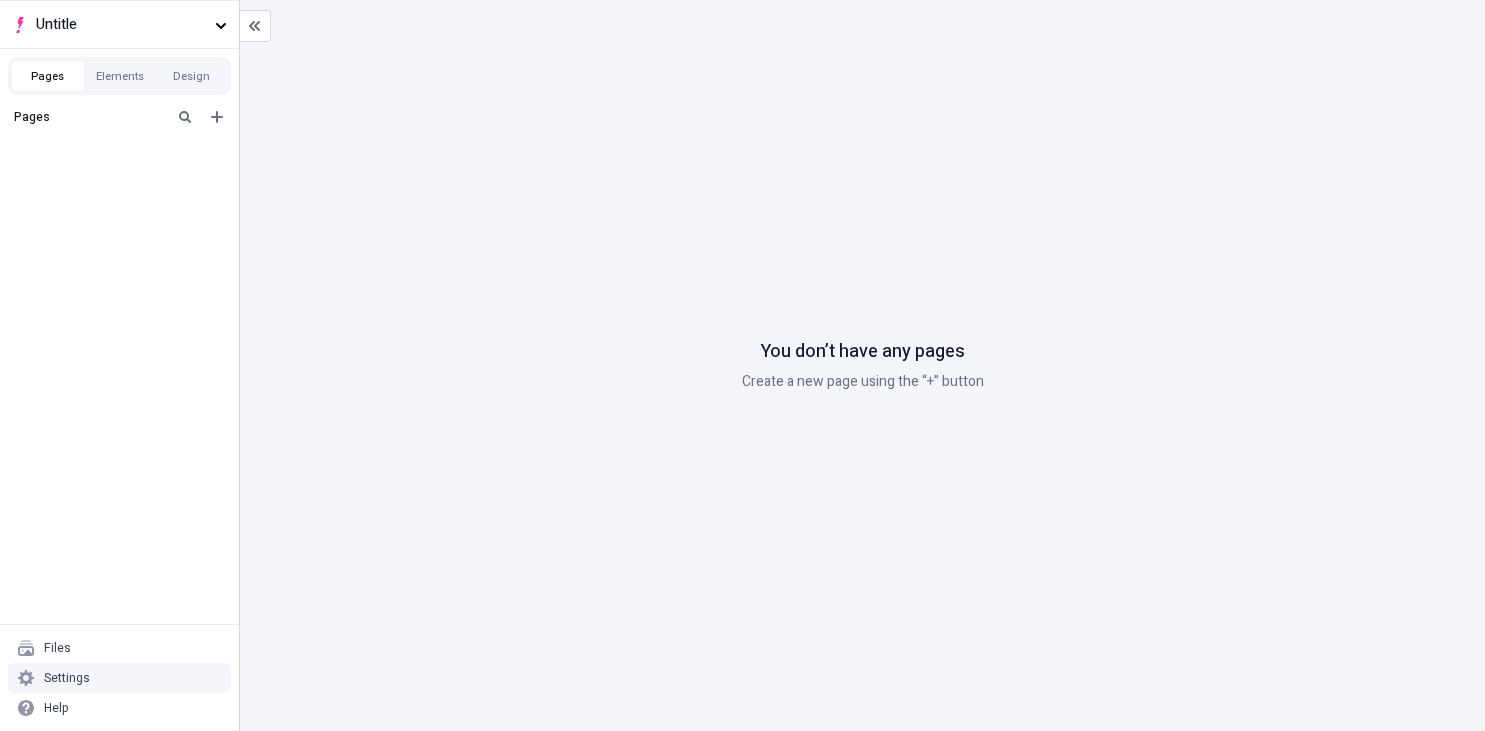 scroll, scrollTop: 0, scrollLeft: 0, axis: both 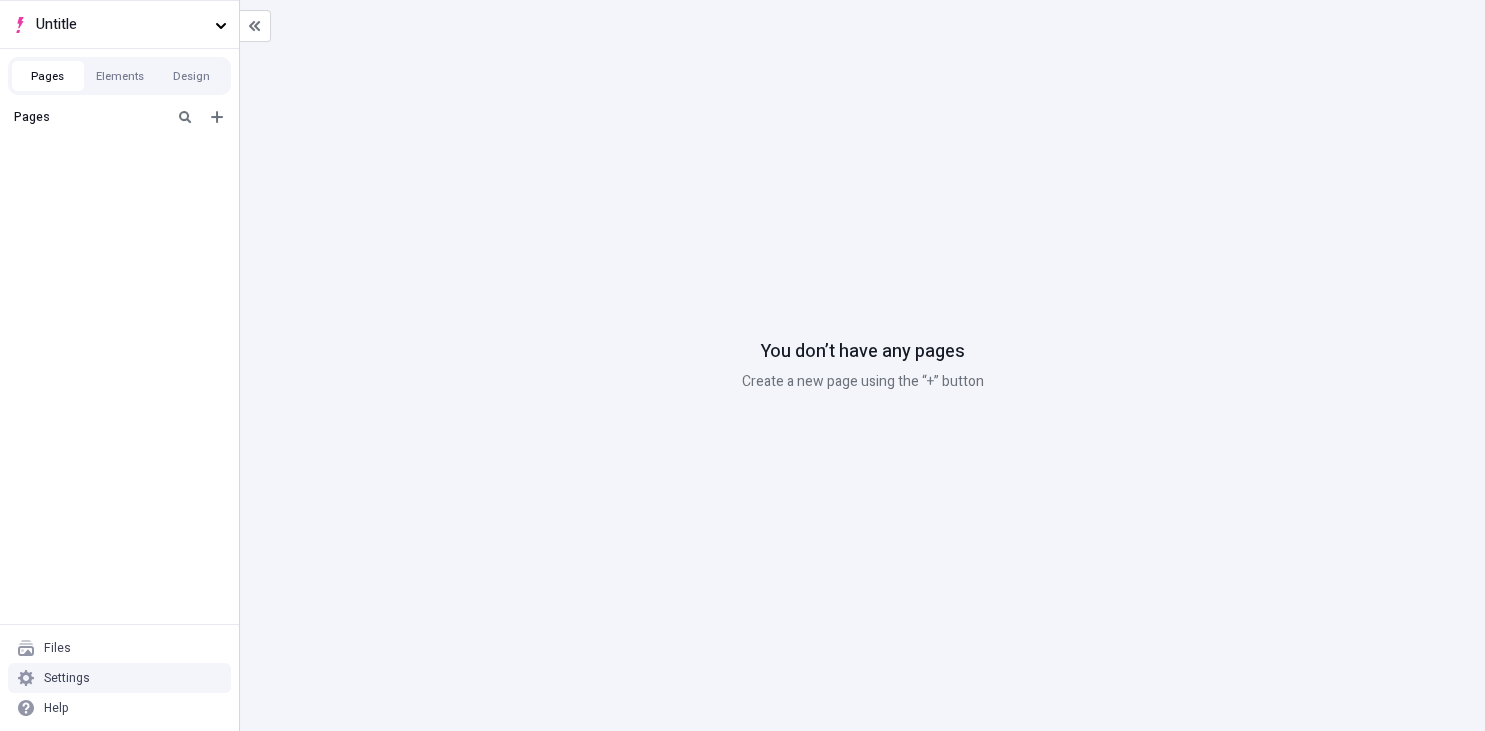 click on "Settings" at bounding box center [119, 678] 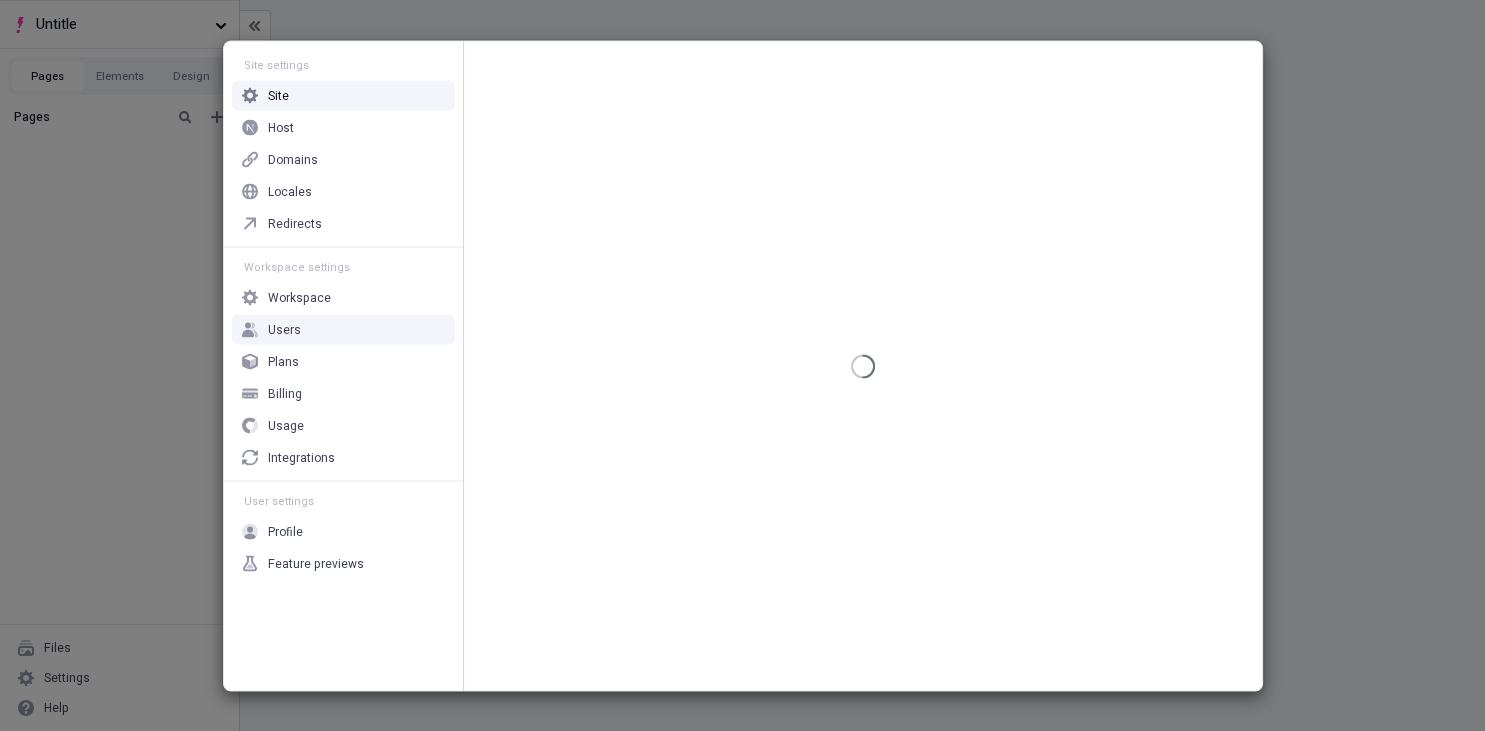 click on "Users" at bounding box center (343, 329) 